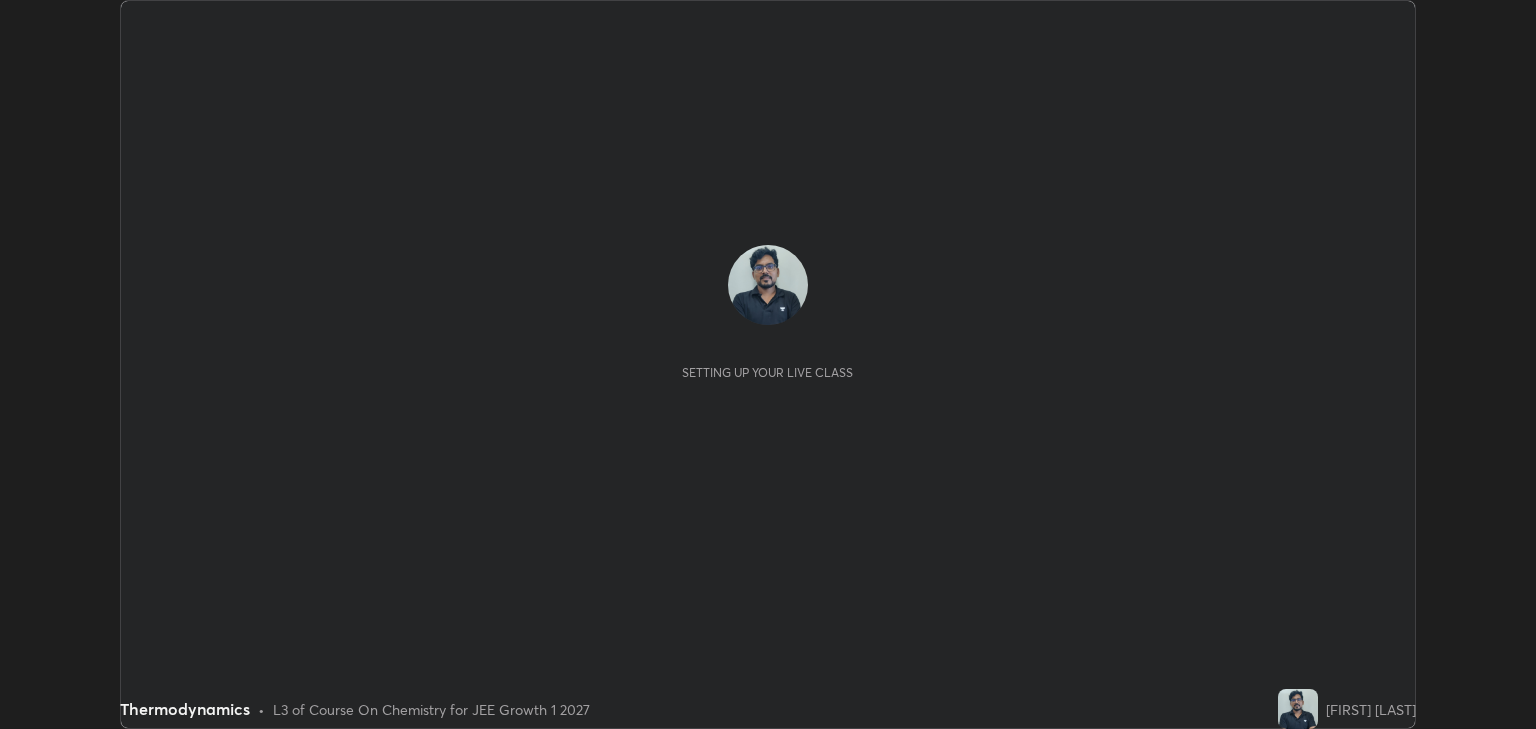 scroll, scrollTop: 0, scrollLeft: 0, axis: both 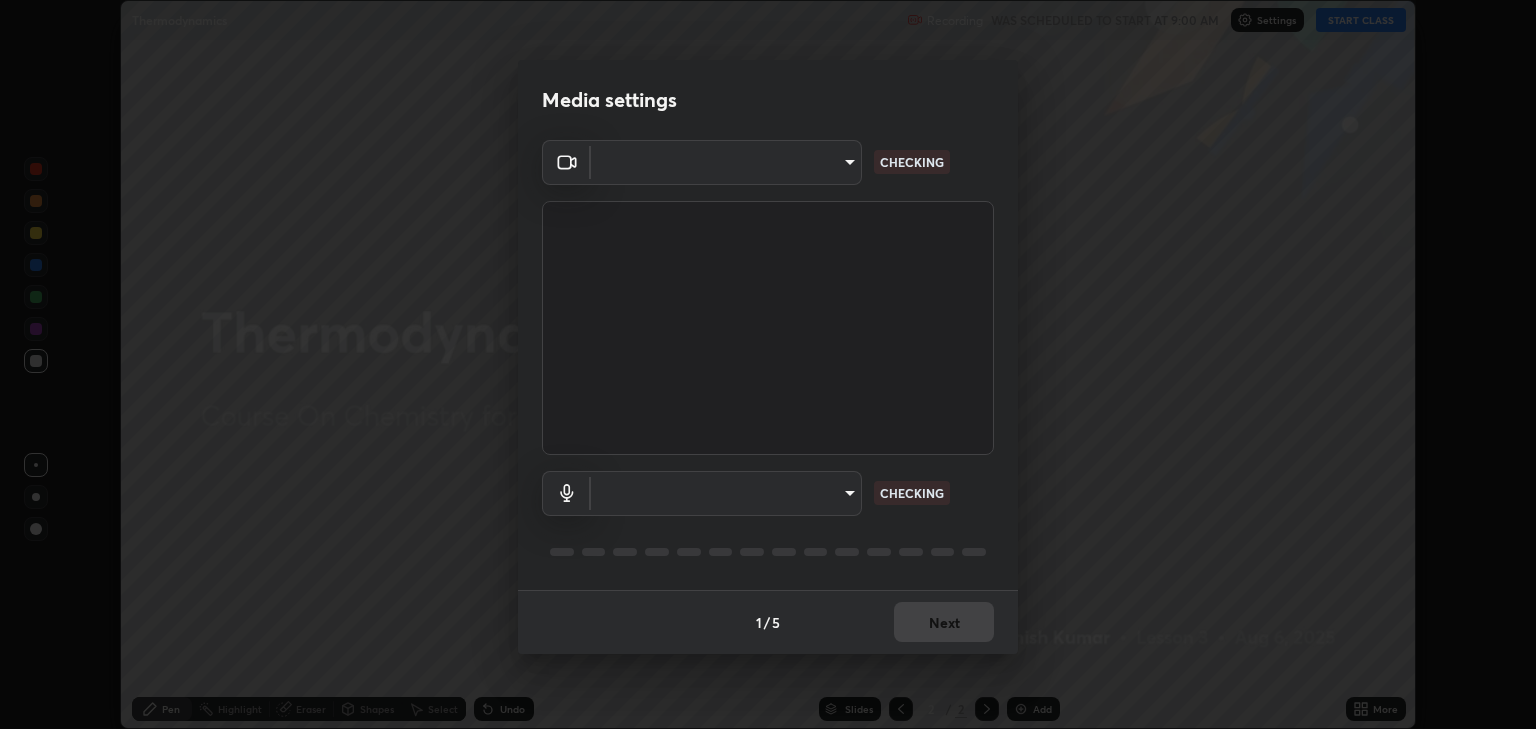 type on "a5fd4db2a2ff04be9e75800ceec395402009cfa99126b0c31c67d7c87717ec82" 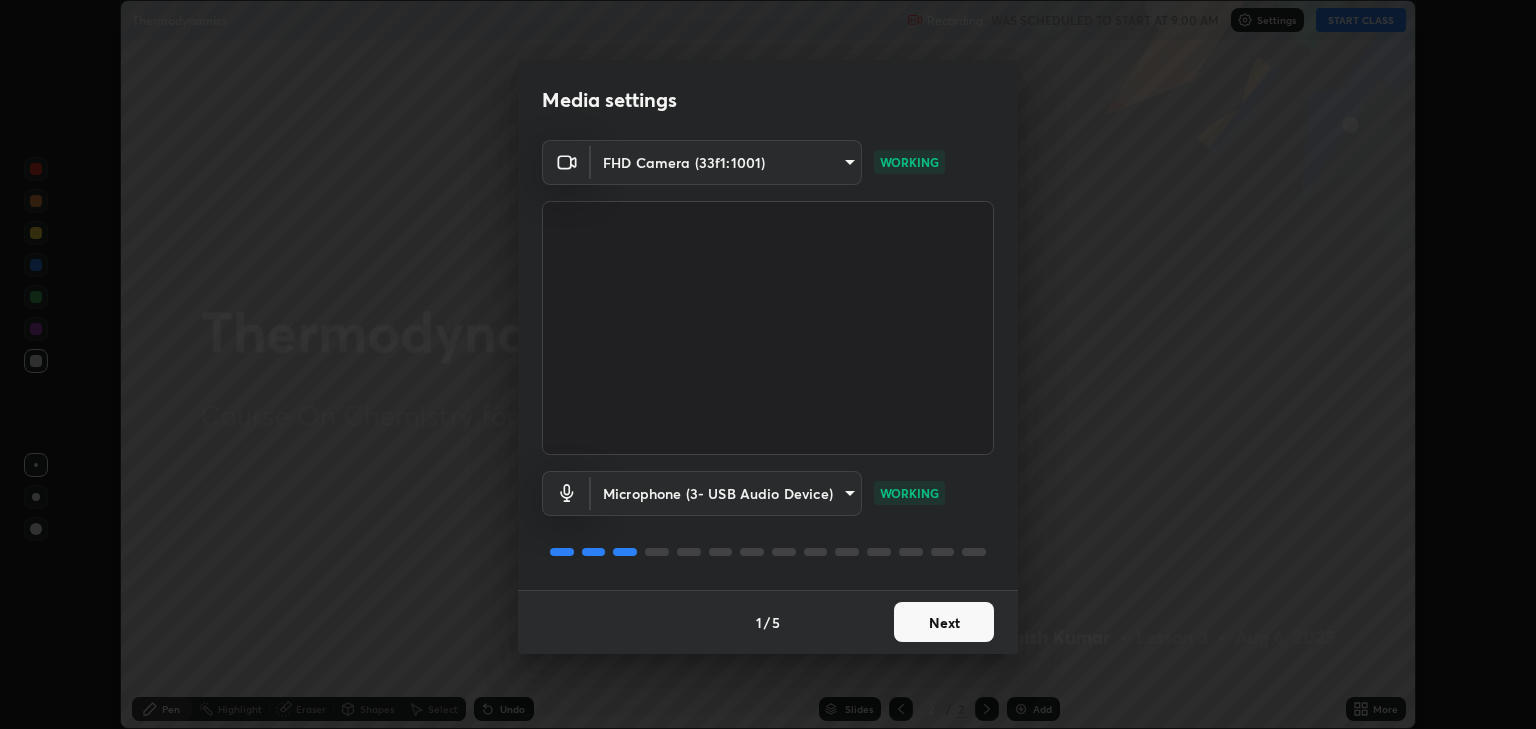 click on "Next" at bounding box center [944, 622] 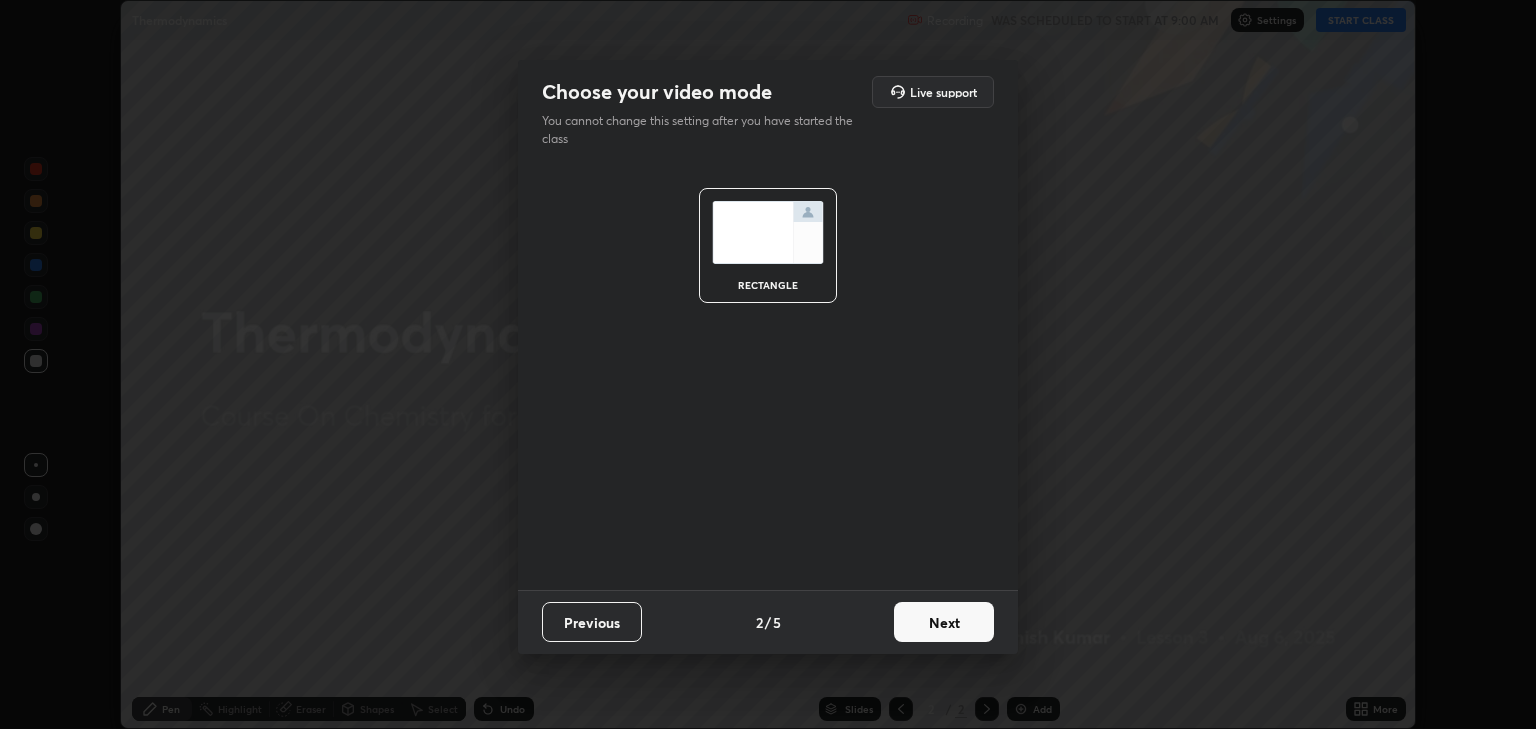 click on "Next" at bounding box center [944, 622] 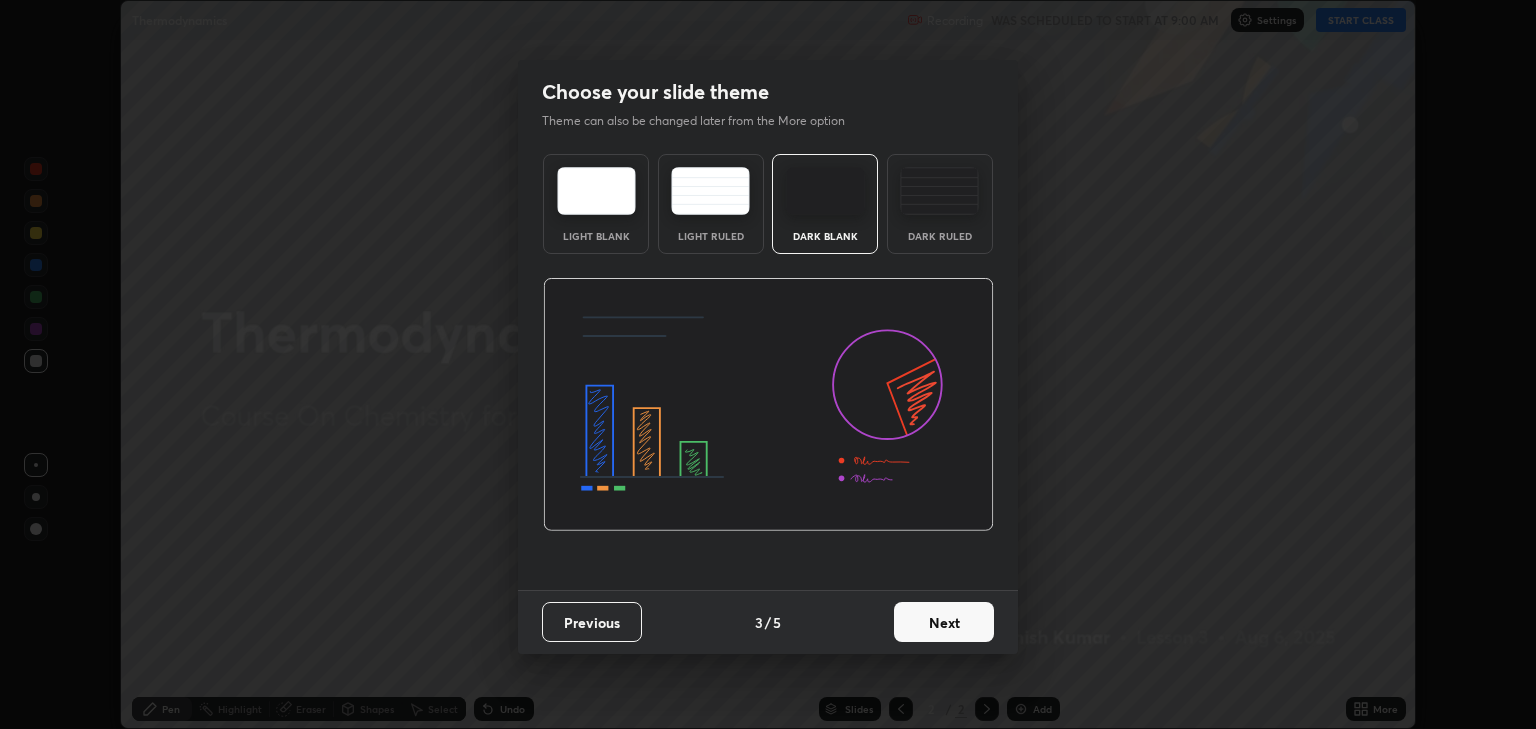 click on "Next" at bounding box center (944, 622) 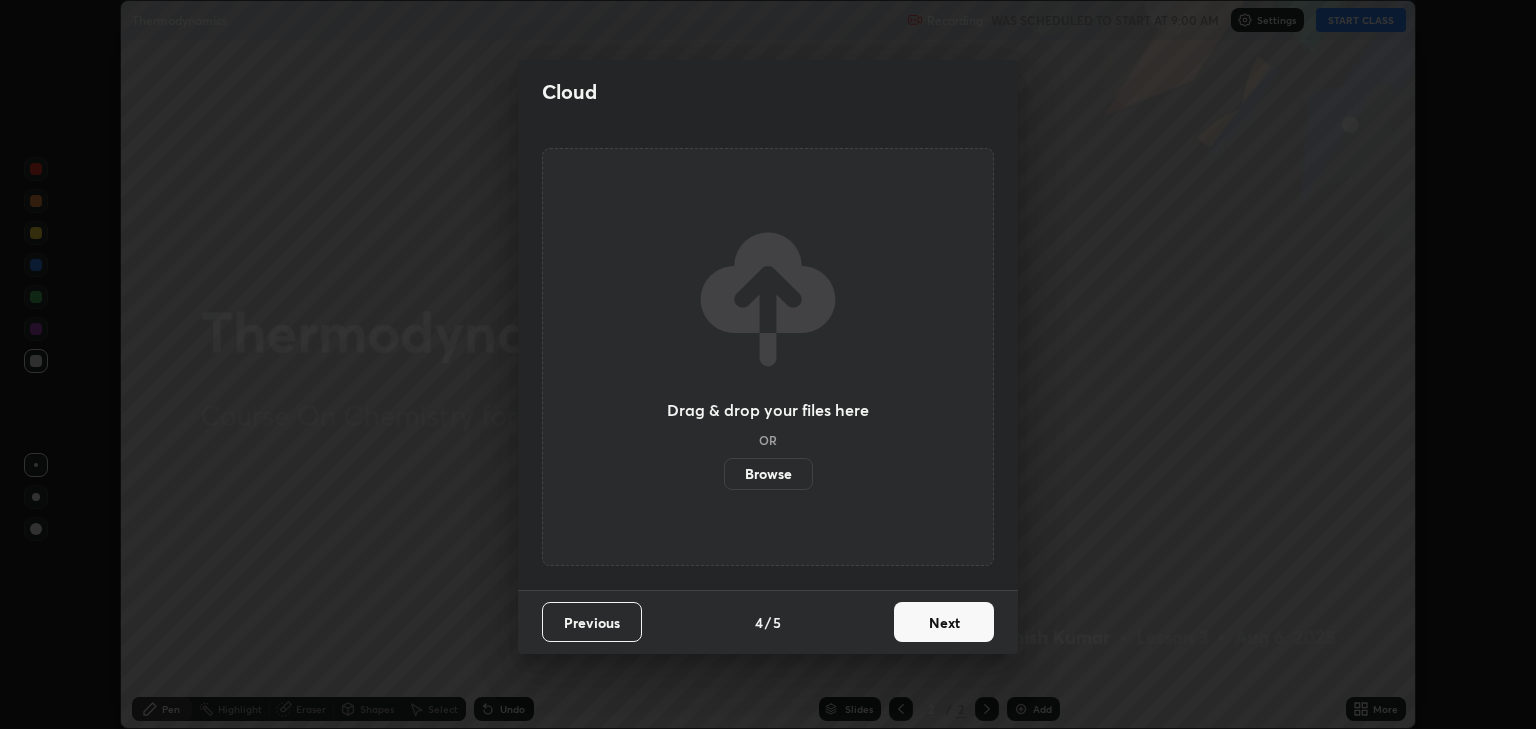 click on "Next" at bounding box center [944, 622] 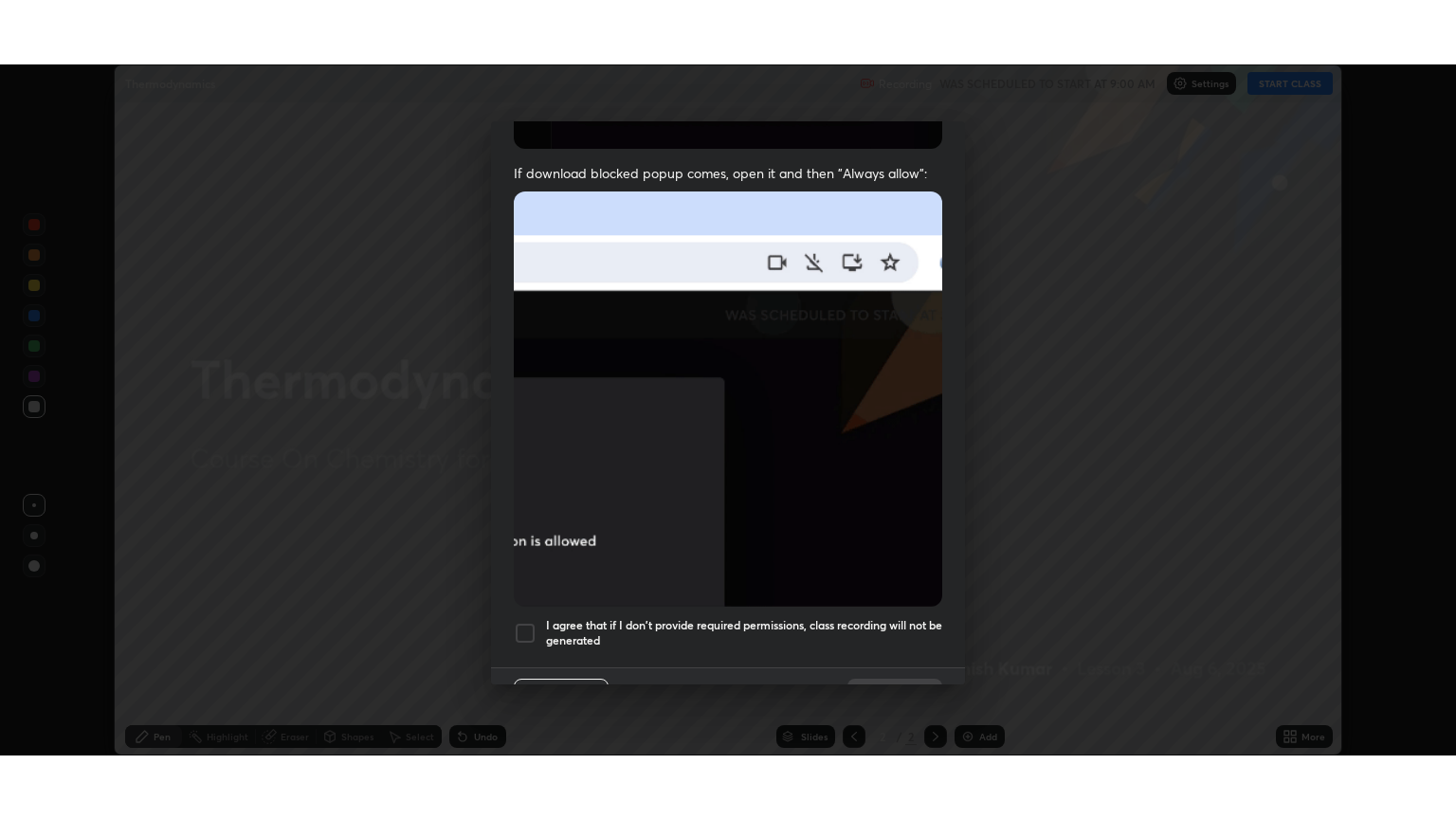 scroll, scrollTop: 384, scrollLeft: 0, axis: vertical 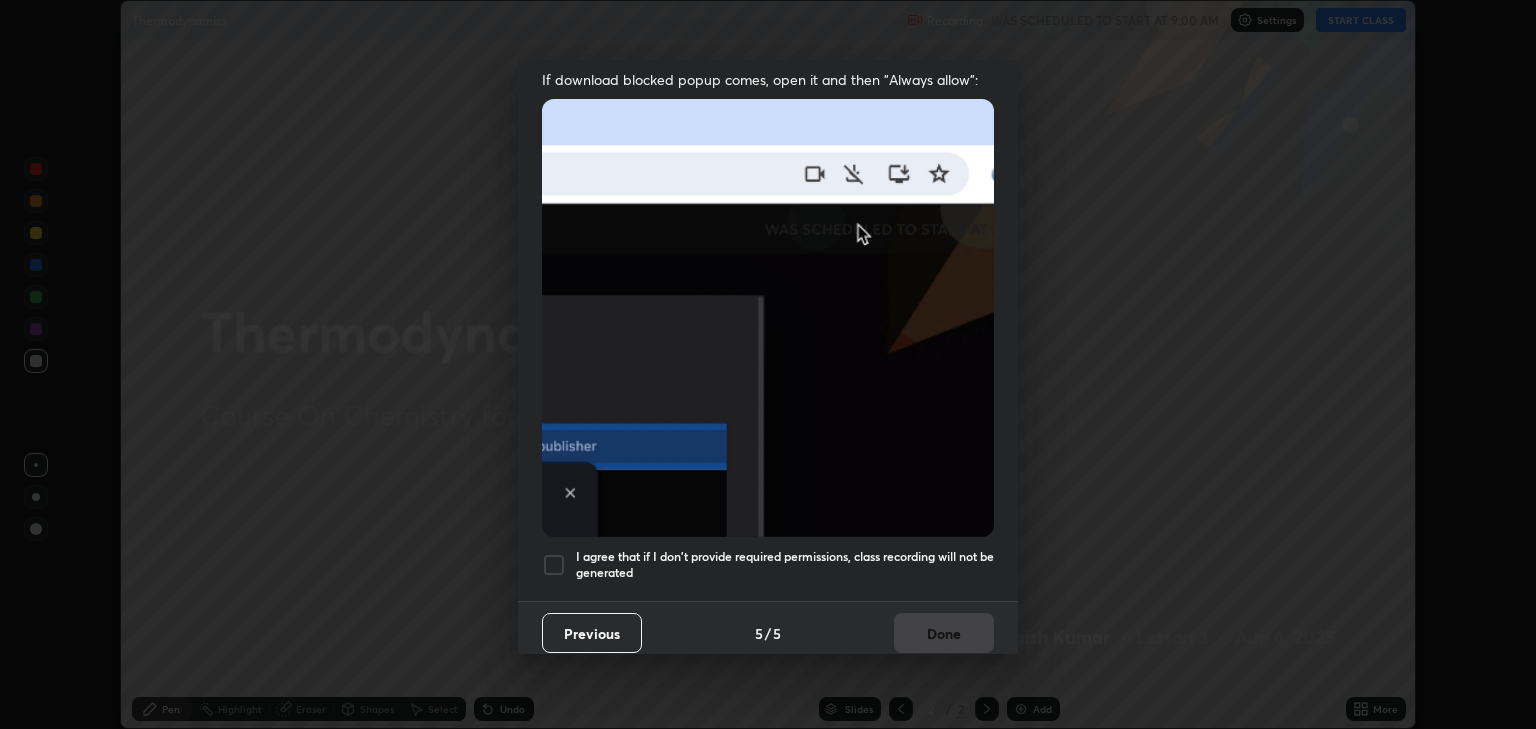 click at bounding box center (554, 565) 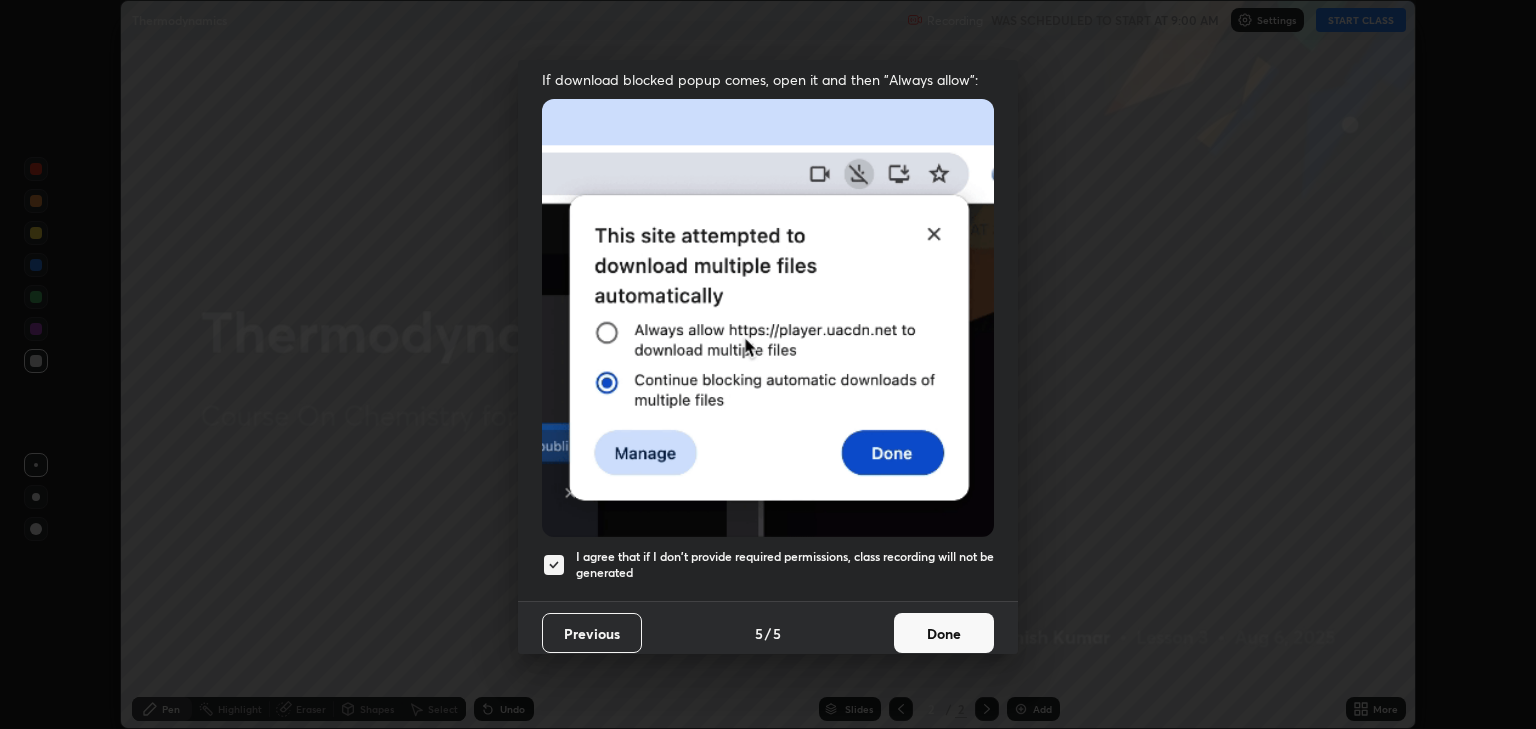 click on "Done" at bounding box center (944, 633) 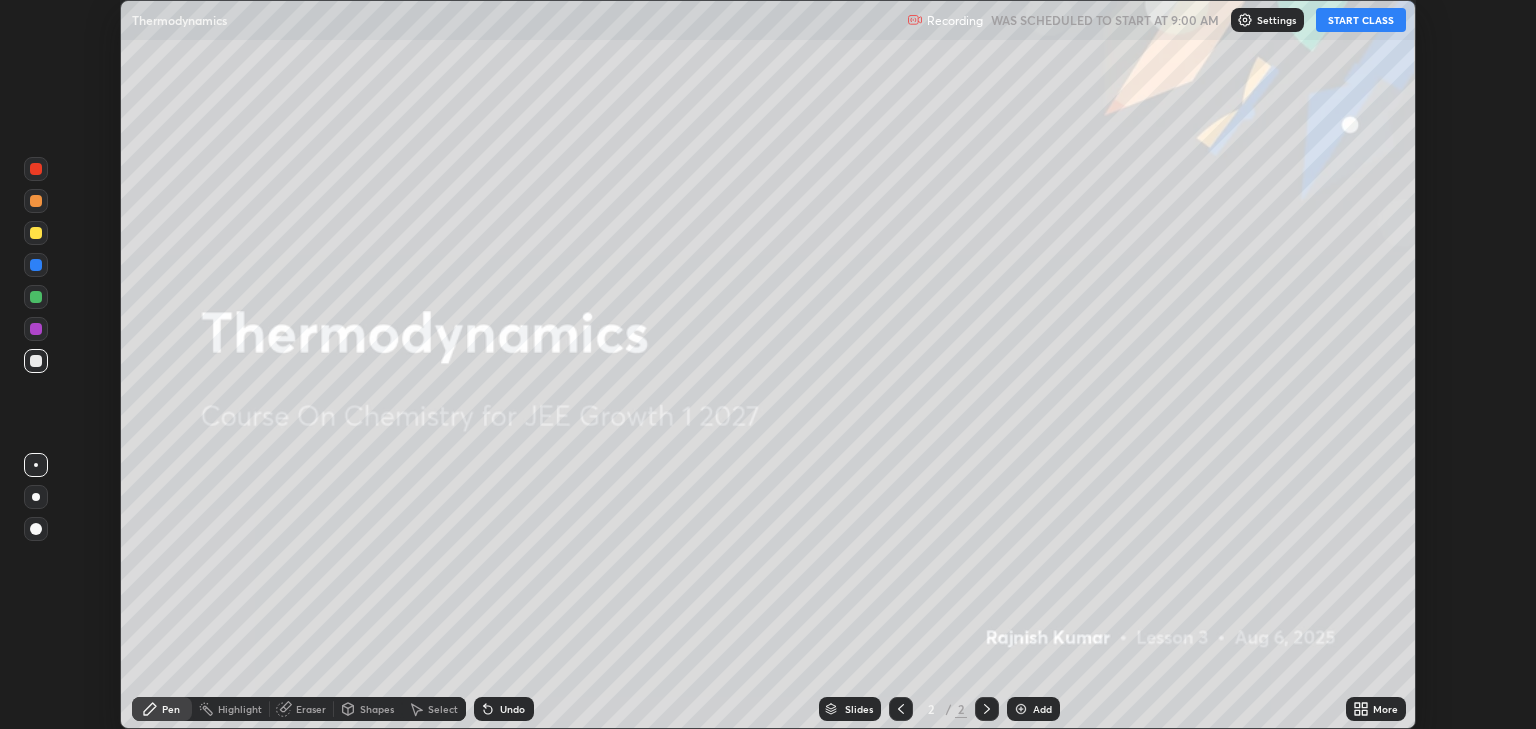 click on "START CLASS" at bounding box center (1361, 20) 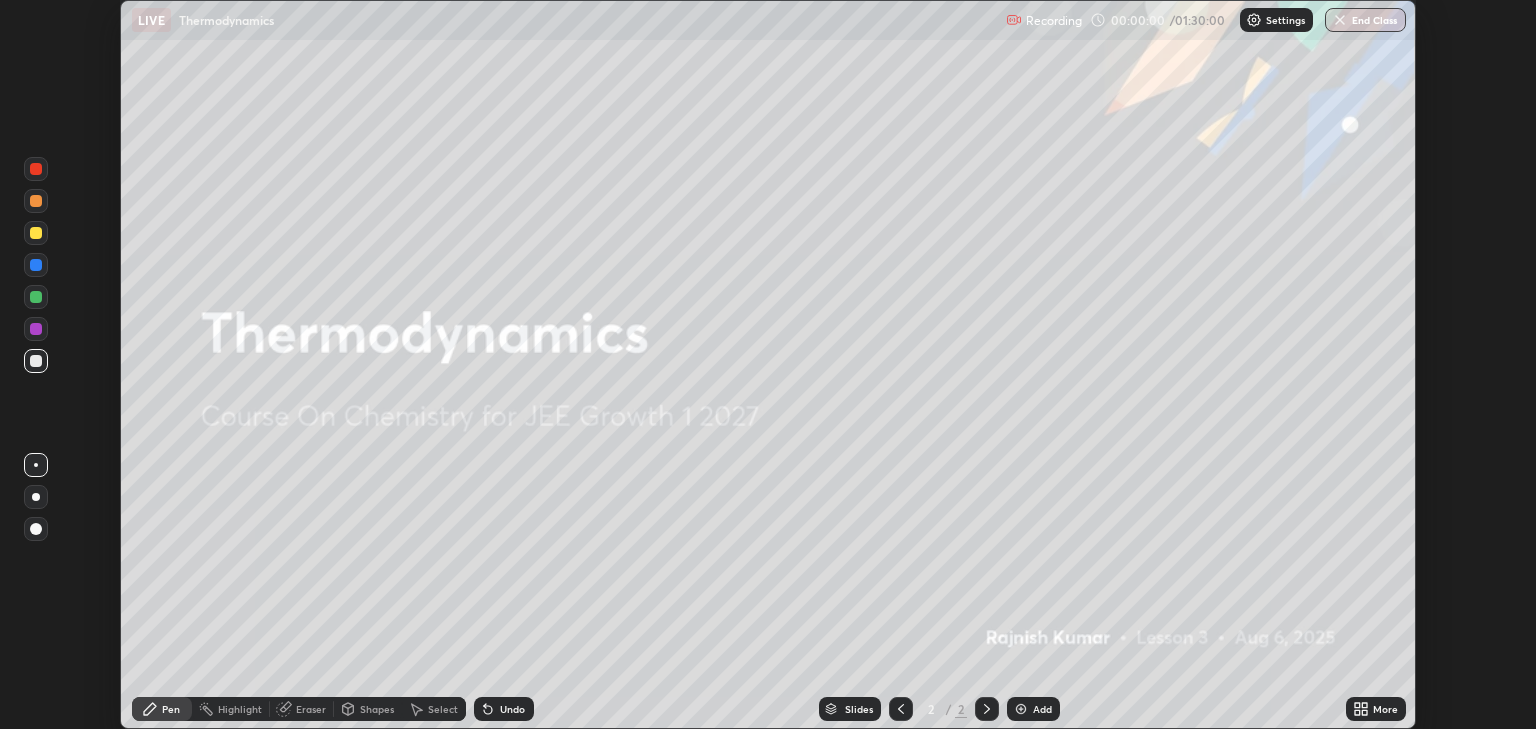 click 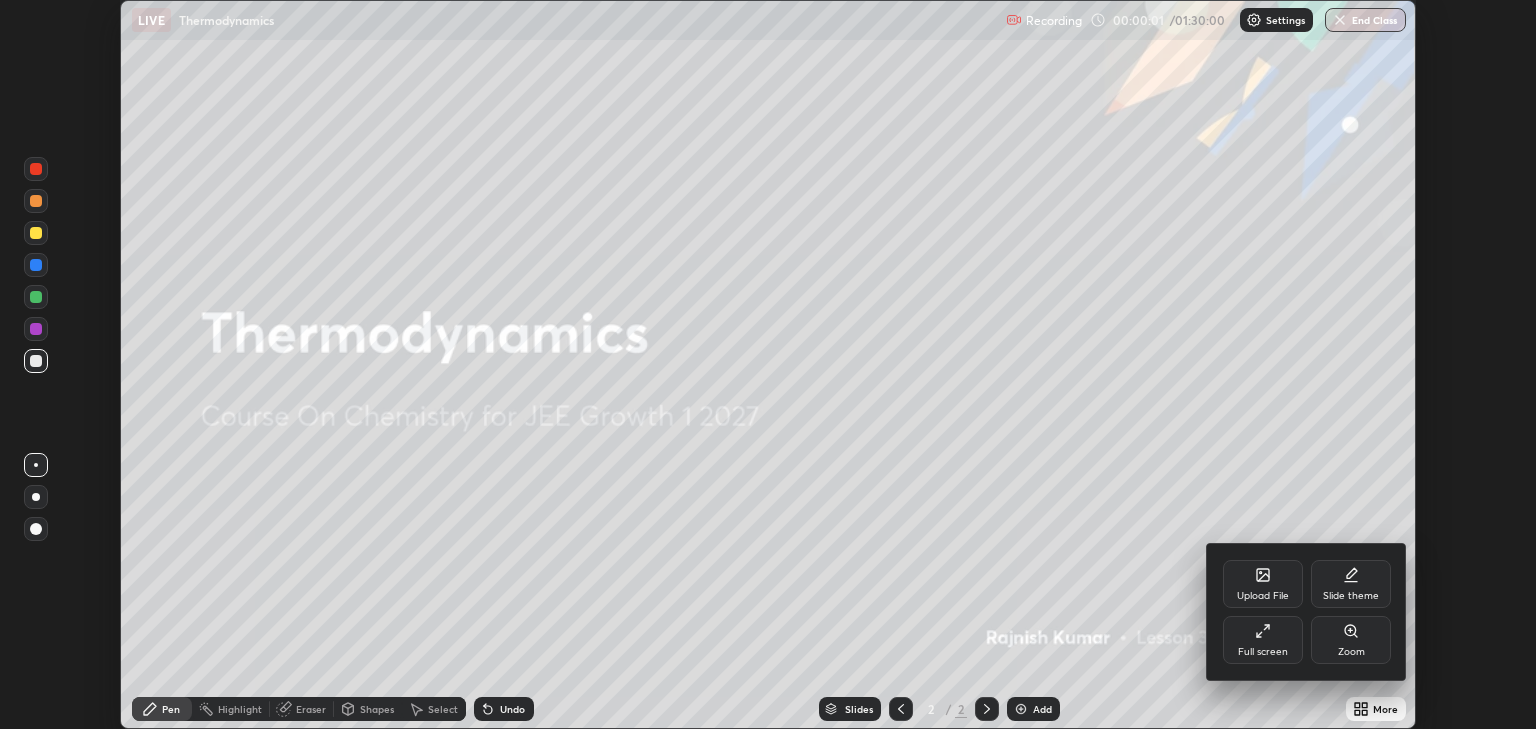 click on "Full screen" at bounding box center (1263, 640) 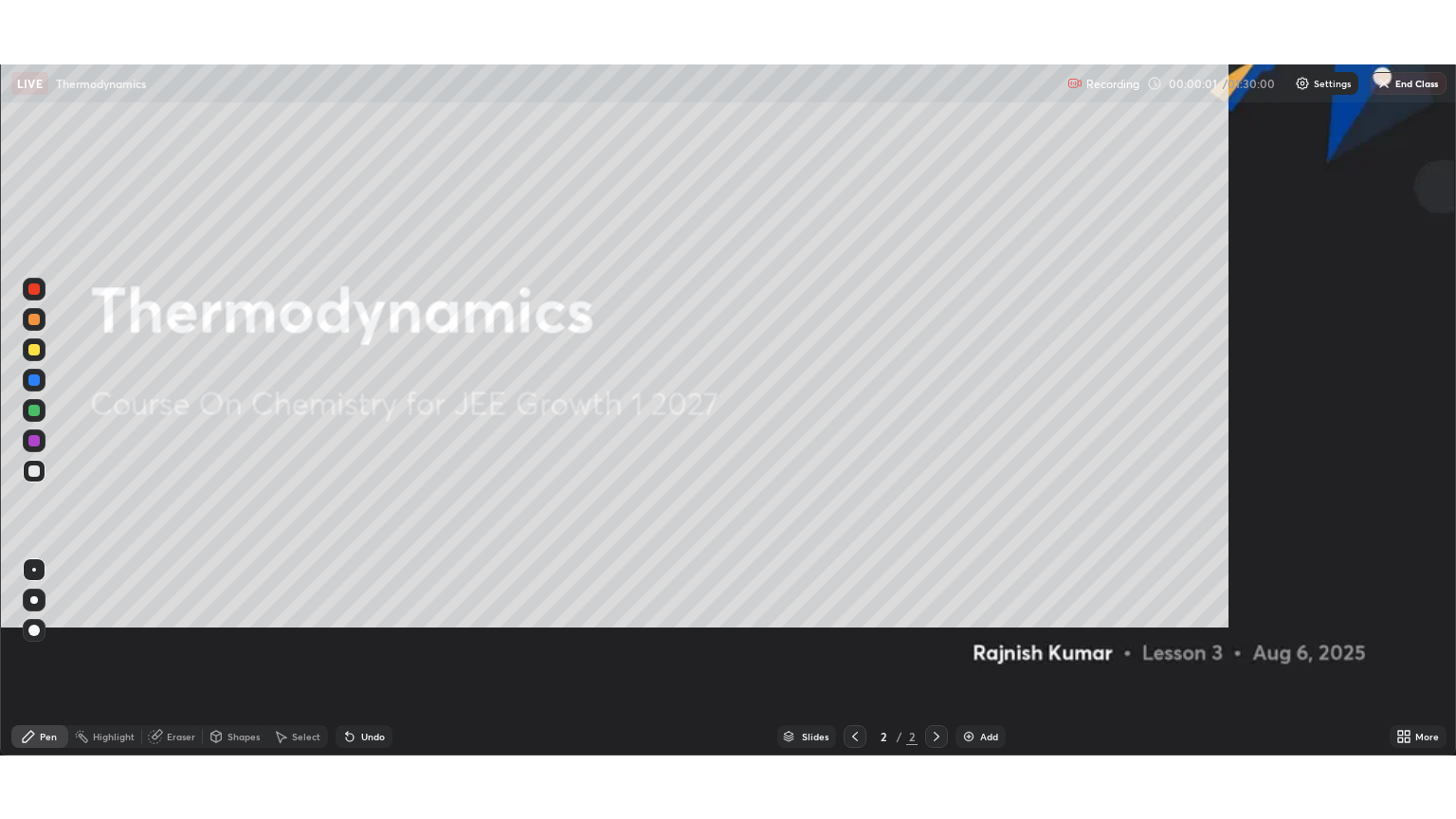 scroll, scrollTop: 93973, scrollLeft: 93336, axis: both 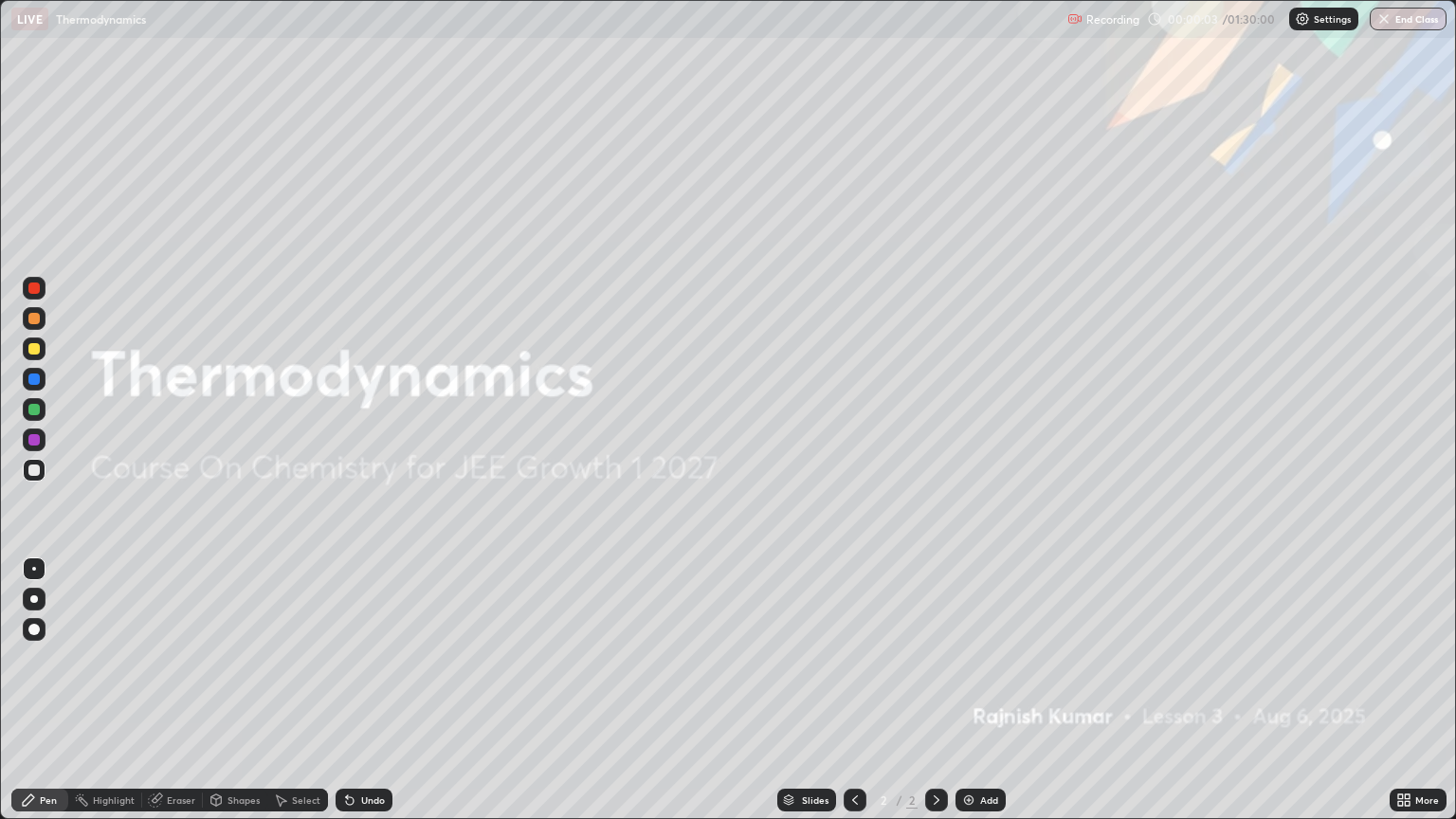 click at bounding box center (969, 800) 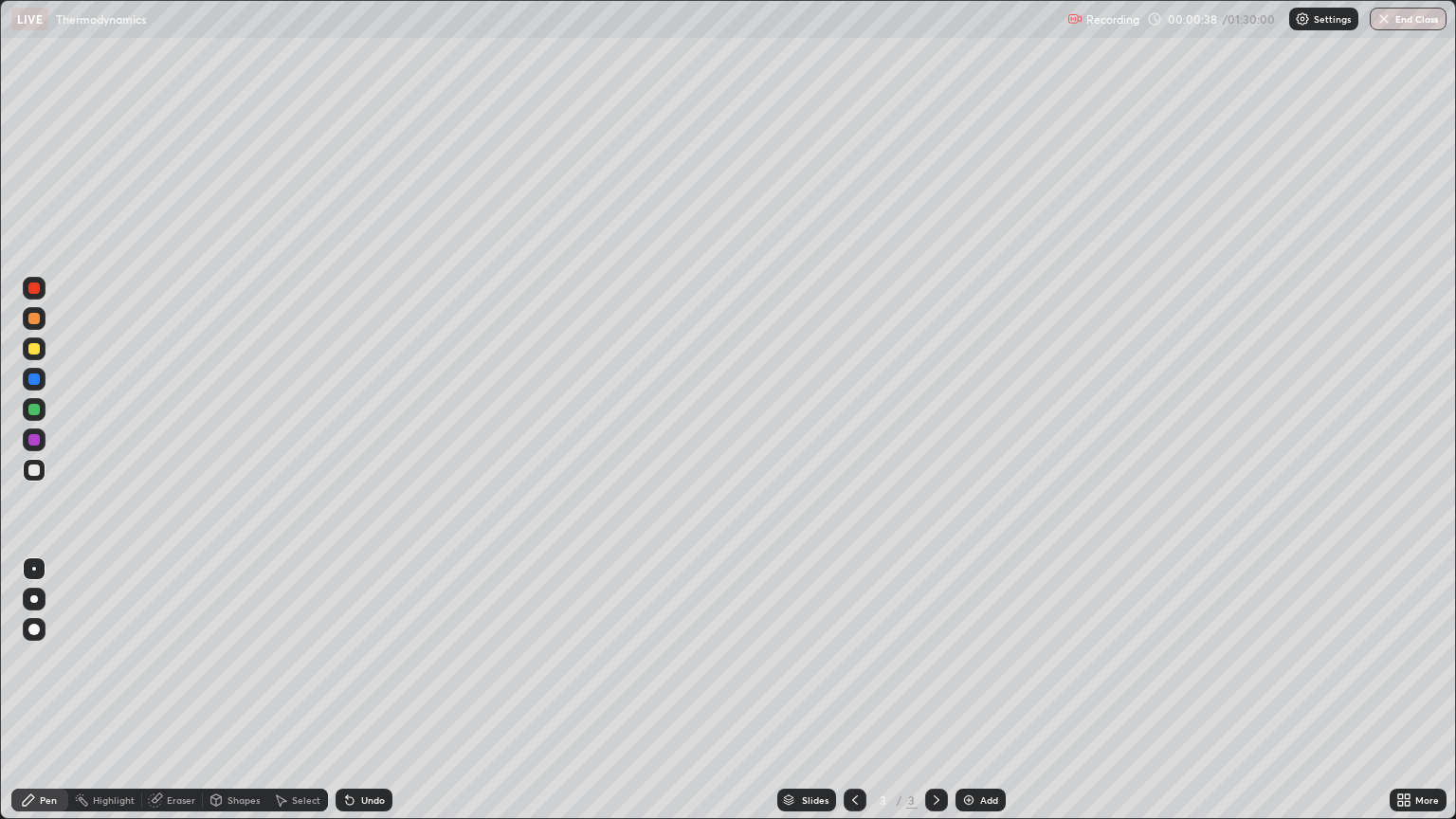 click at bounding box center [34, 349] 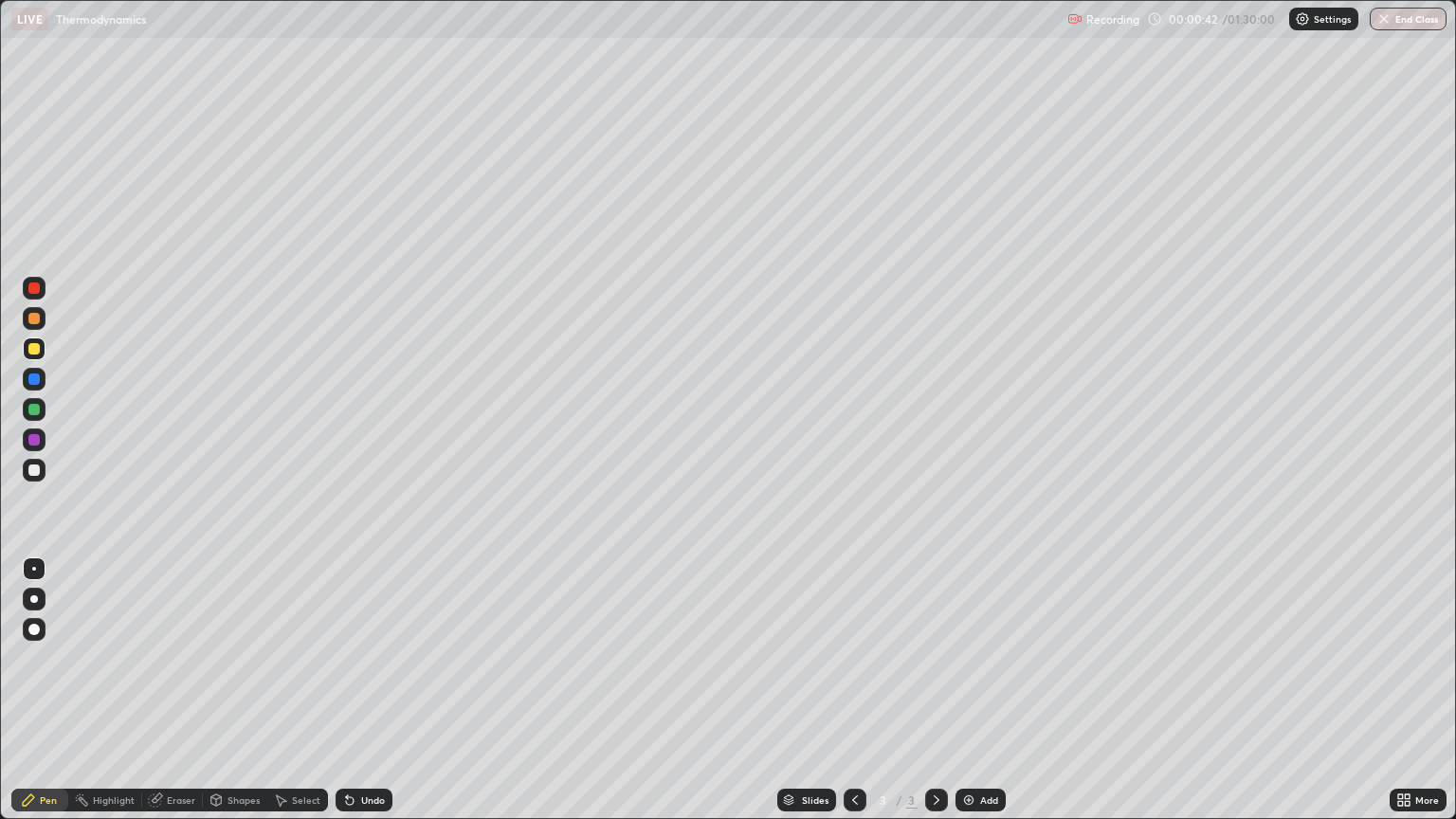 click at bounding box center [34, 629] 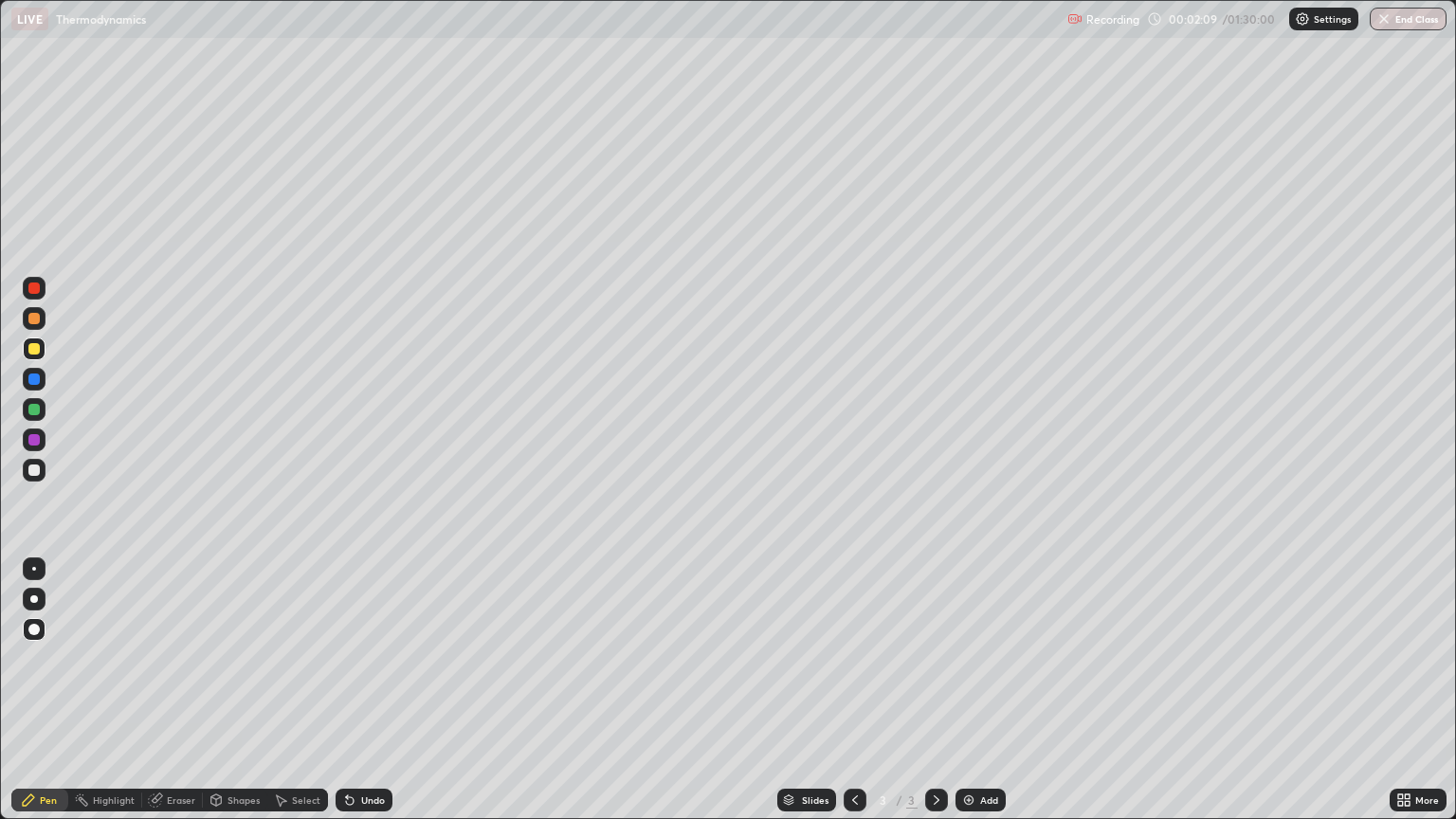 click at bounding box center [34, 470] 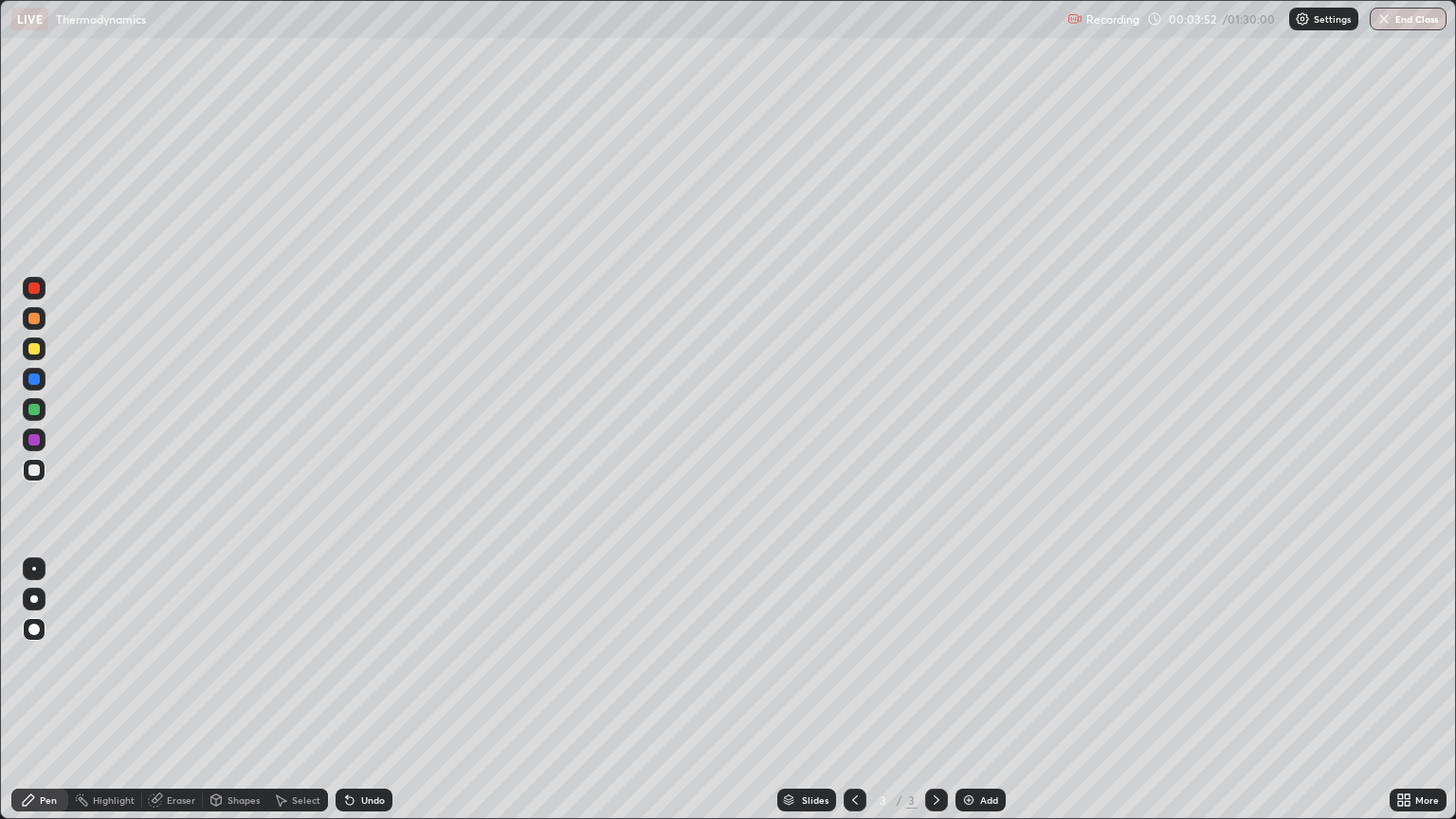 click at bounding box center (34, 349) 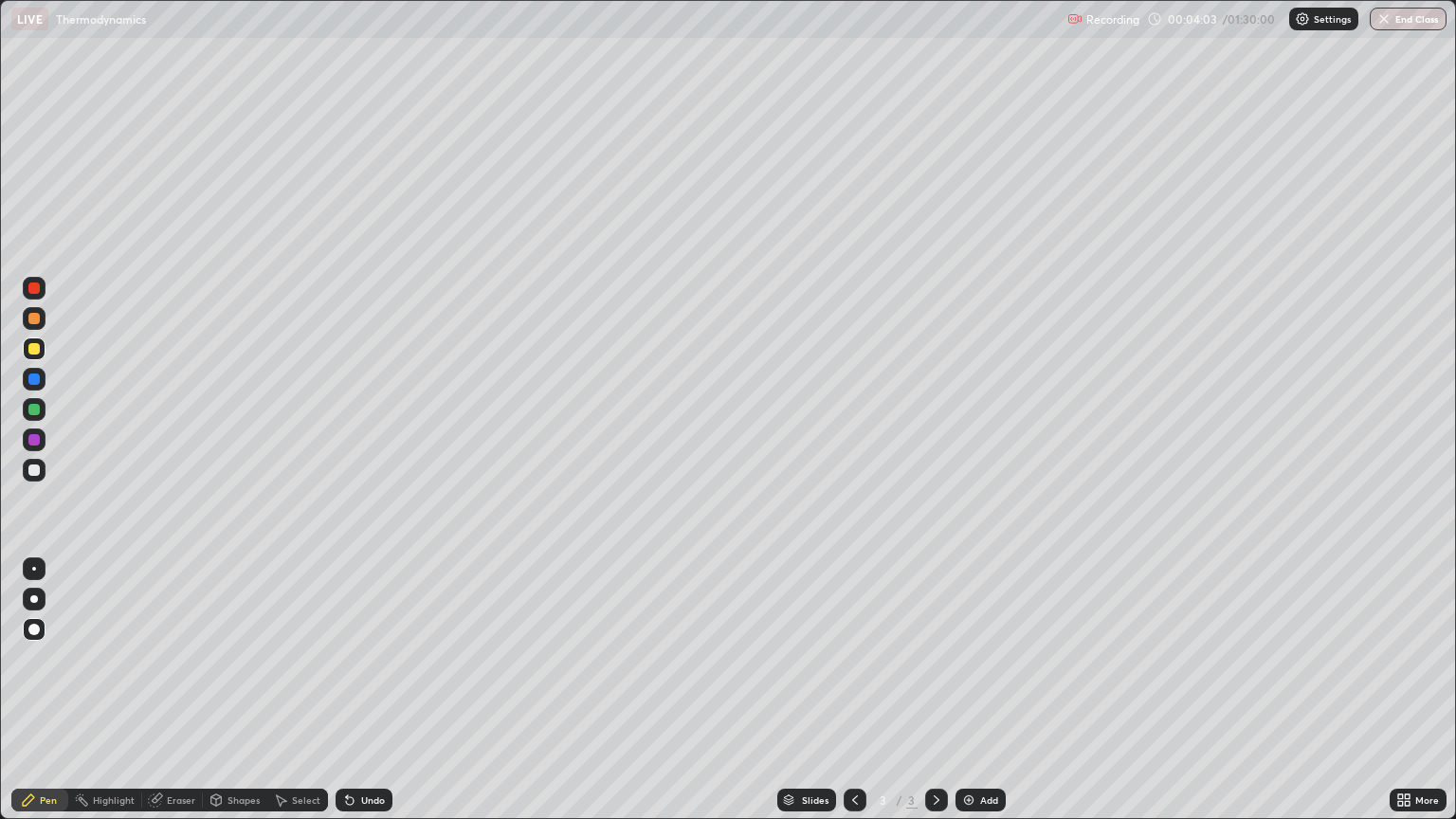 click on "Undo" at bounding box center [373, 800] 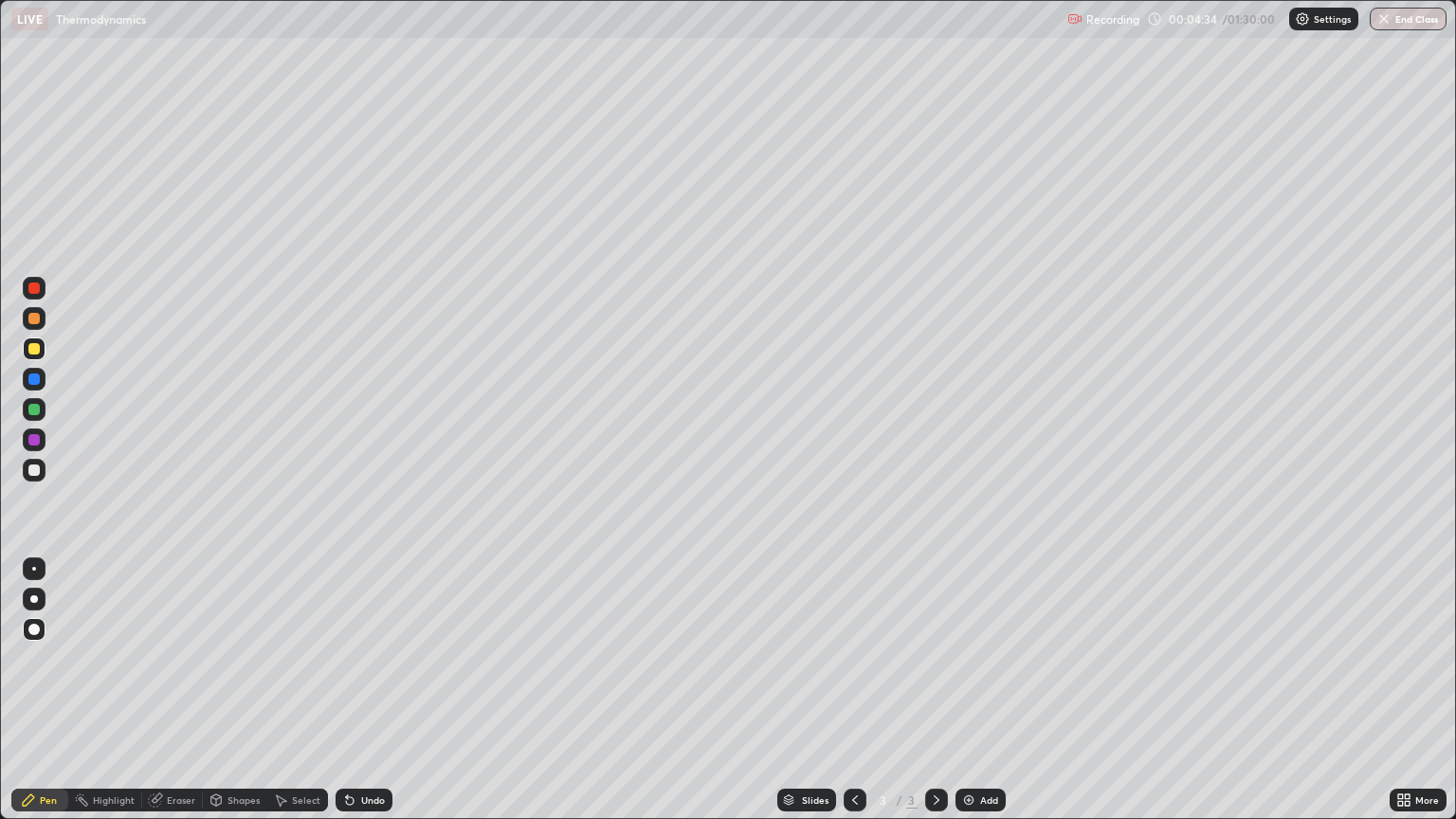 click at bounding box center (34, 470) 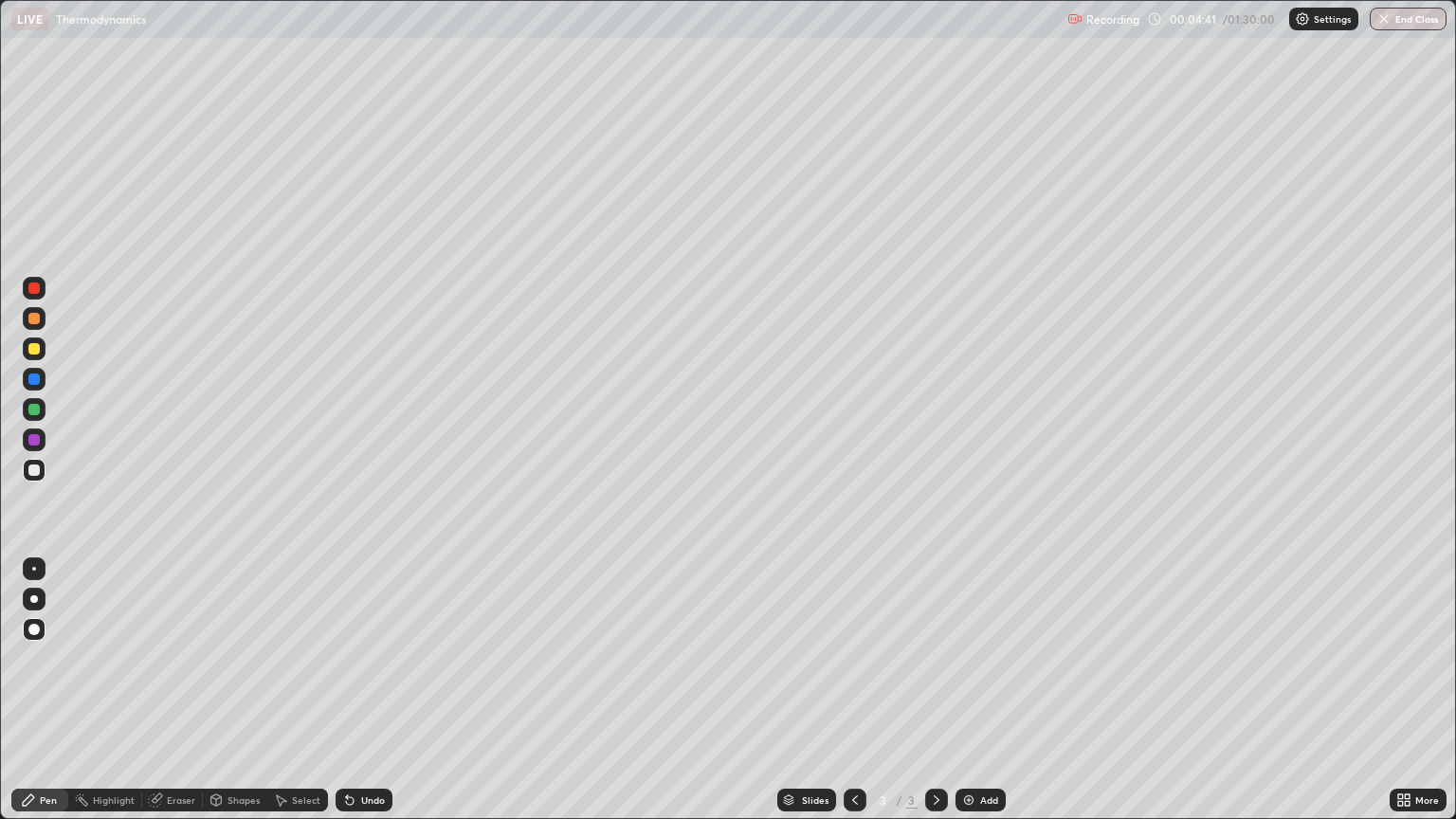 click on "Undo" at bounding box center (373, 800) 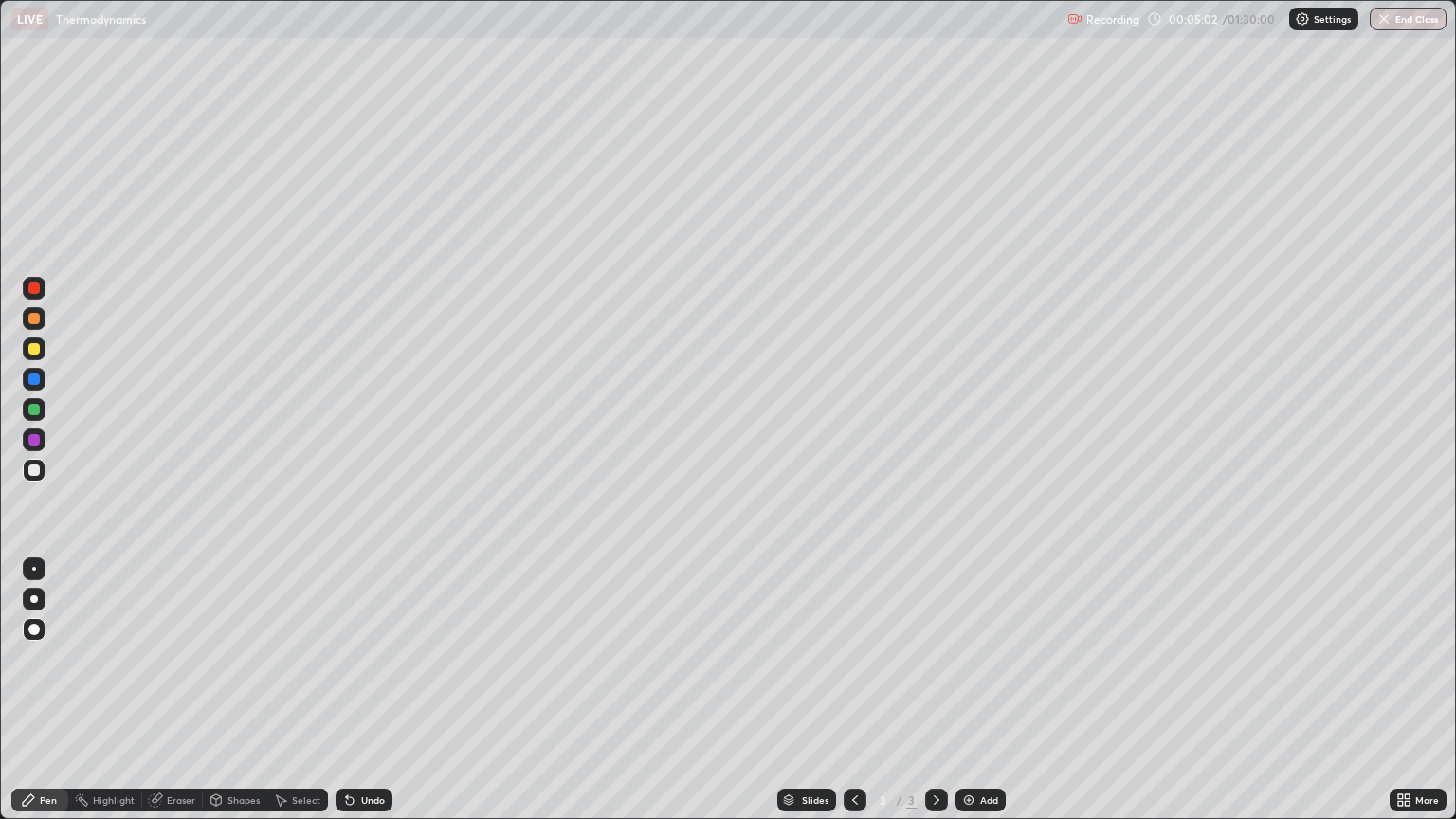 click on "Undo" at bounding box center [373, 800] 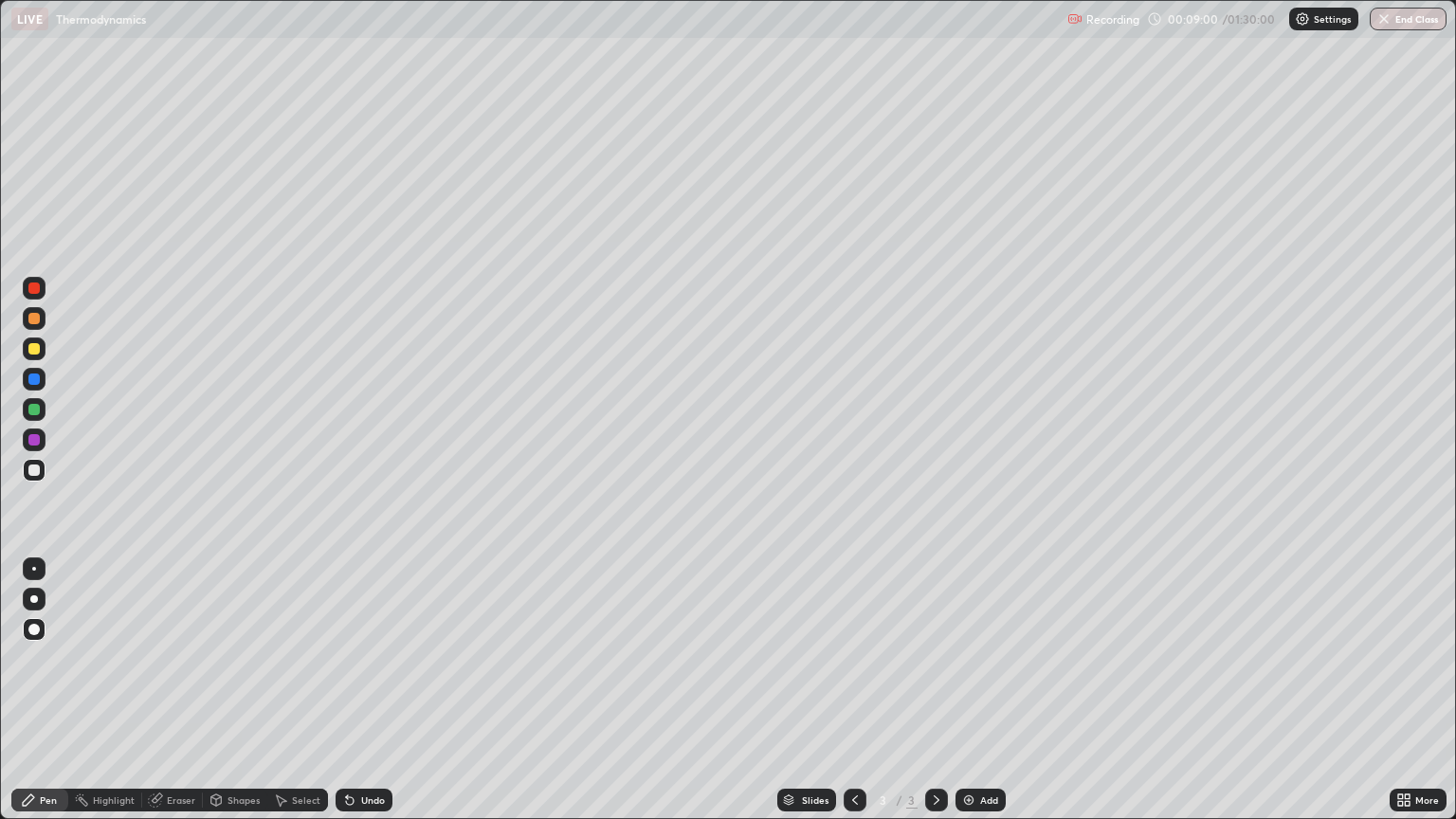 click on "Add" at bounding box center [989, 800] 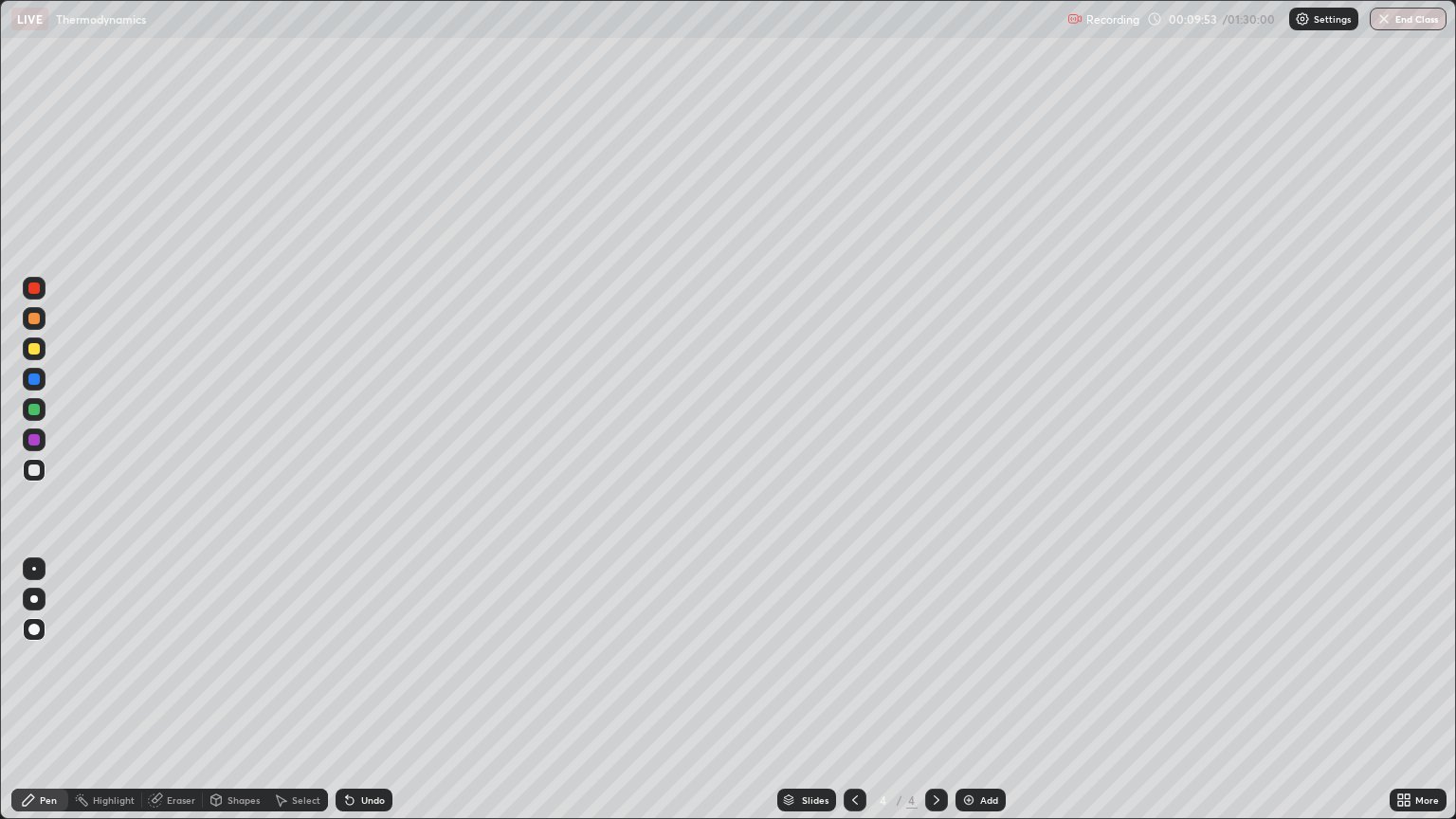 click on "Undo" at bounding box center [364, 800] 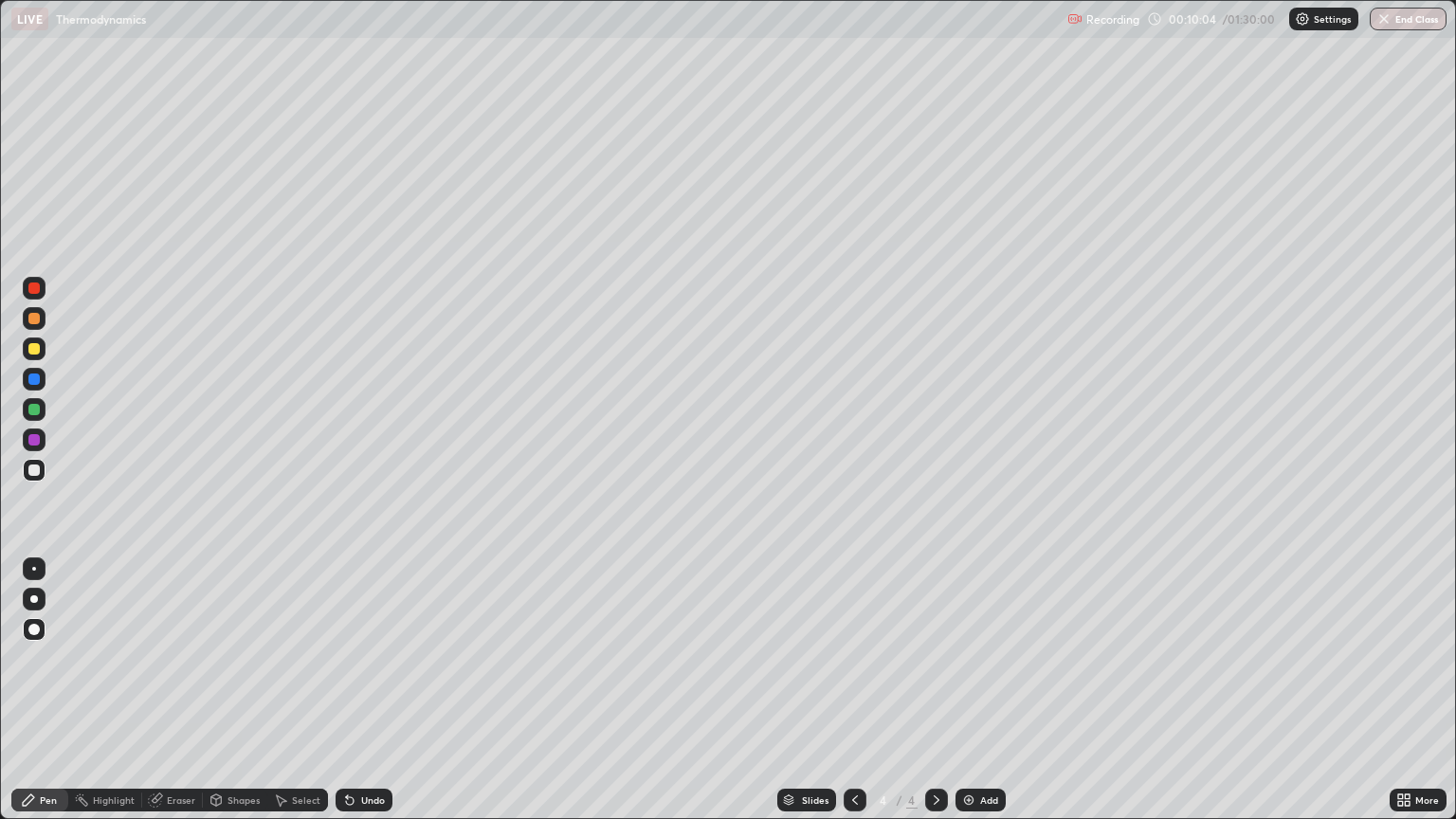 click on "Undo" at bounding box center (364, 800) 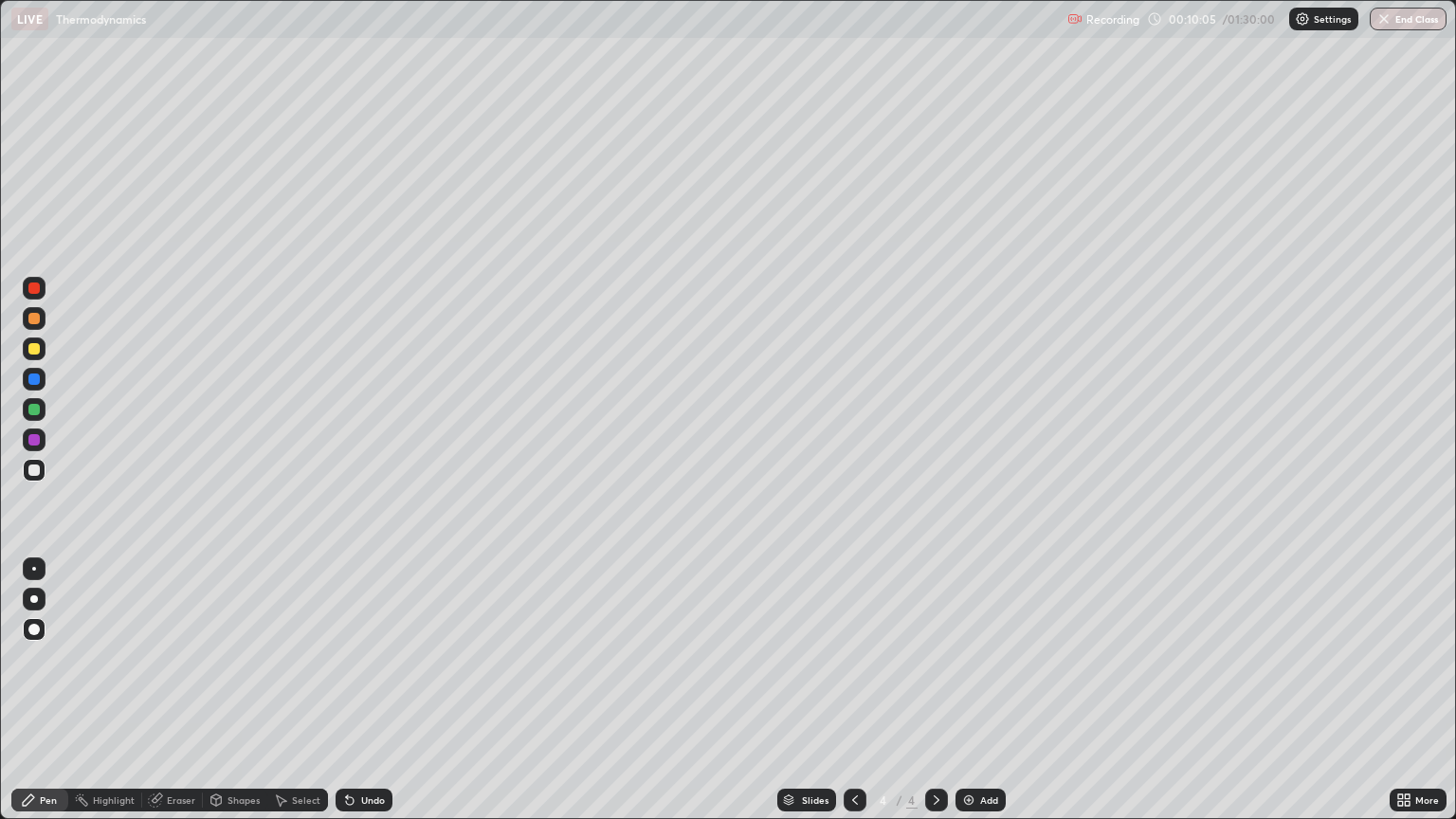 click on "Undo" at bounding box center (364, 800) 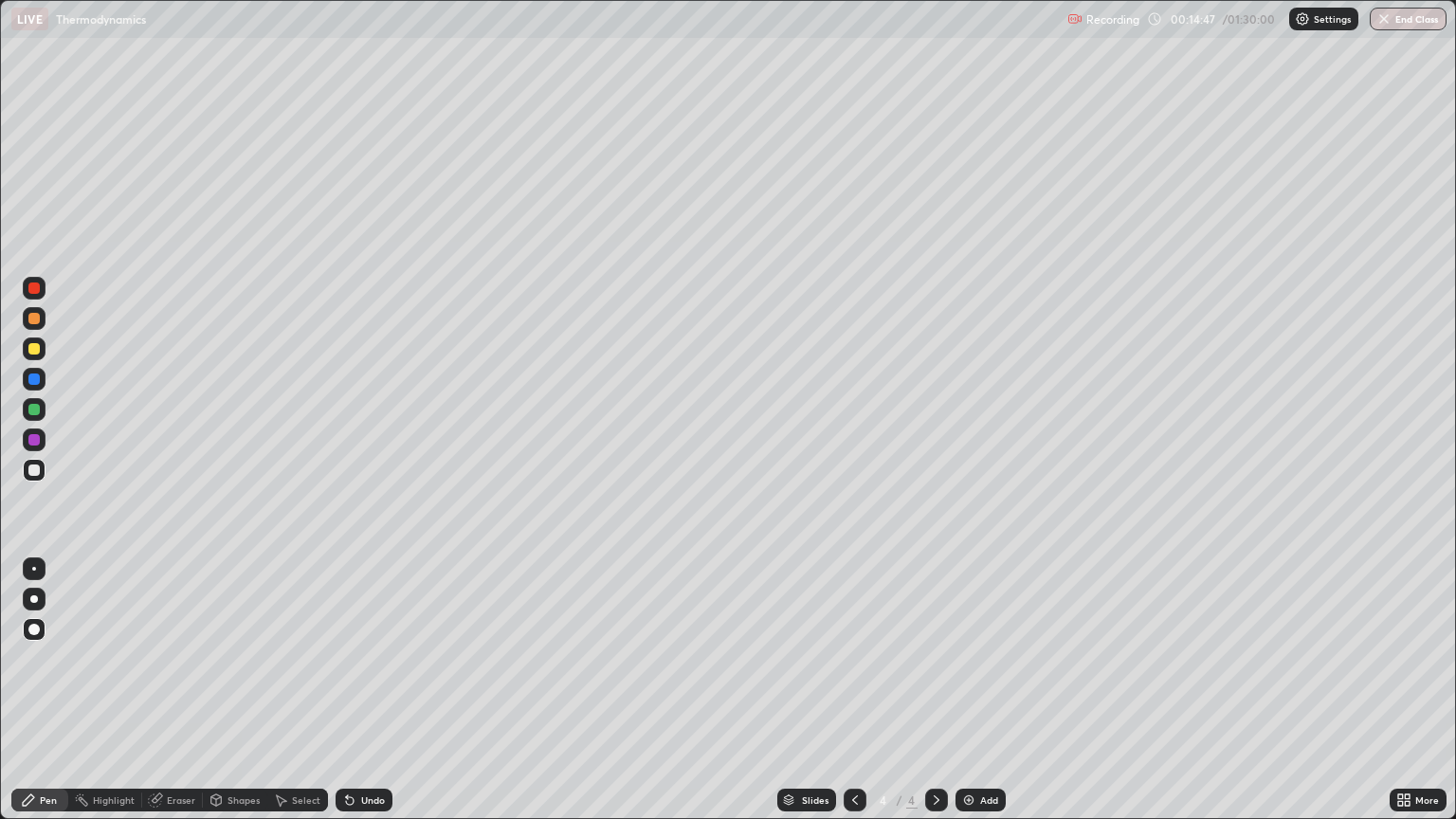 click on "Add" at bounding box center [980, 800] 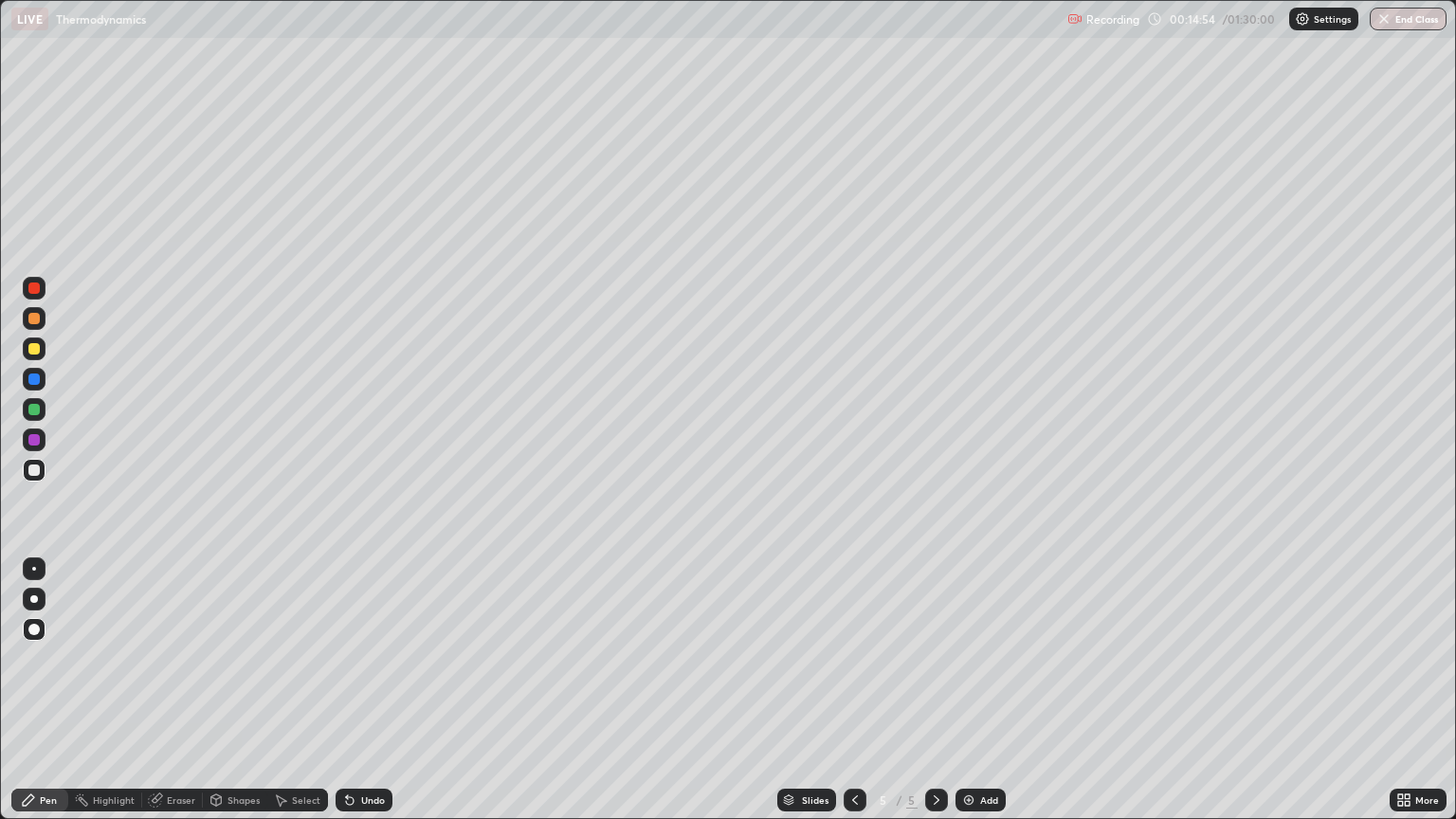 click on "Undo" at bounding box center (373, 800) 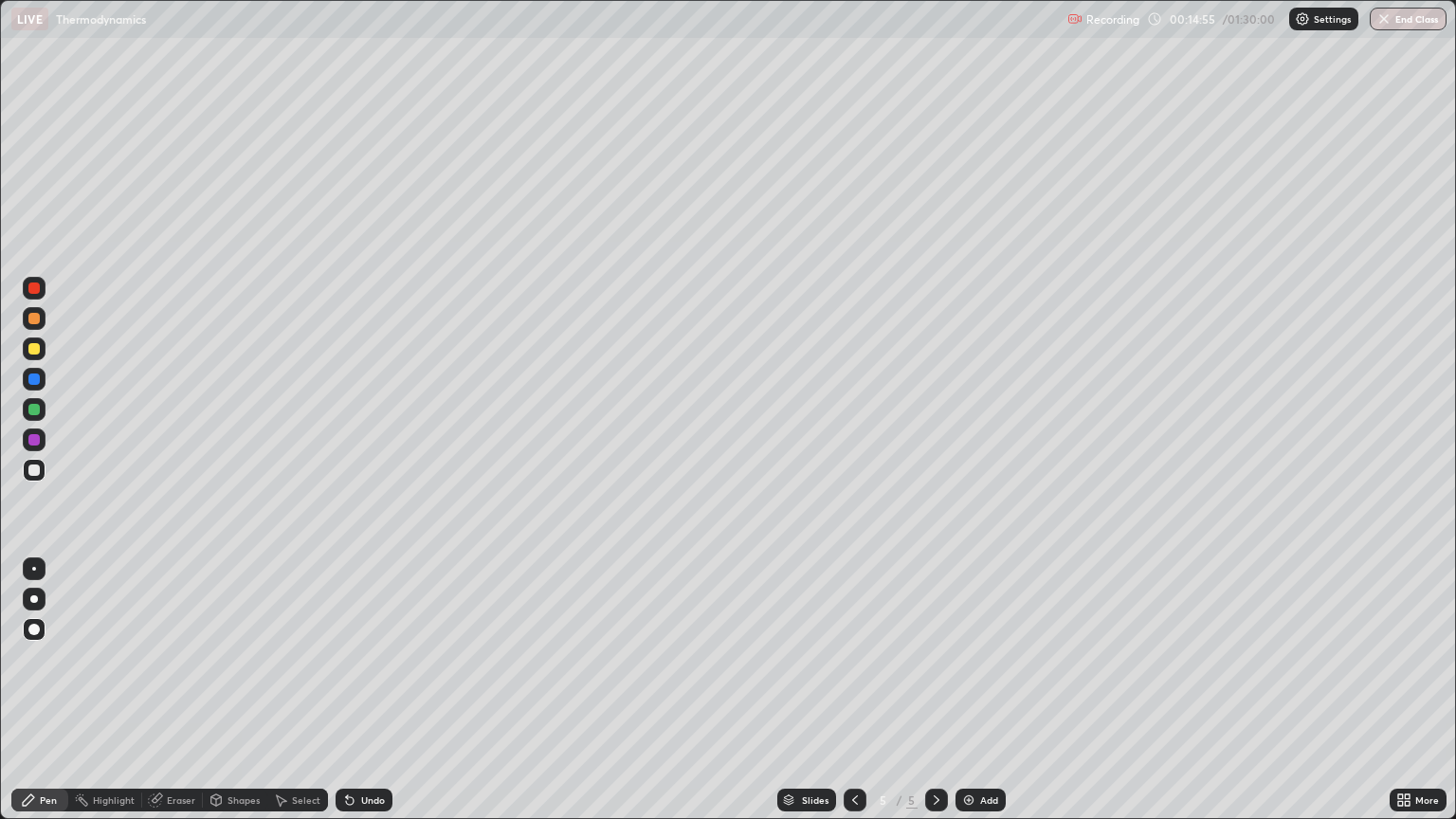 click on "Undo" at bounding box center [373, 800] 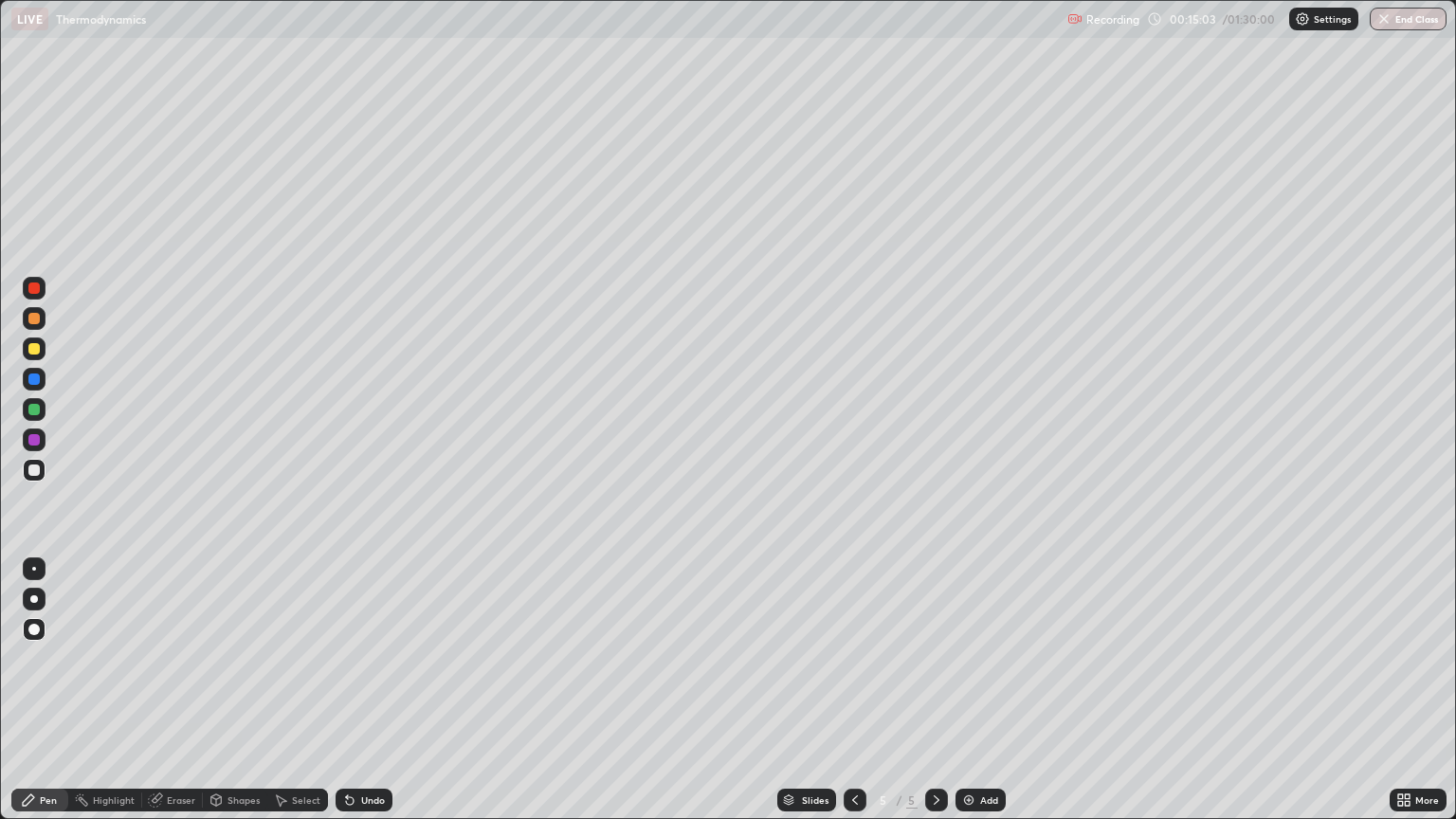 click on "Shapes" at bounding box center [244, 800] 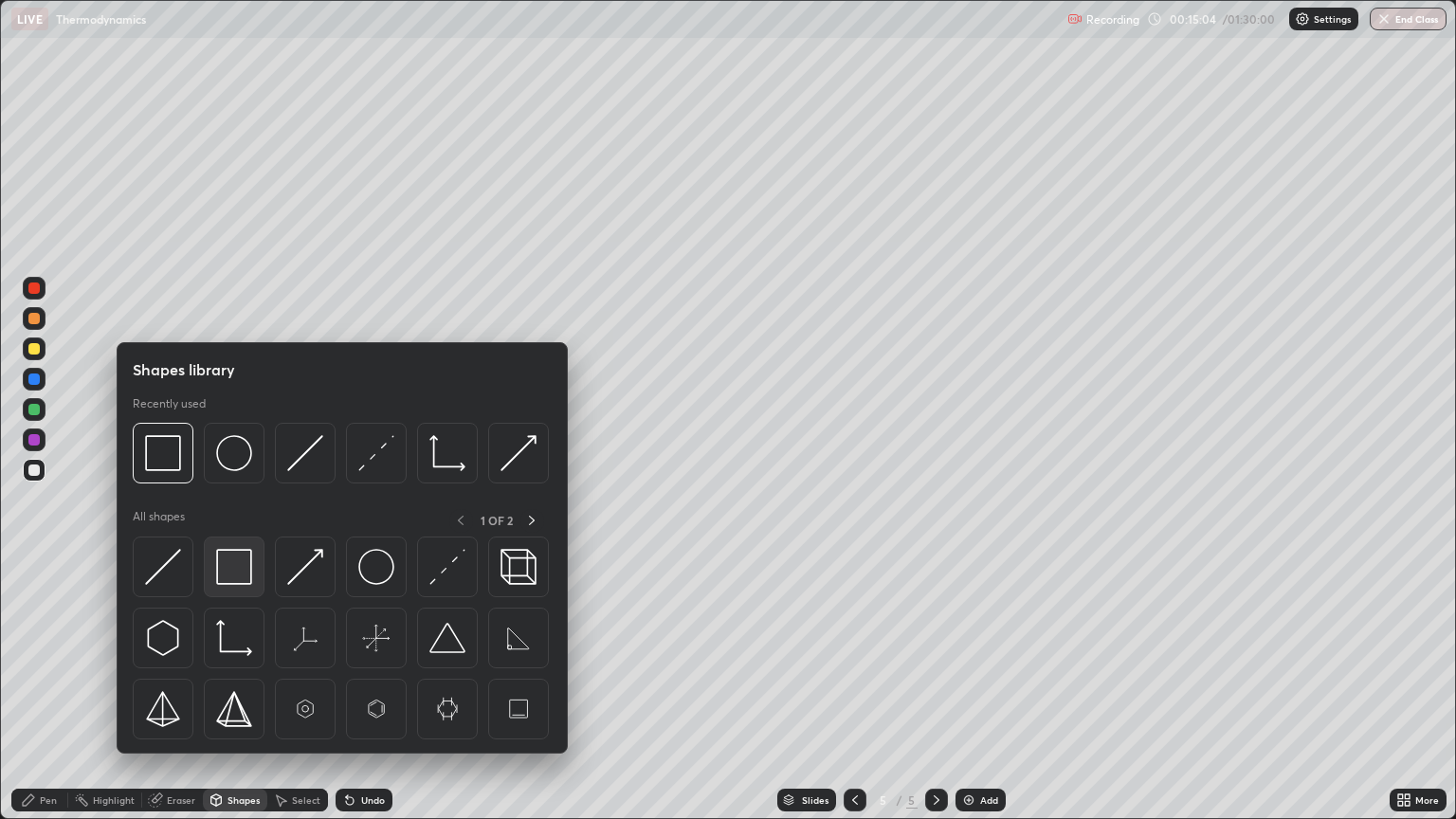 click at bounding box center (234, 567) 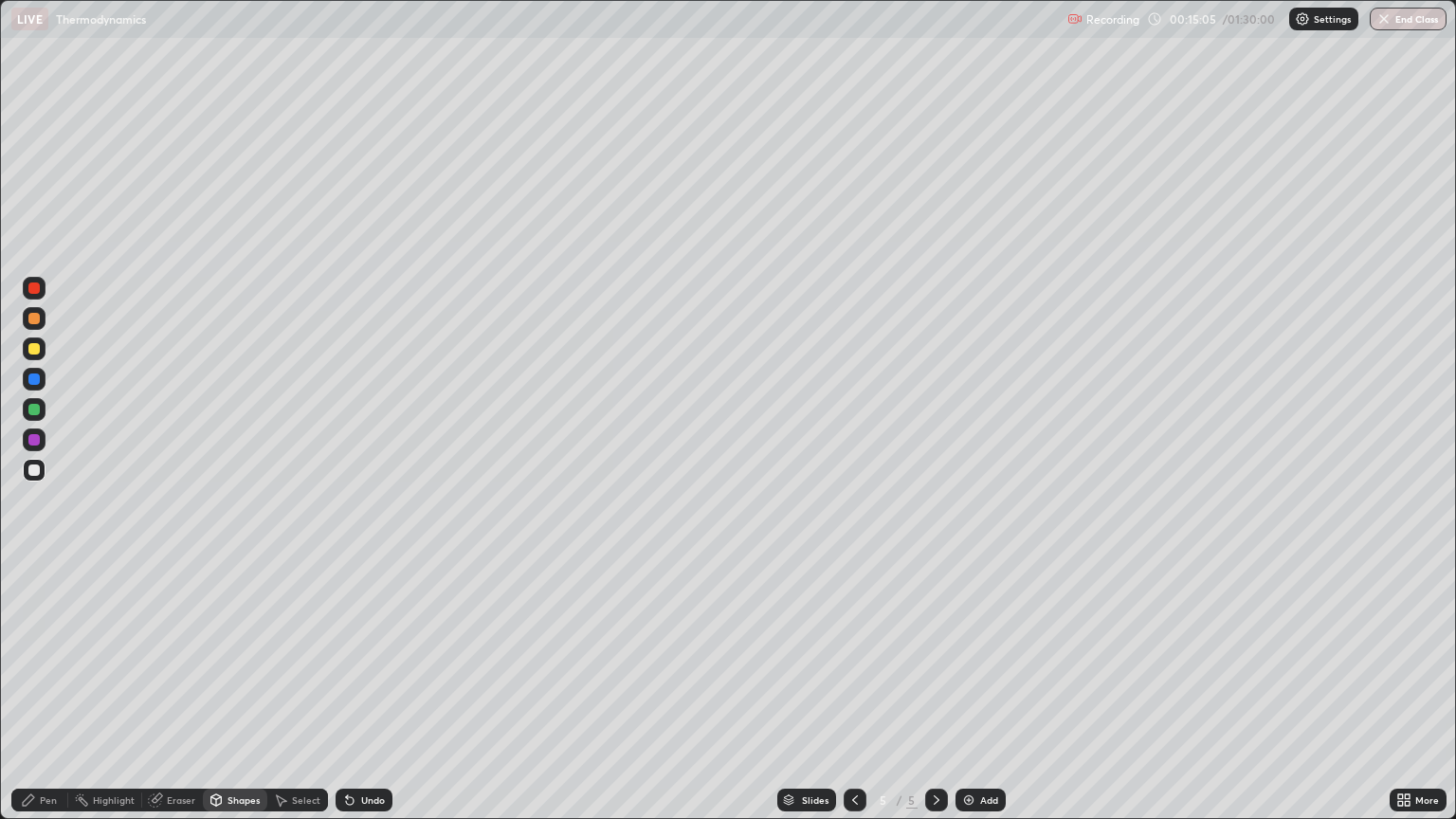 click at bounding box center [34, 440] 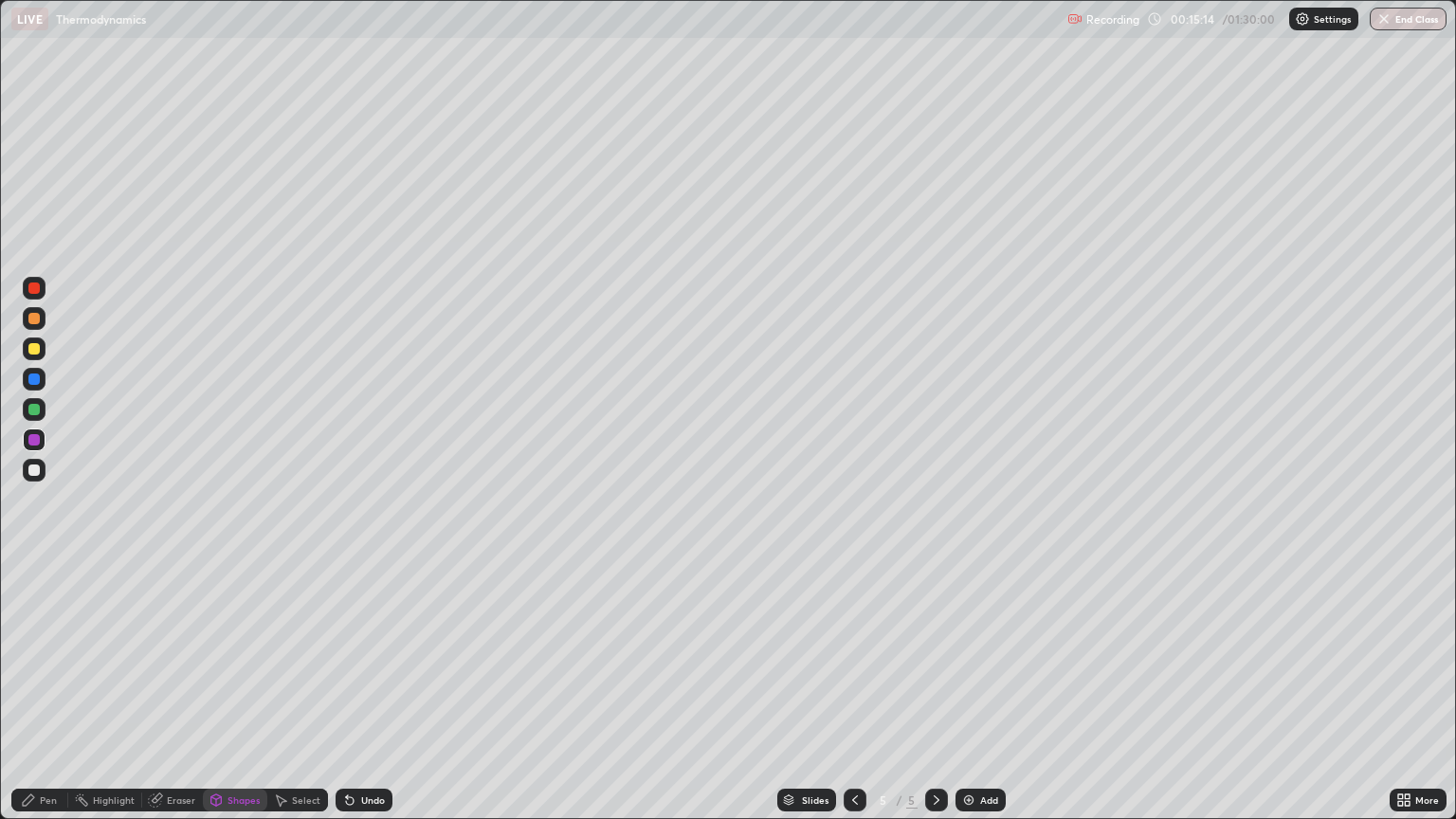 click at bounding box center [34, 470] 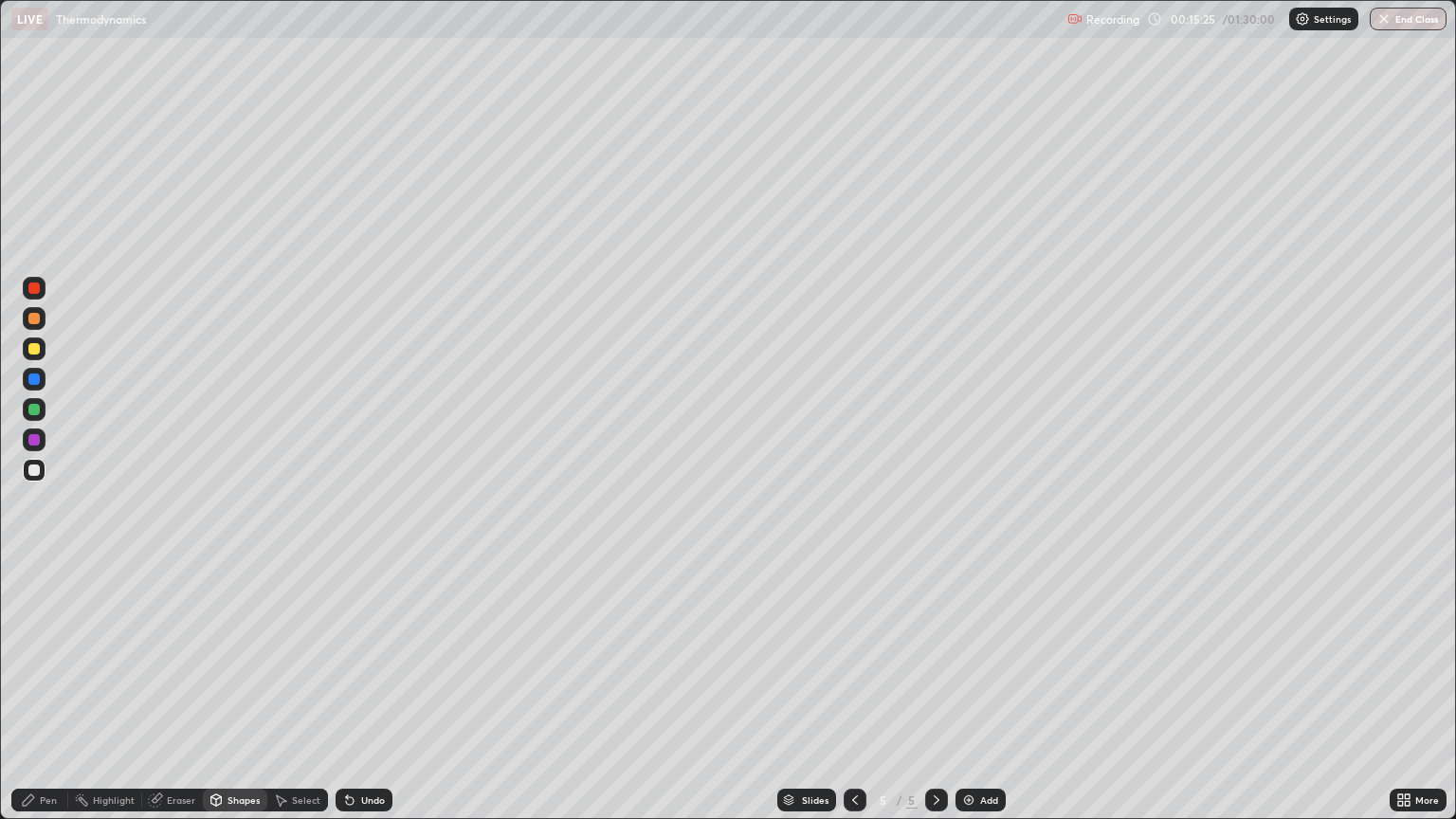 click on "Pen" at bounding box center [40, 800] 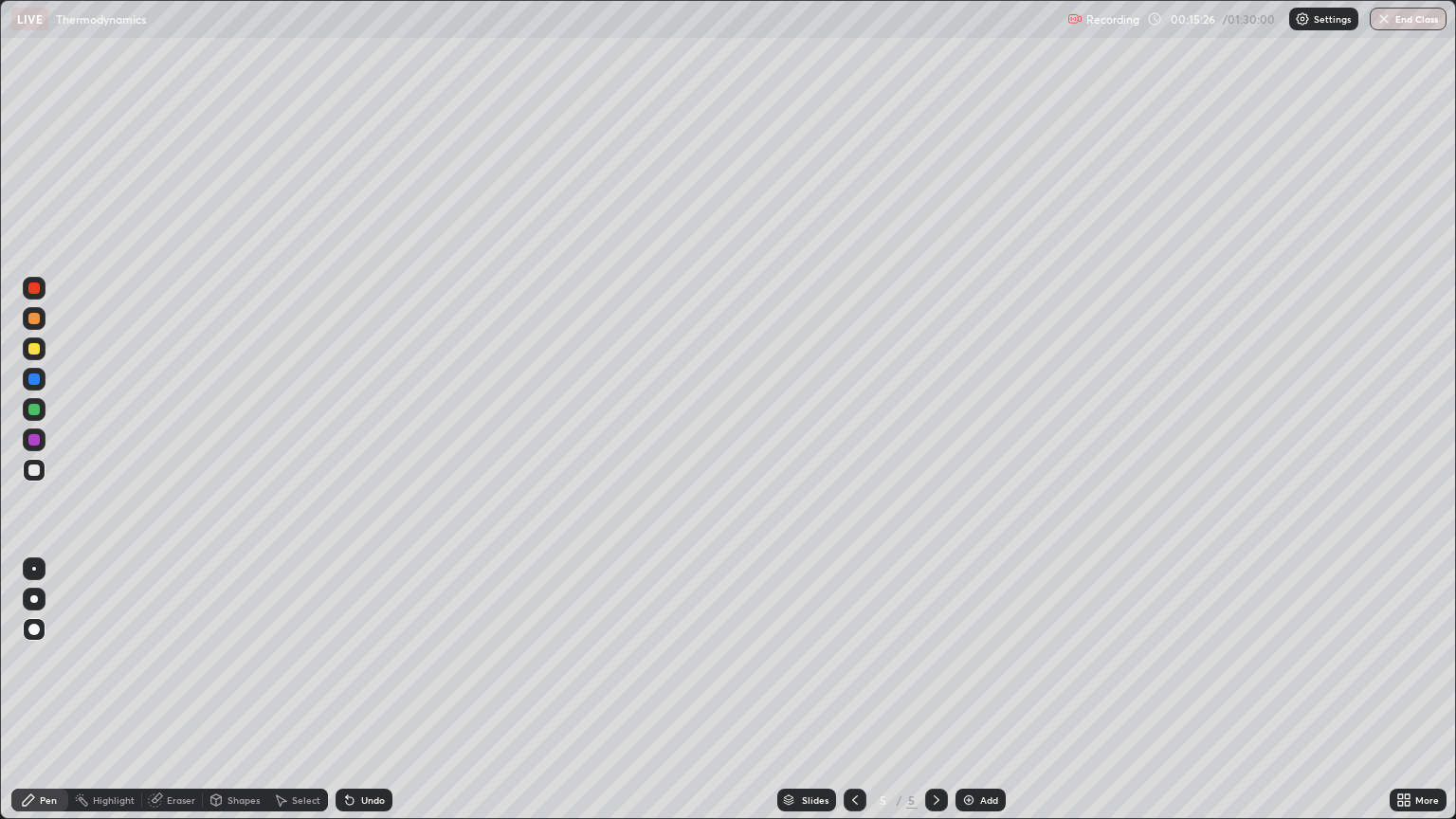 click at bounding box center [34, 440] 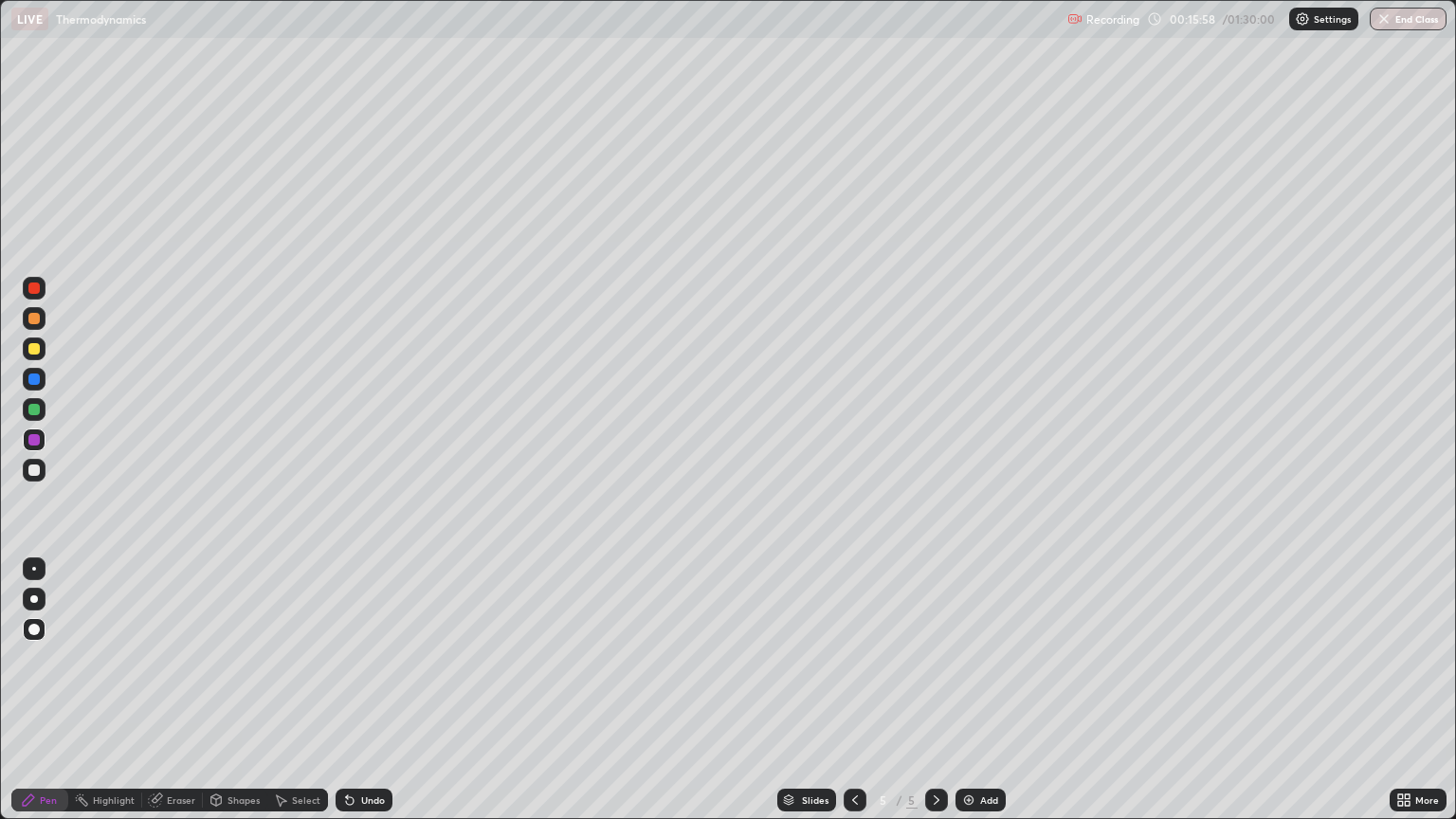 click on "Eraser" at bounding box center [181, 800] 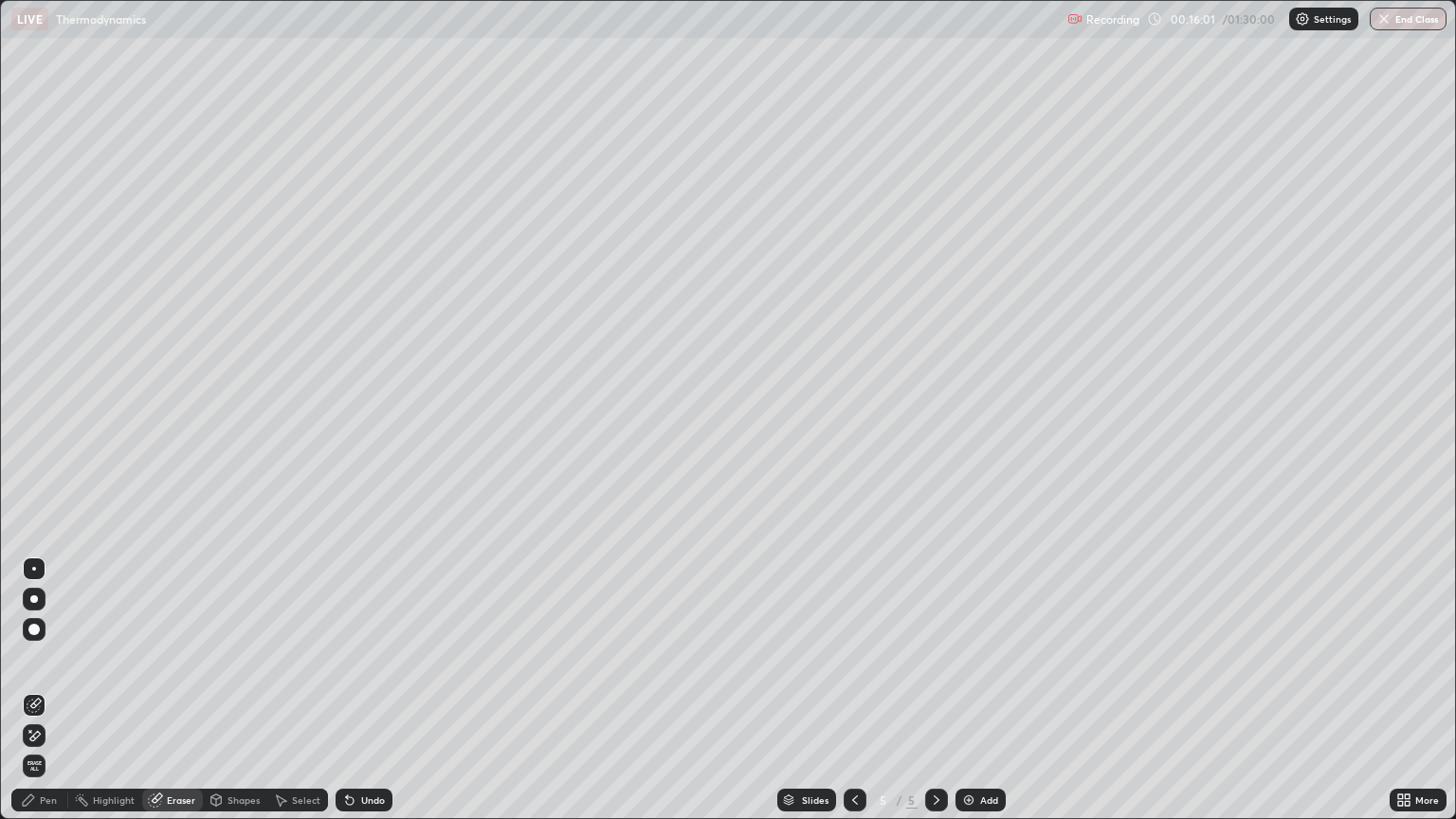 click on "Pen" at bounding box center (48, 800) 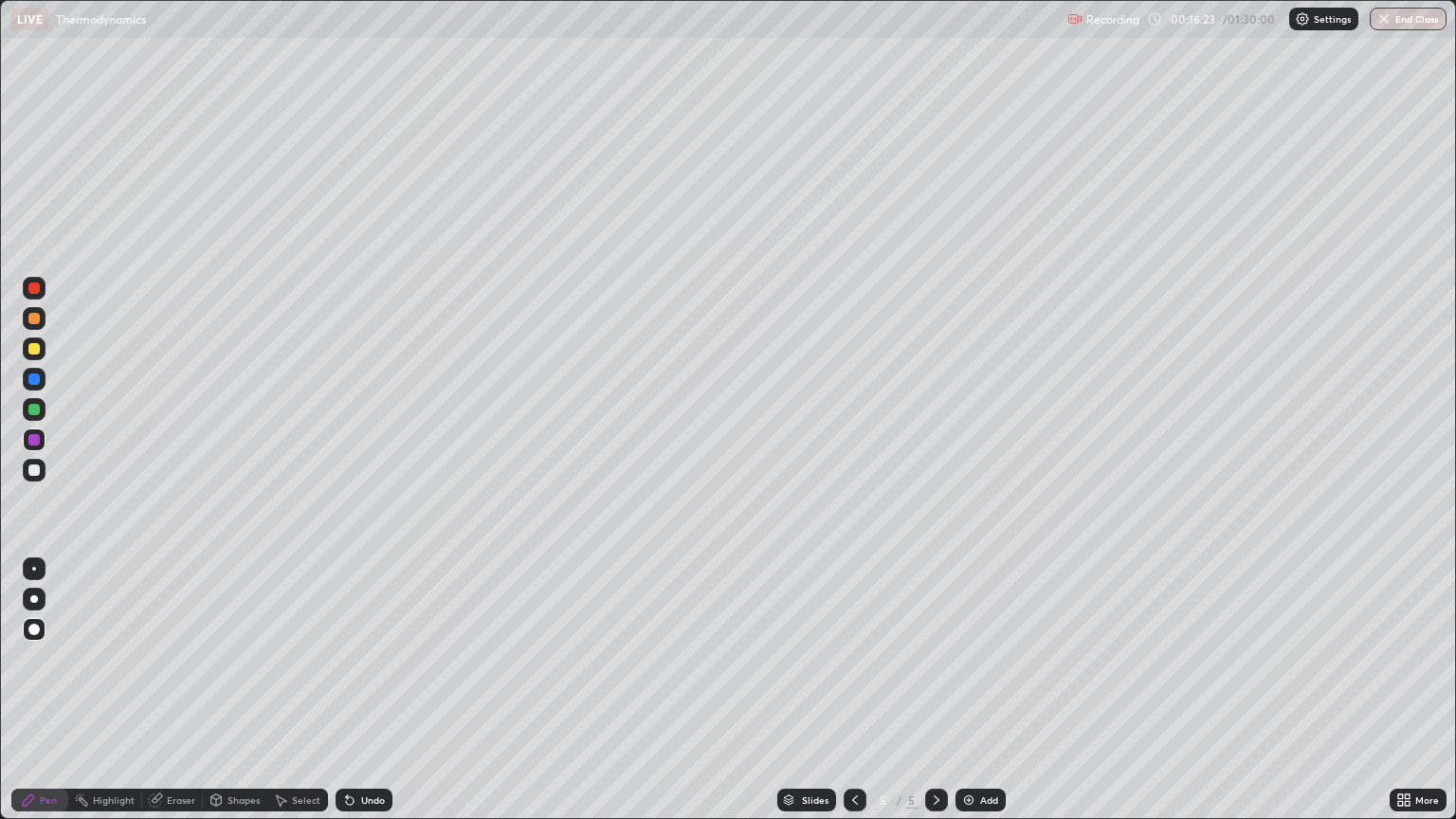 click on "Slides 5 / 5 Add" at bounding box center (891, 800) 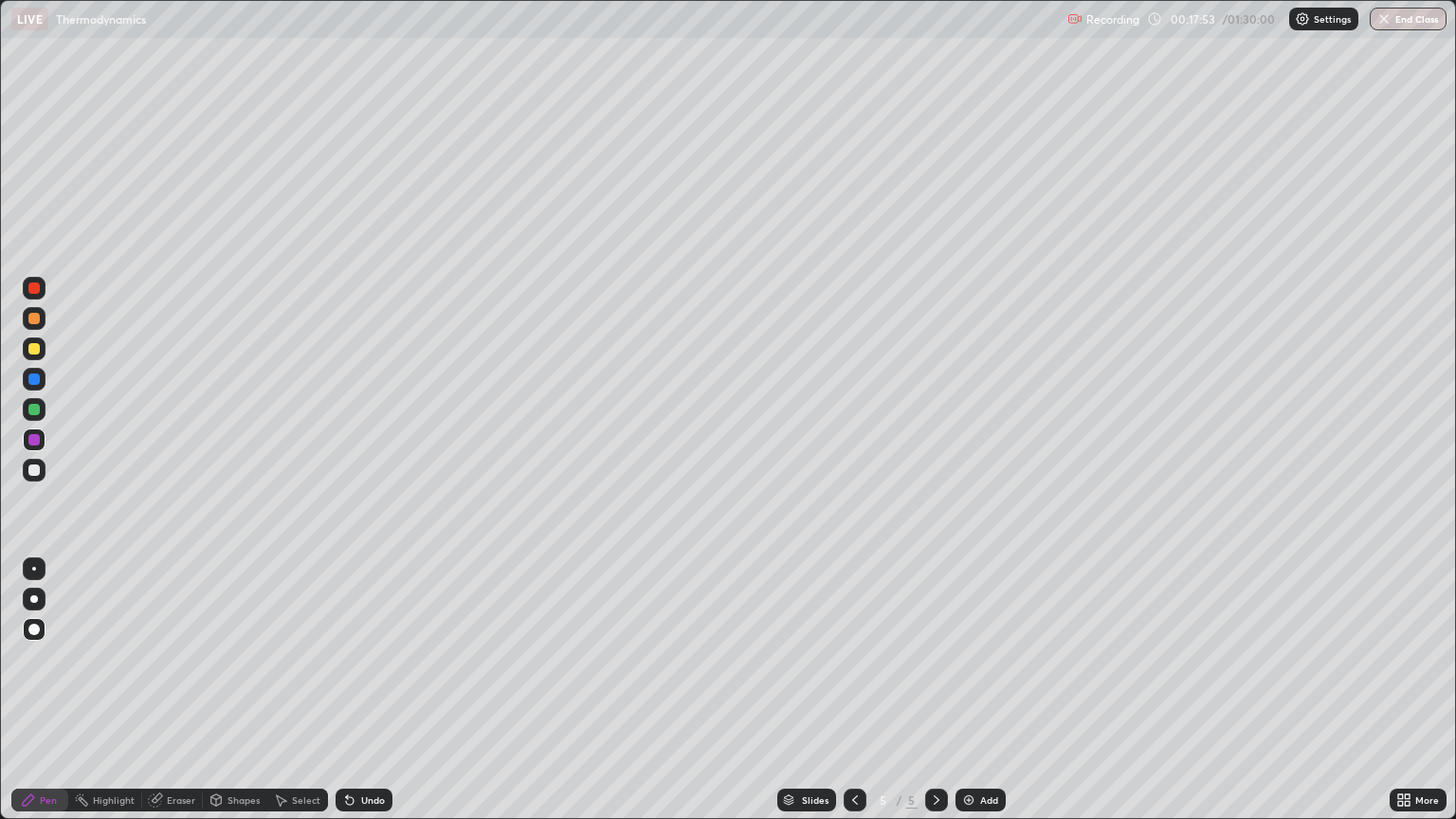 click on "Undo" at bounding box center [373, 800] 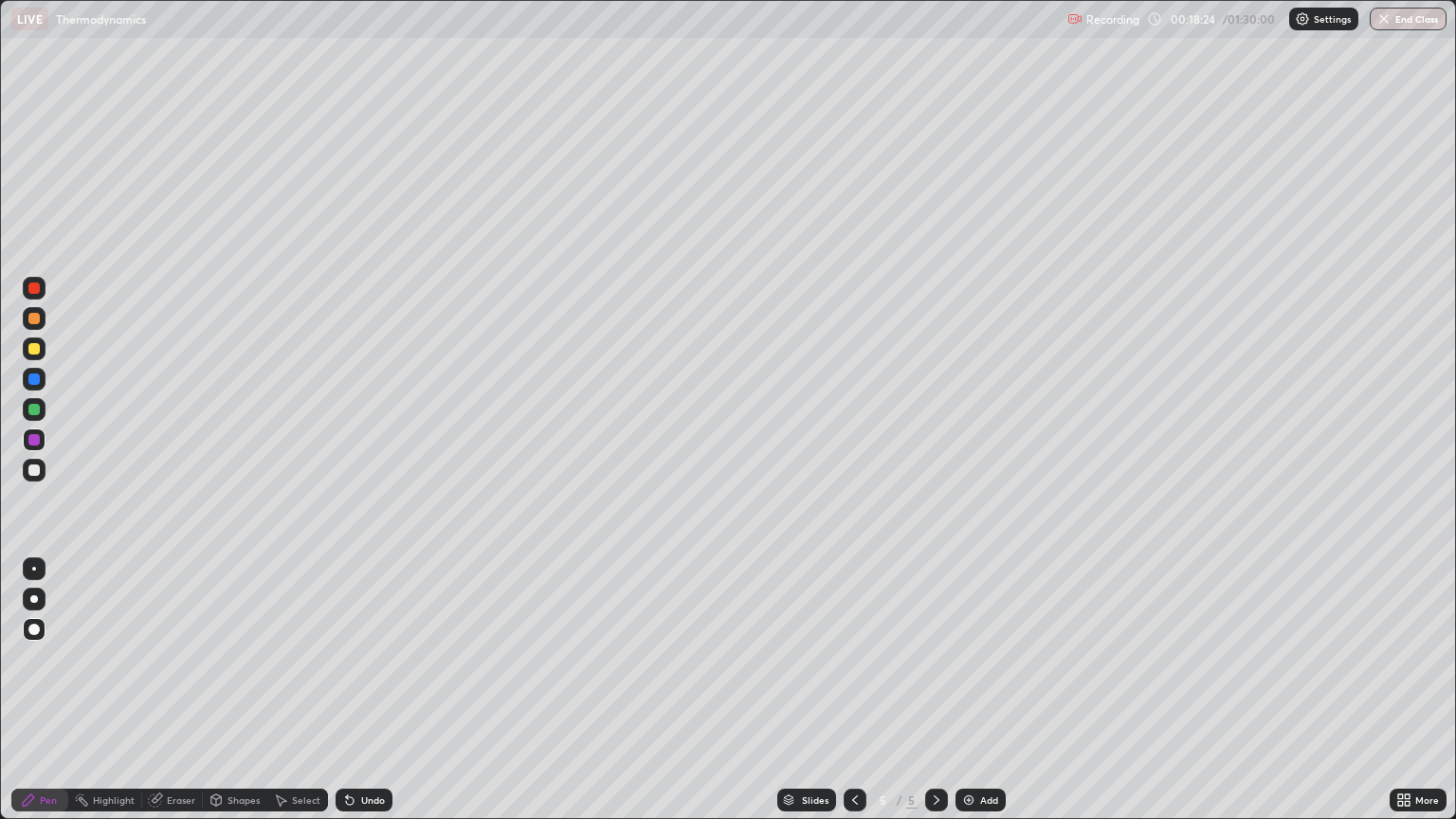 click on "Select" at bounding box center (298, 800) 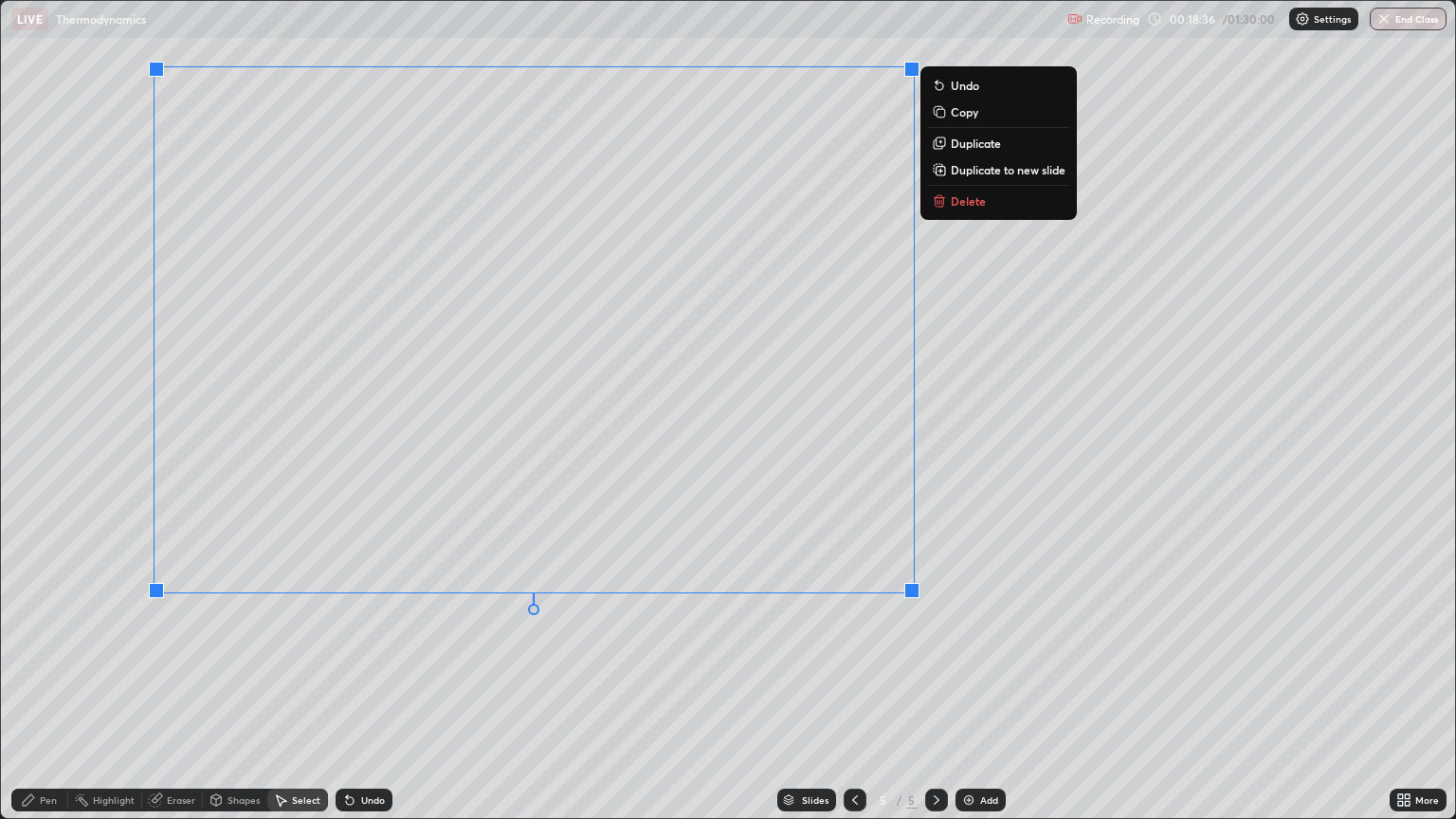 click on "0 ° Undo Copy Duplicate Duplicate to new slide Delete" at bounding box center [728, 410] 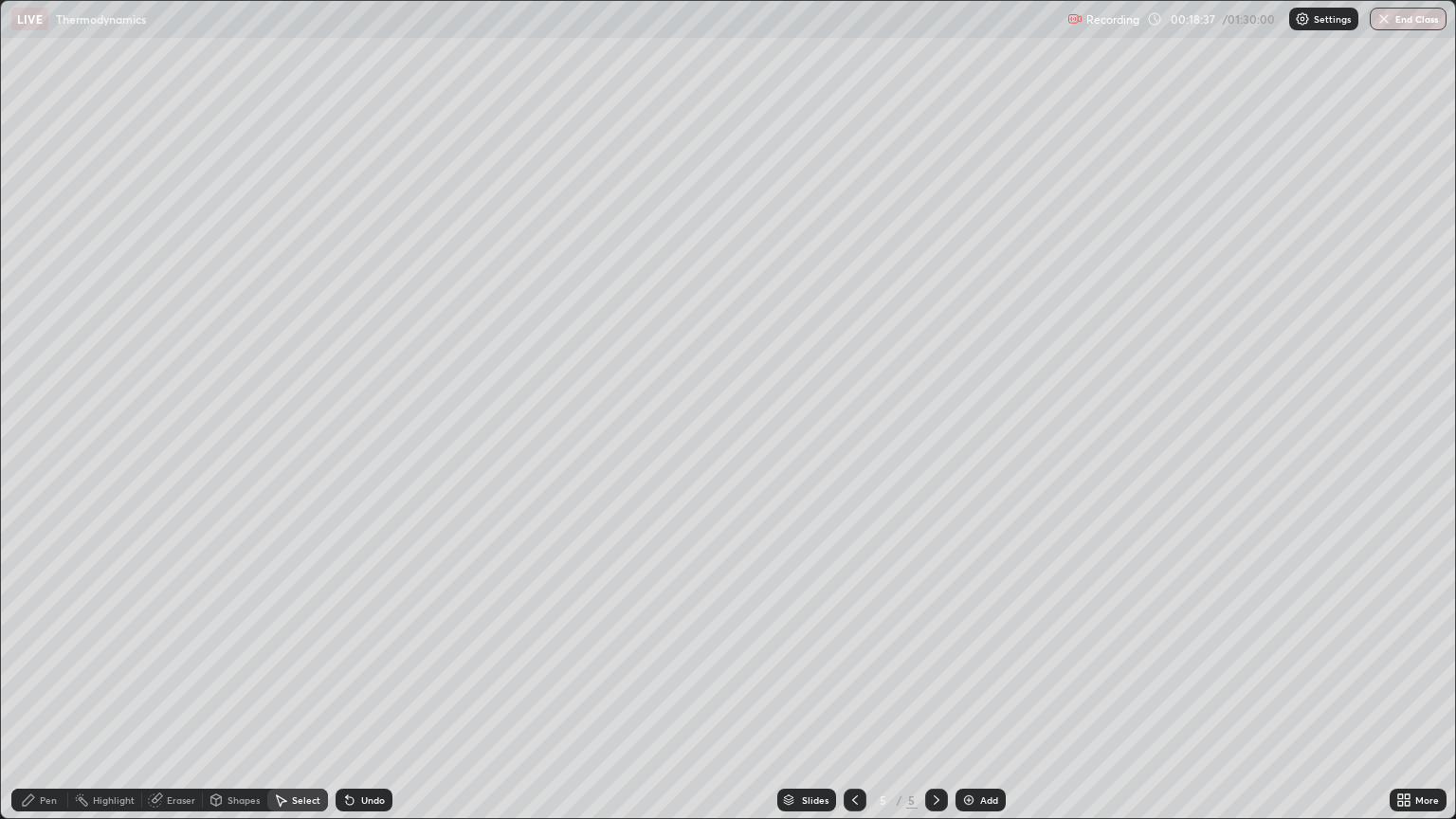 click on "Pen" at bounding box center (40, 800) 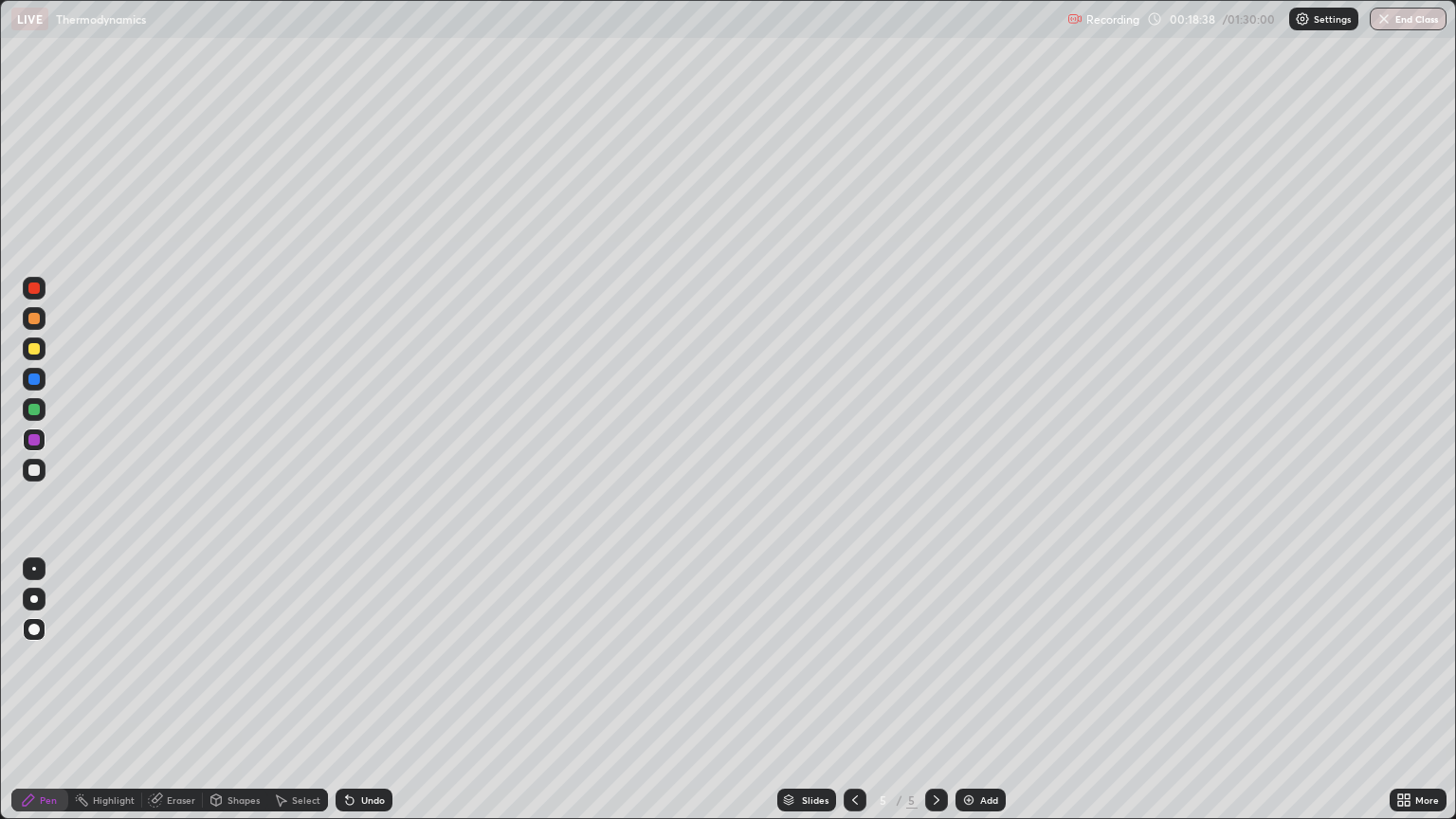 click at bounding box center [34, 470] 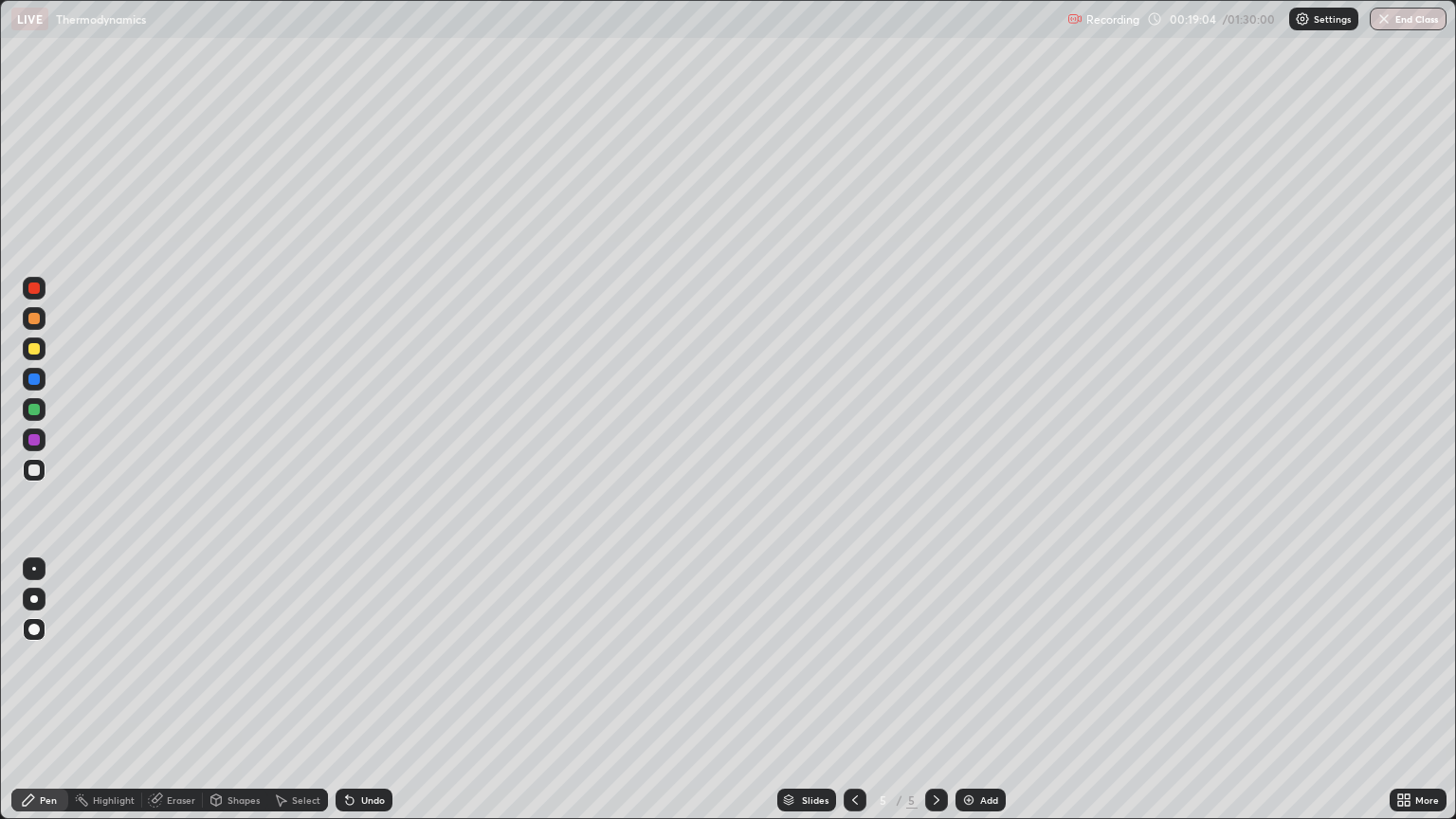 click on "Undo" at bounding box center (364, 800) 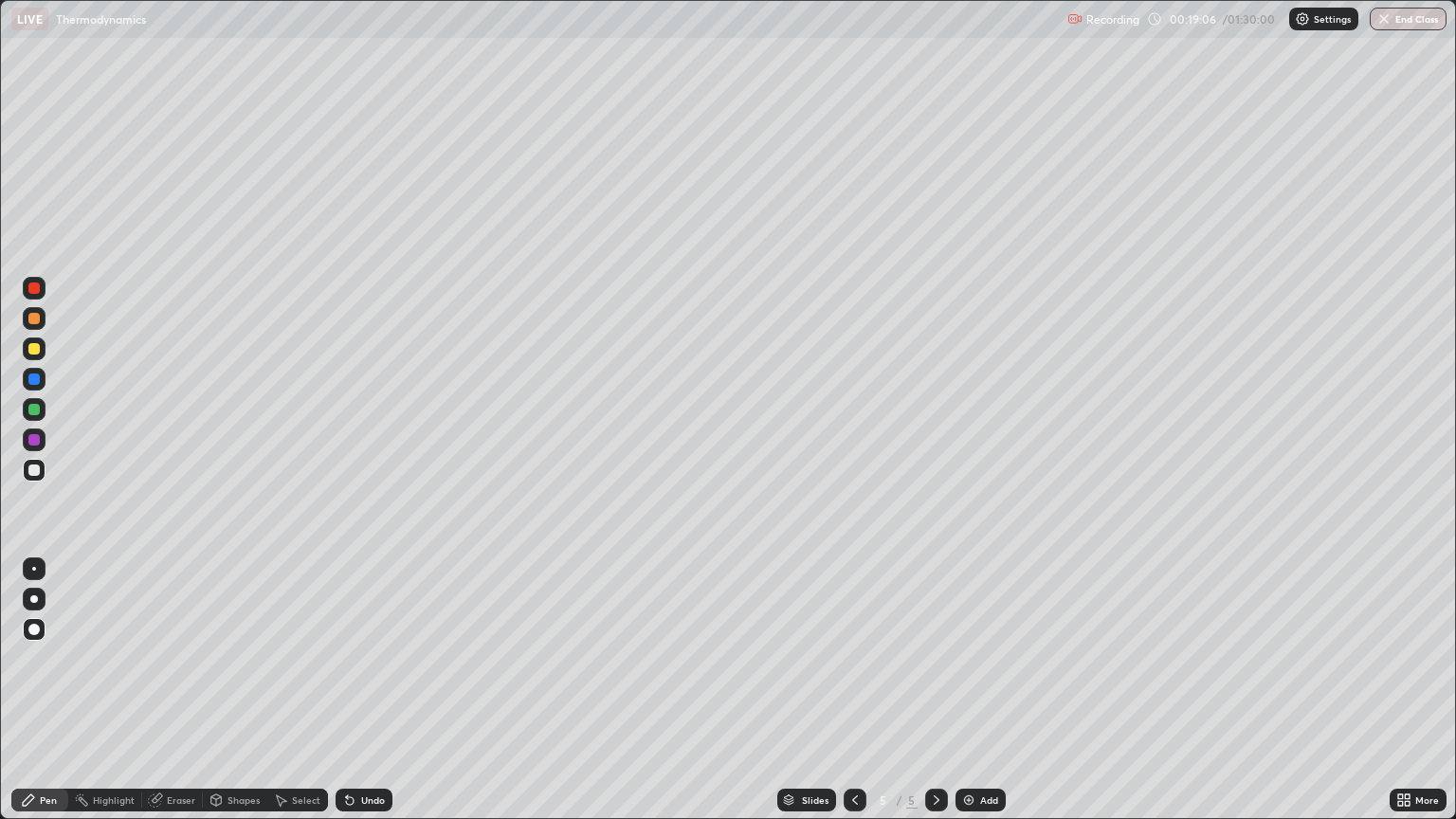click on "Undo" at bounding box center (373, 800) 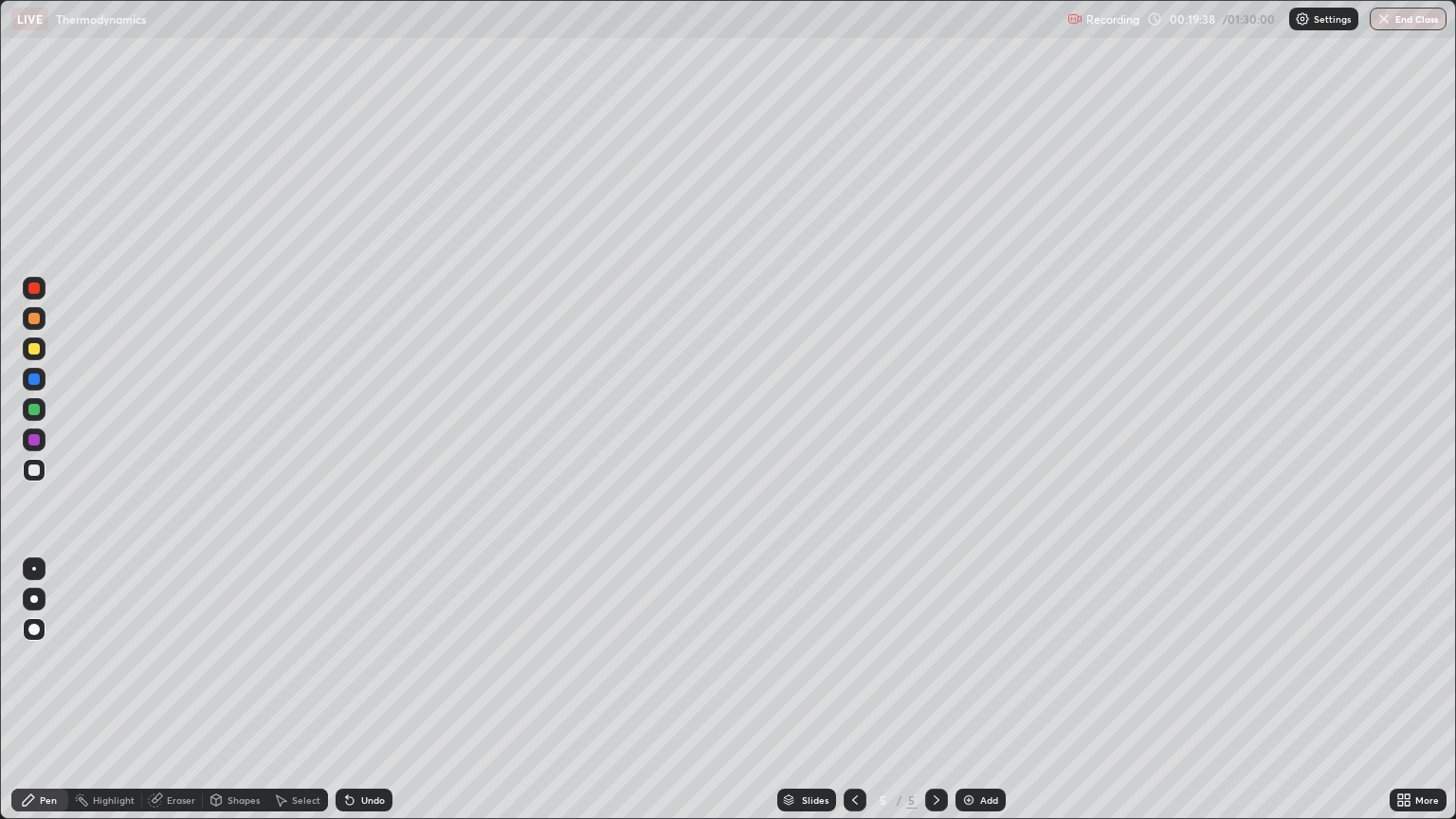 click on "Slides 5 / 5 Add" at bounding box center [891, 800] 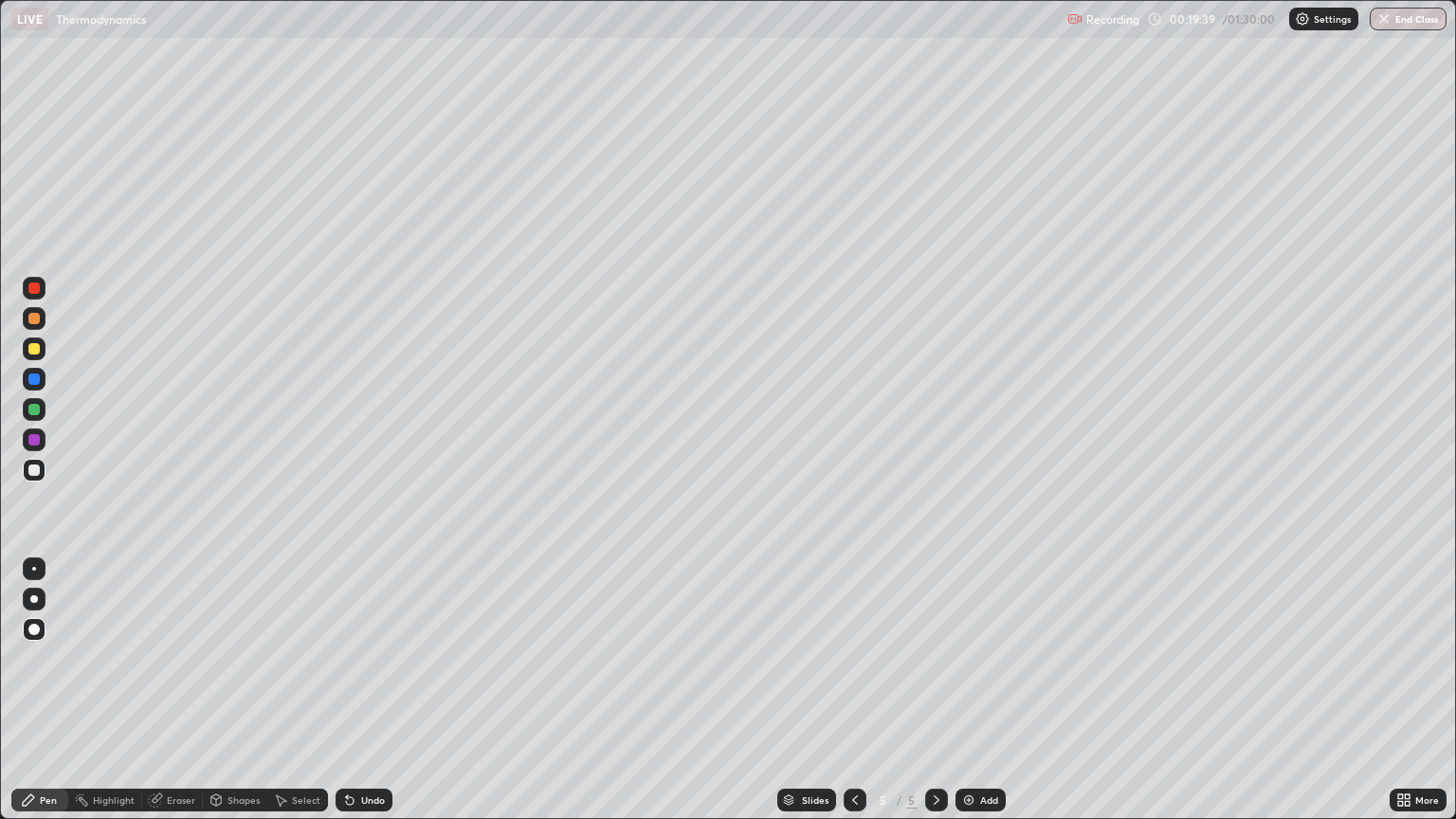 click on "Undo" at bounding box center [364, 800] 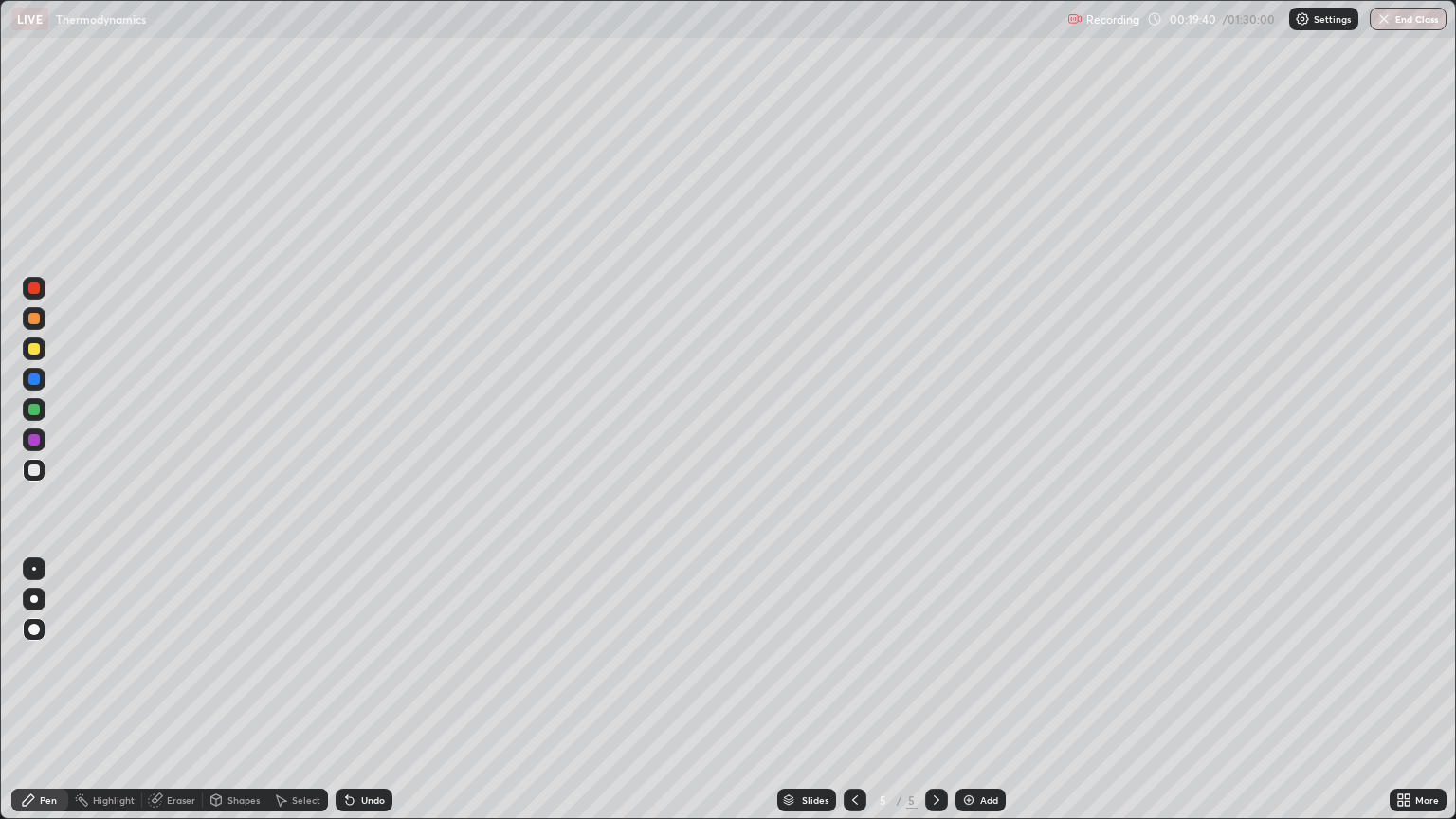 click on "Undo" at bounding box center (364, 800) 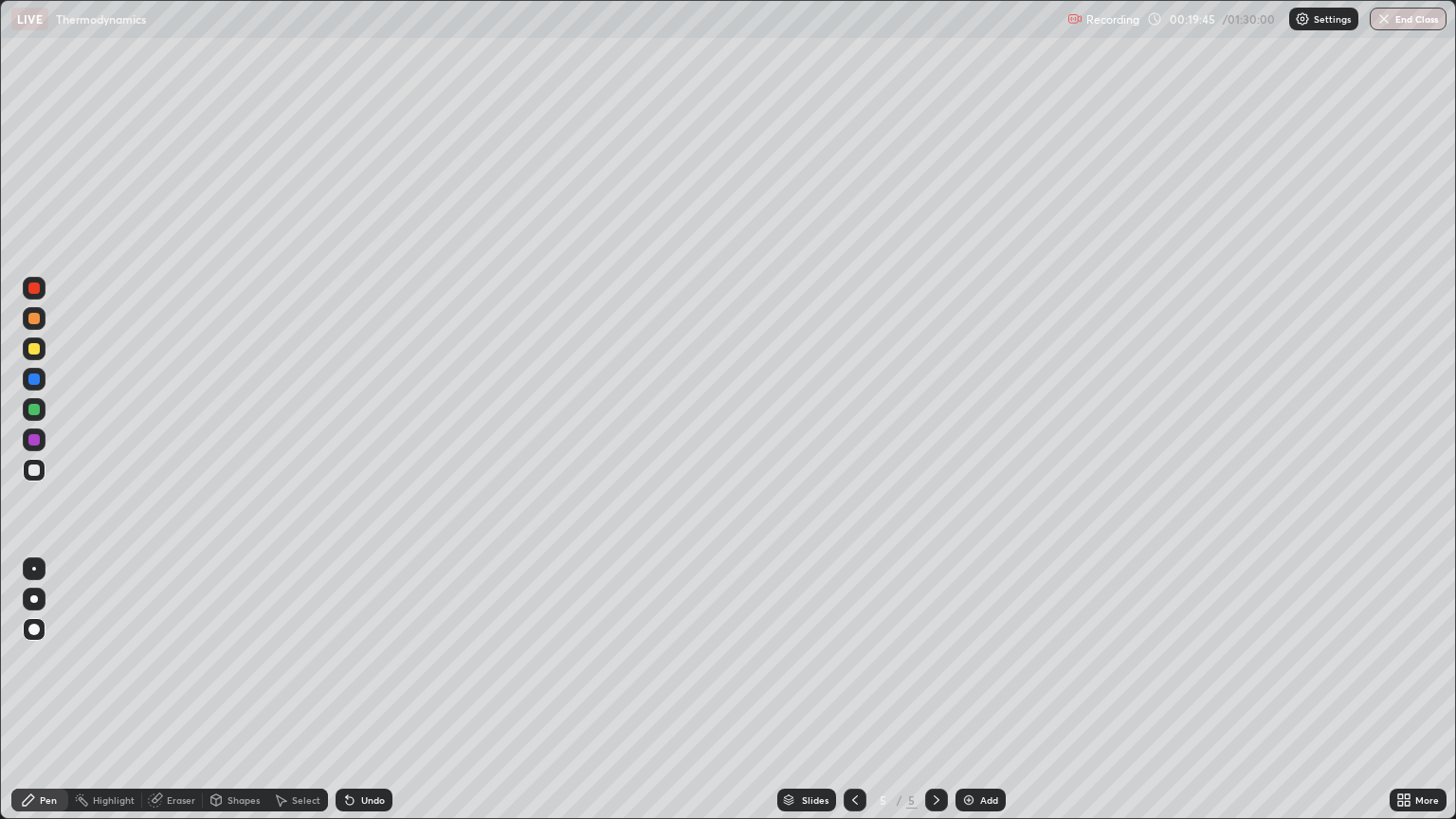 click on "More" at bounding box center (1427, 800) 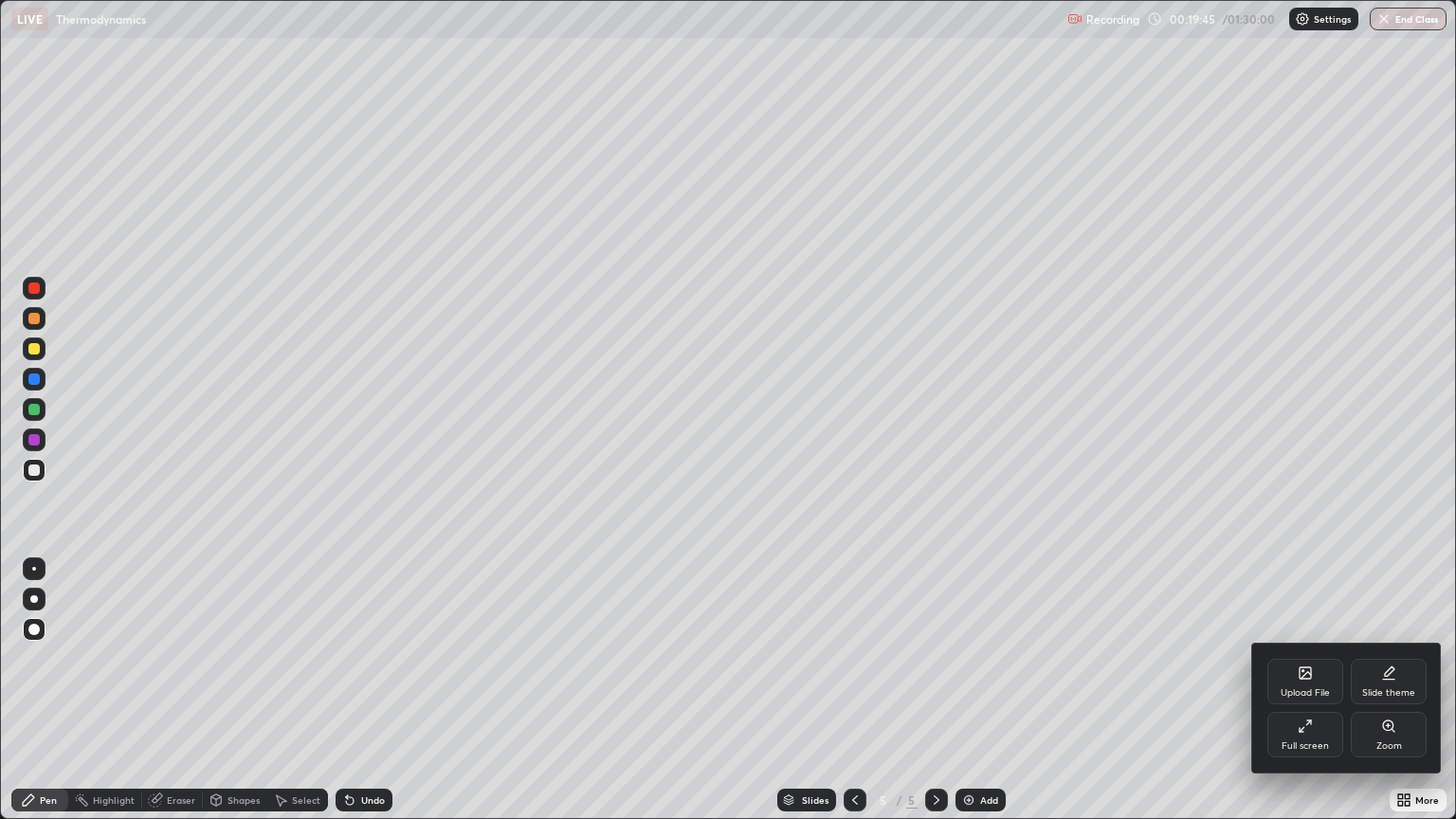 click on "Full screen" at bounding box center (1305, 735) 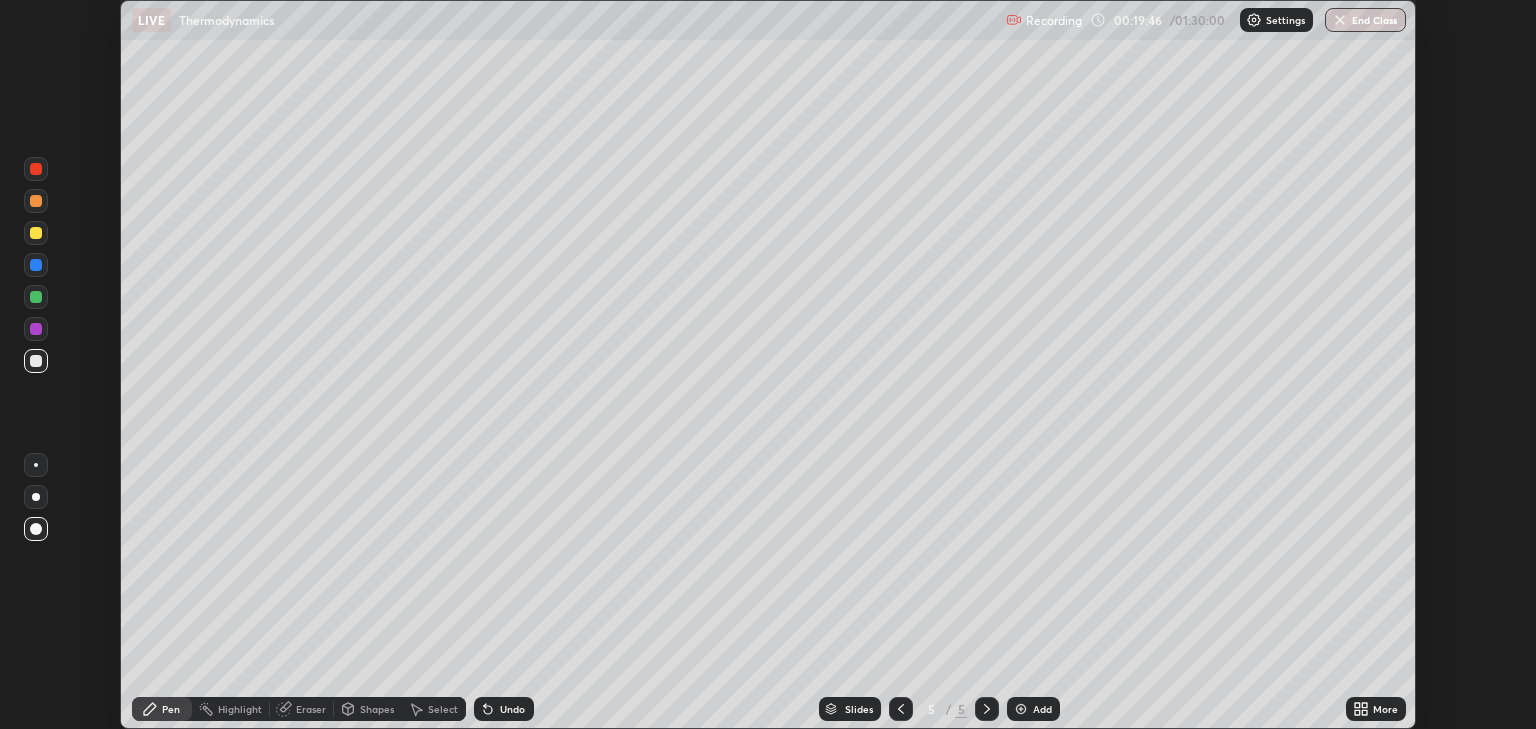 scroll, scrollTop: 729, scrollLeft: 1536, axis: both 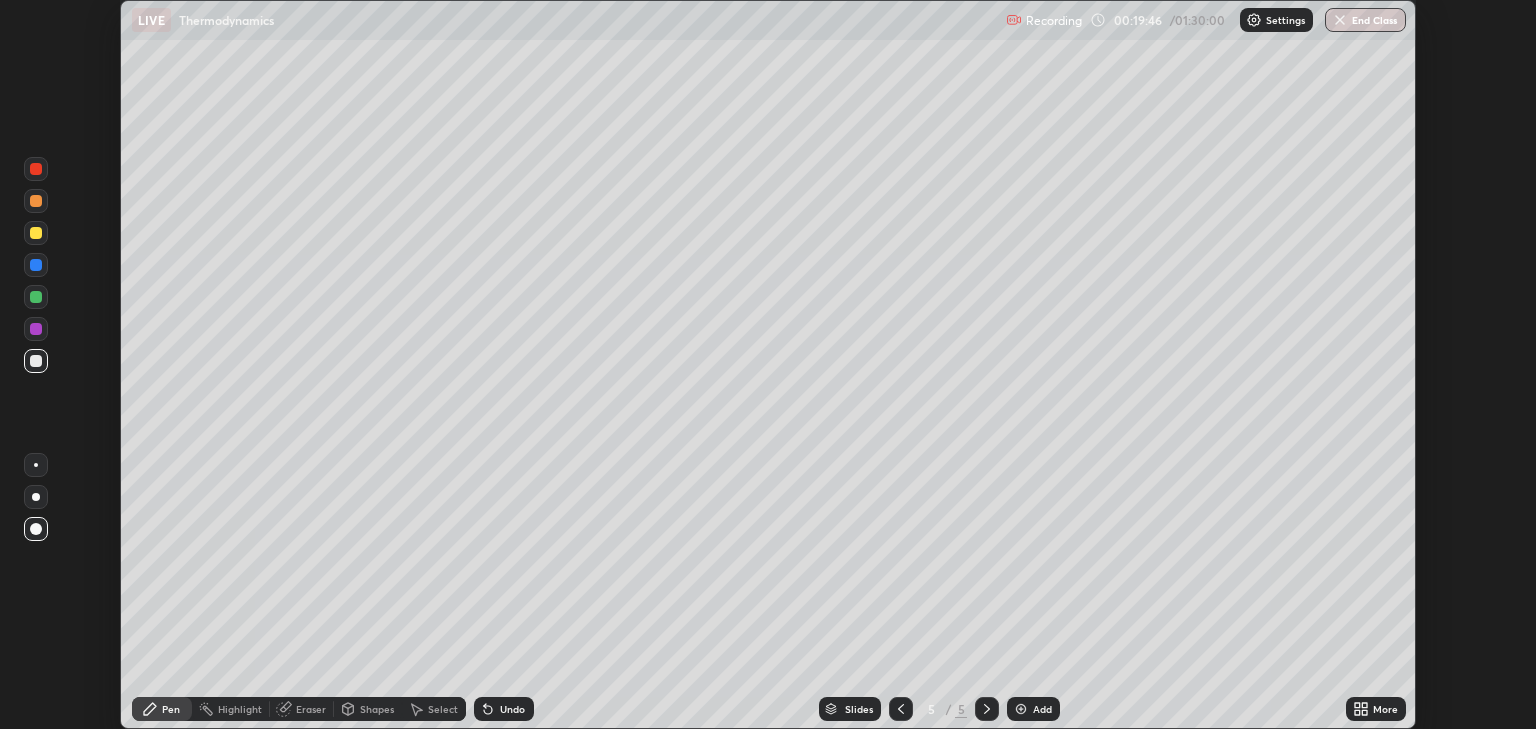 click 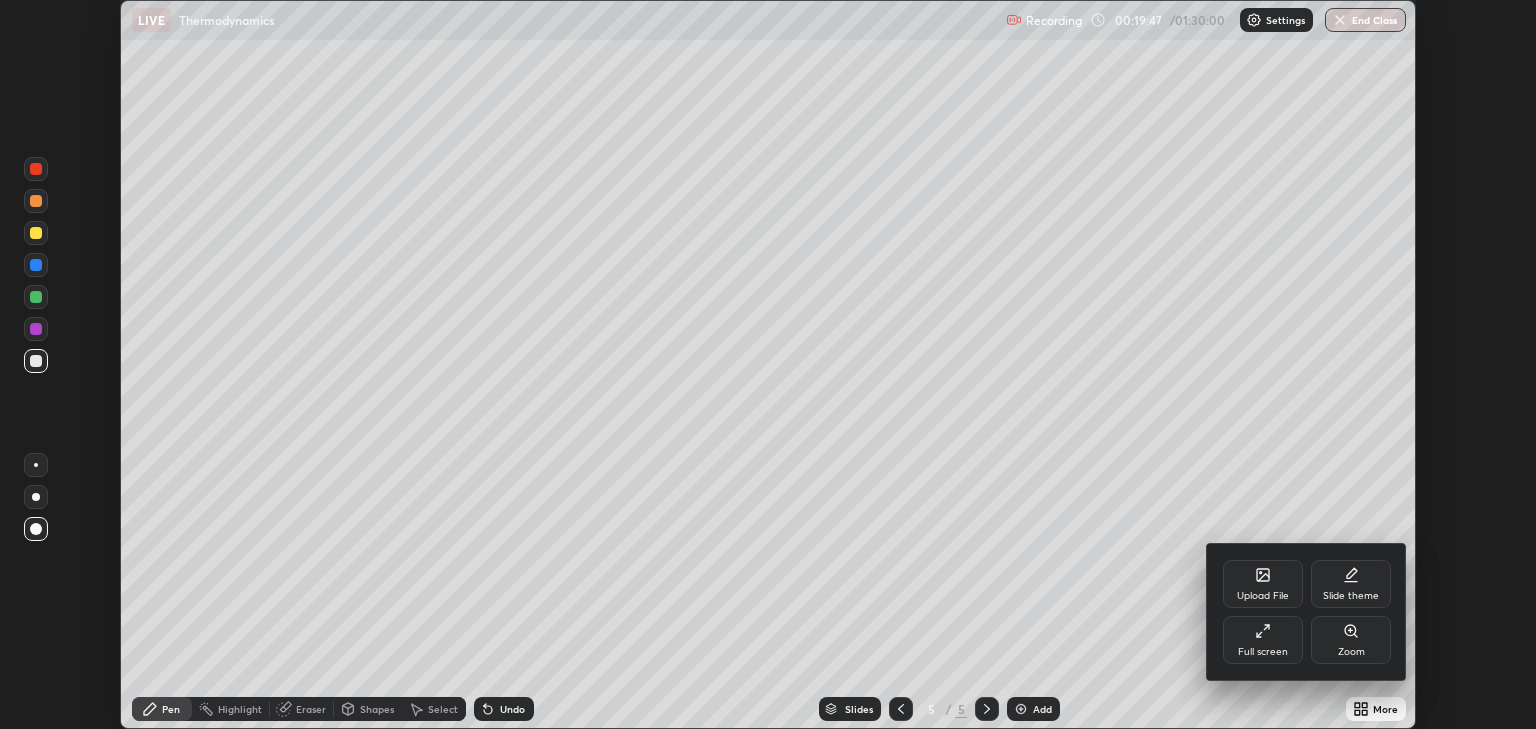 click on "Full screen" at bounding box center [1263, 652] 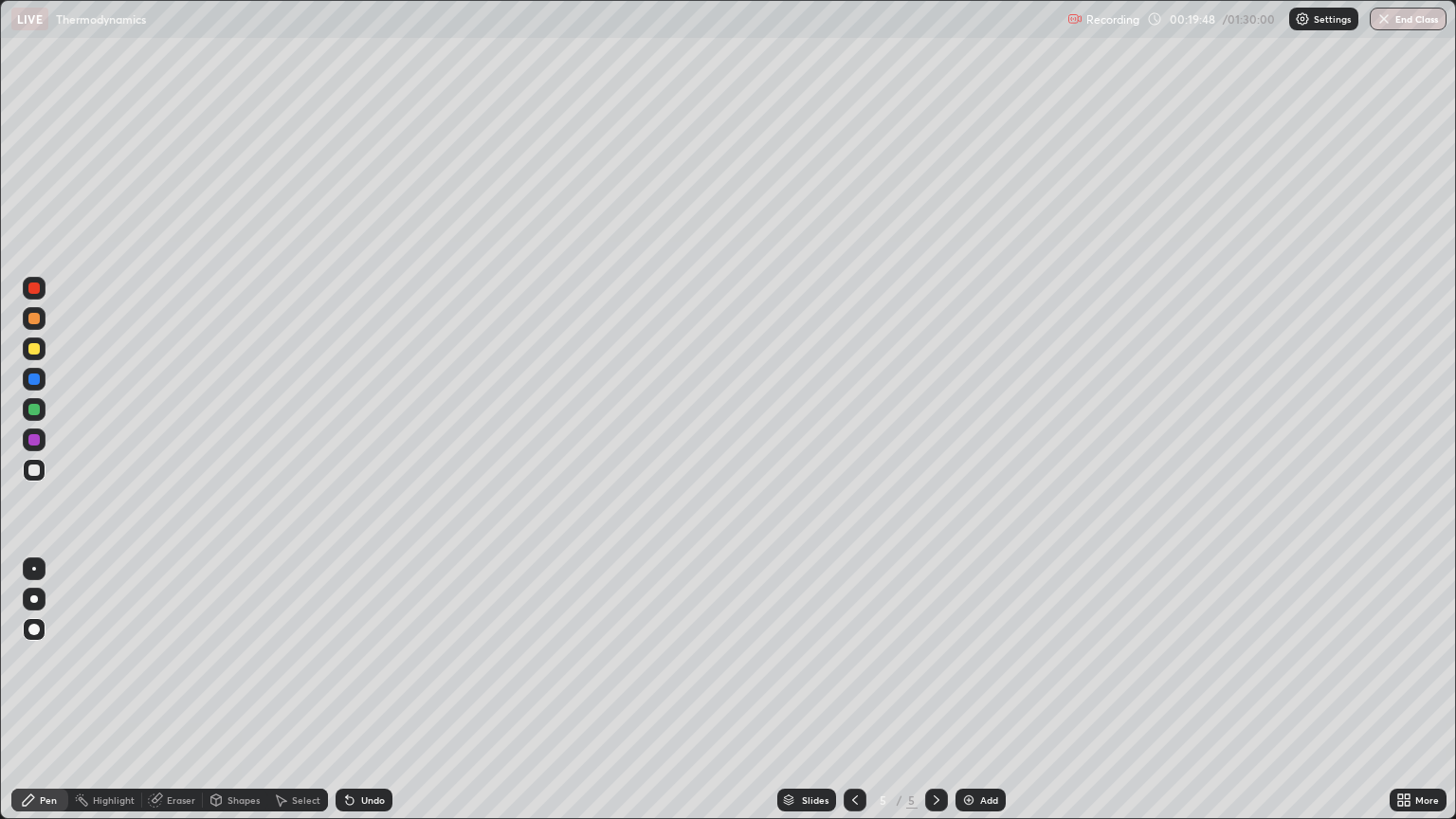 scroll, scrollTop: 93973, scrollLeft: 93336, axis: both 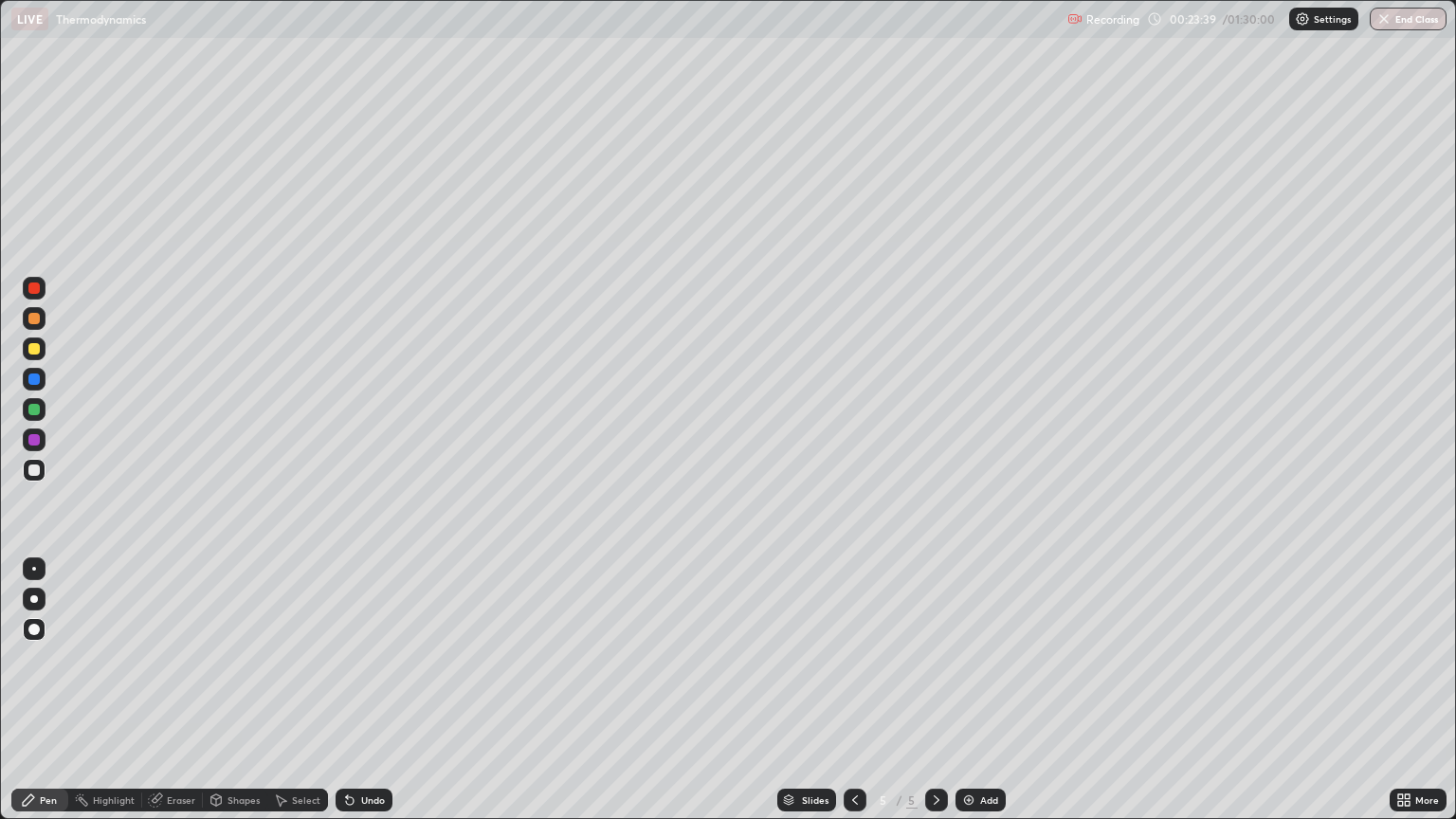 click on "Add" at bounding box center (989, 800) 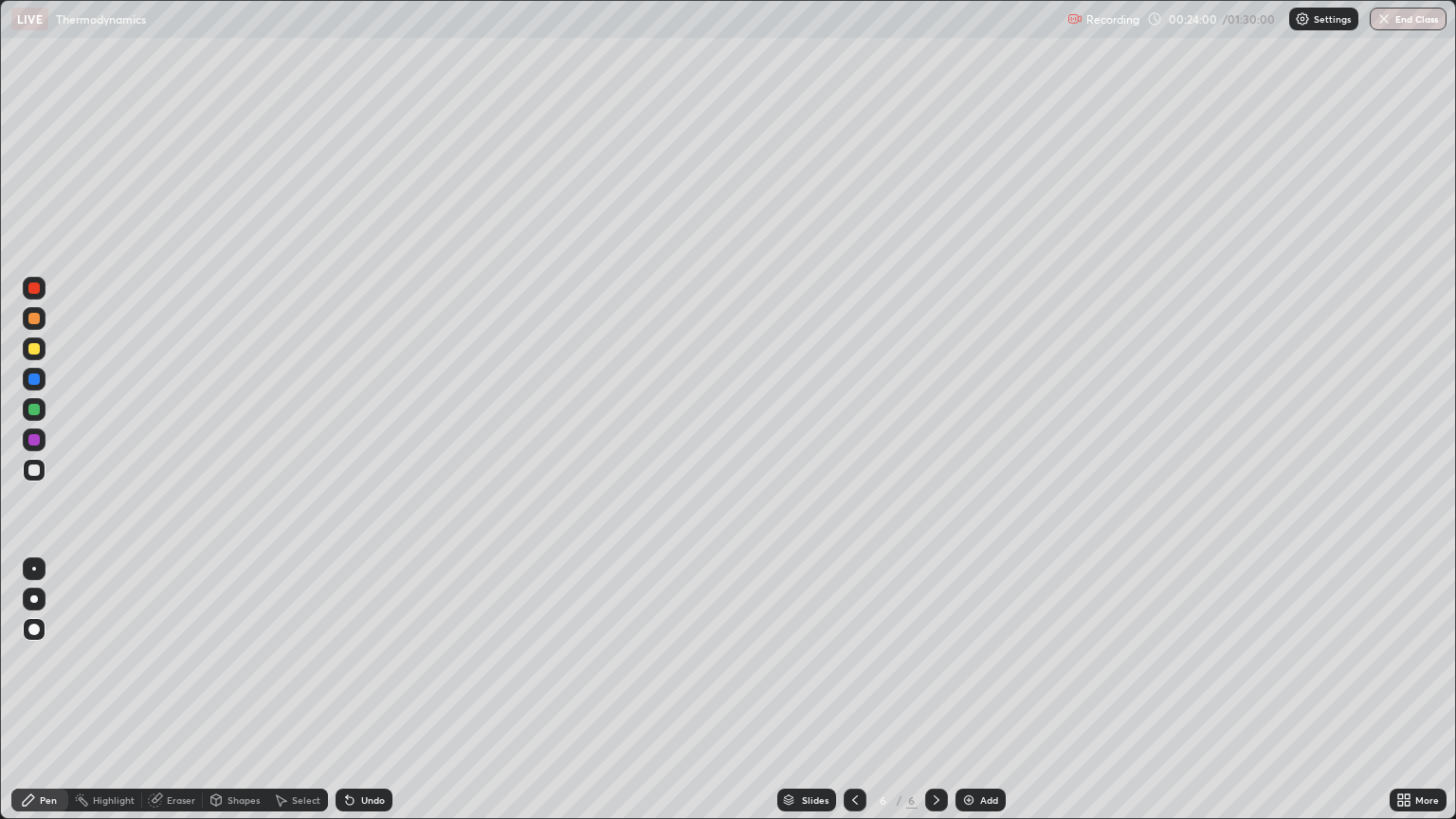 click on "Shapes" at bounding box center [244, 800] 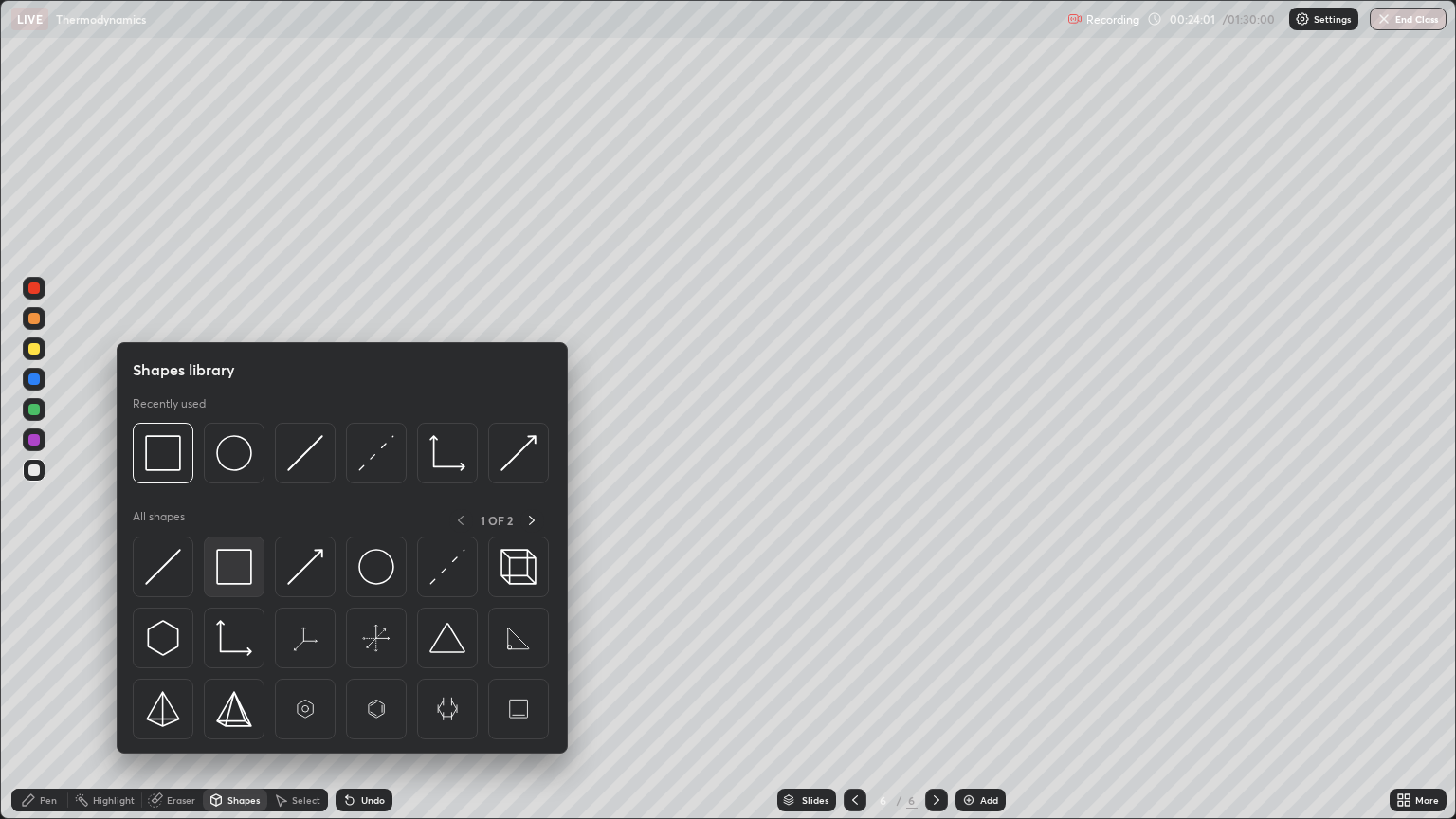 click at bounding box center [234, 567] 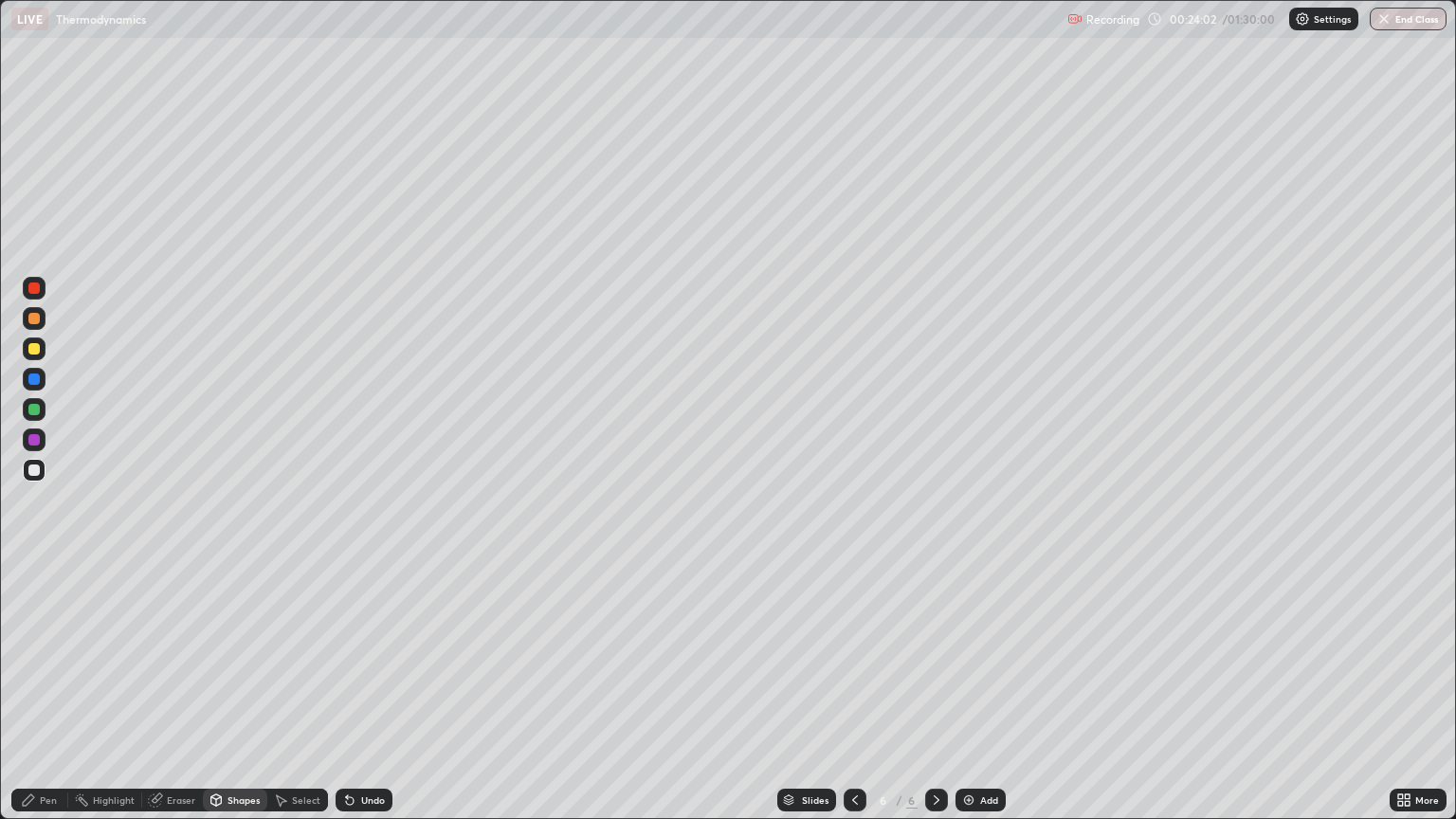 click at bounding box center (34, 440) 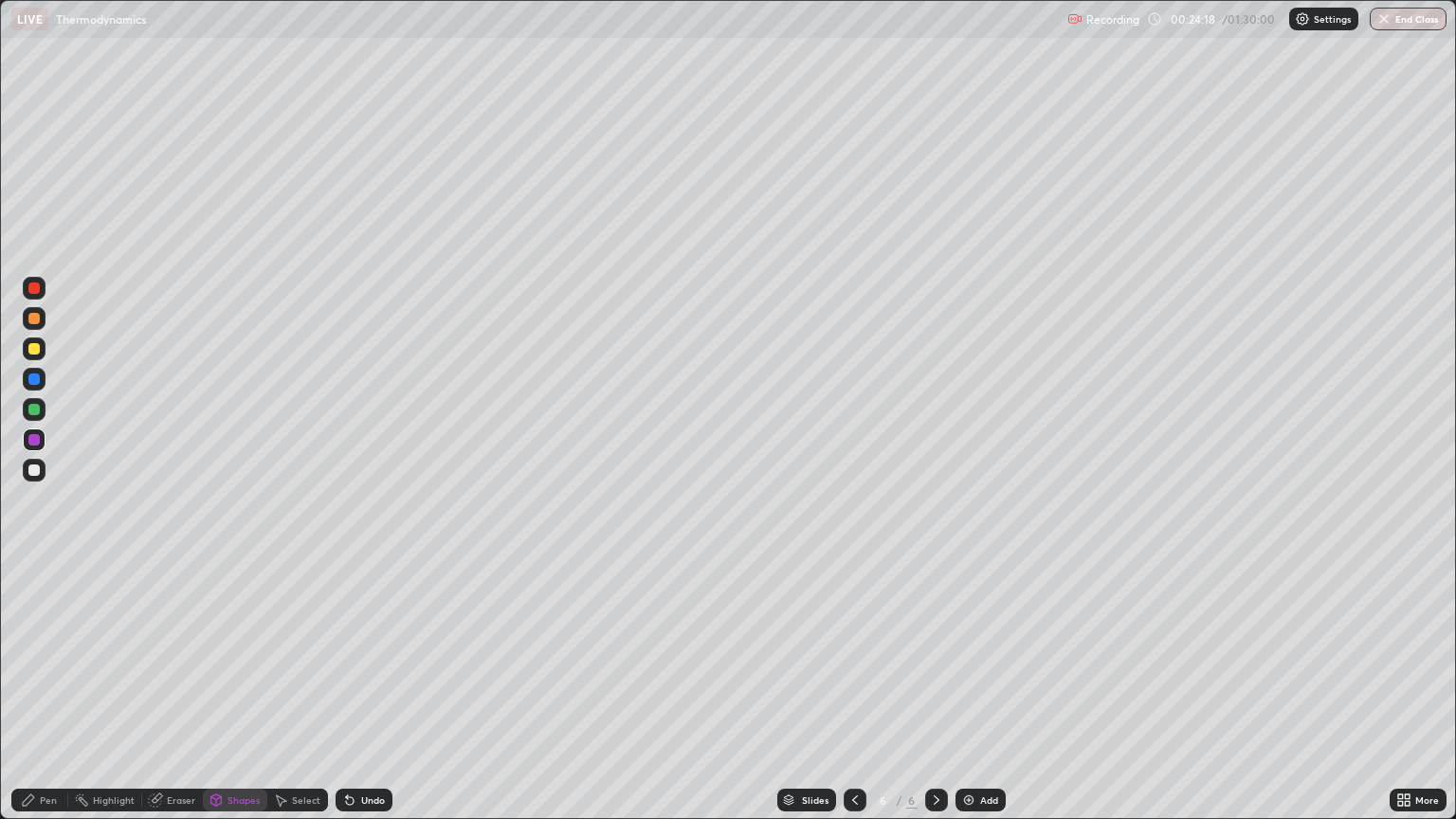 click on "Pen" at bounding box center [48, 800] 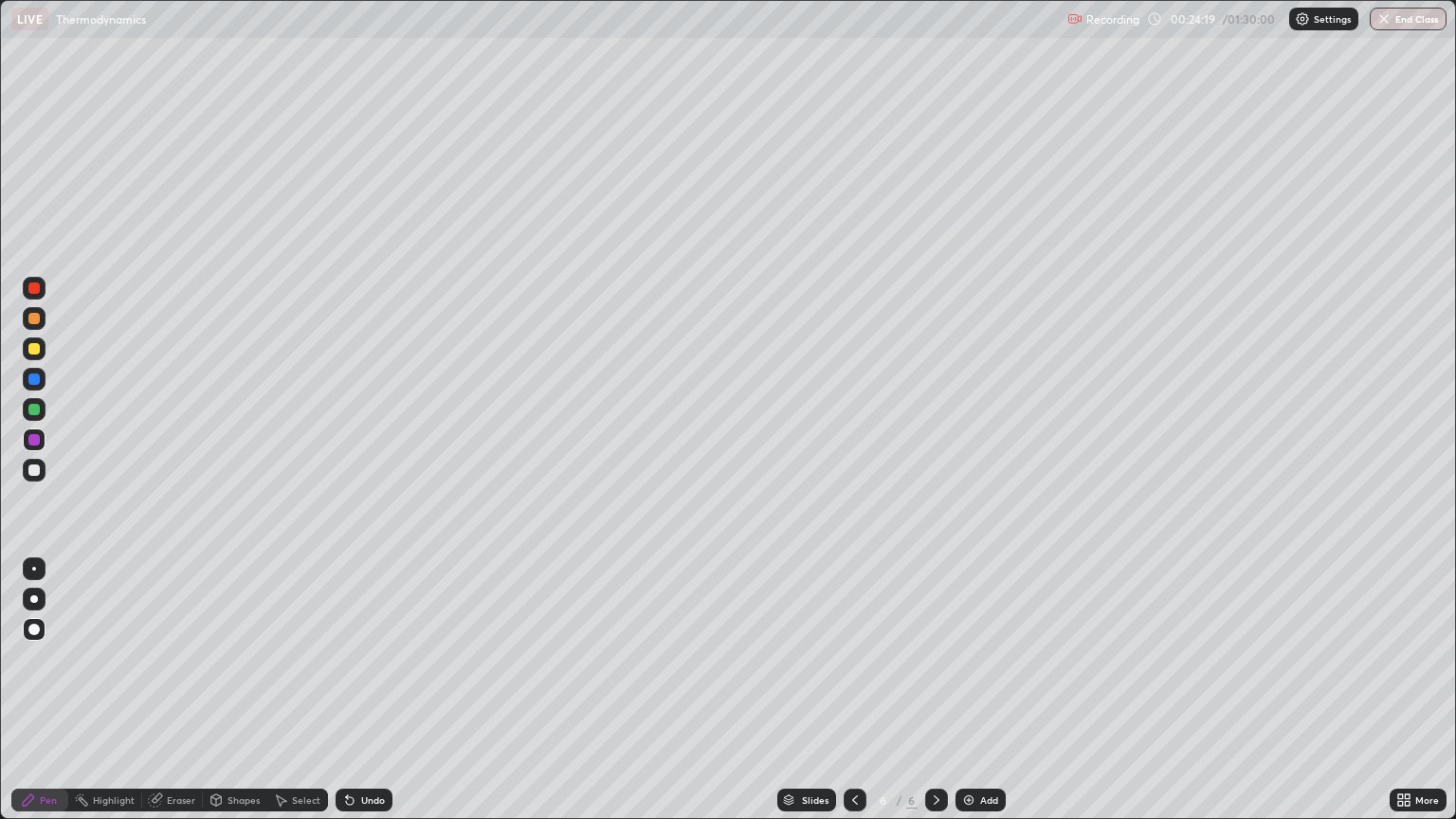 click at bounding box center (34, 470) 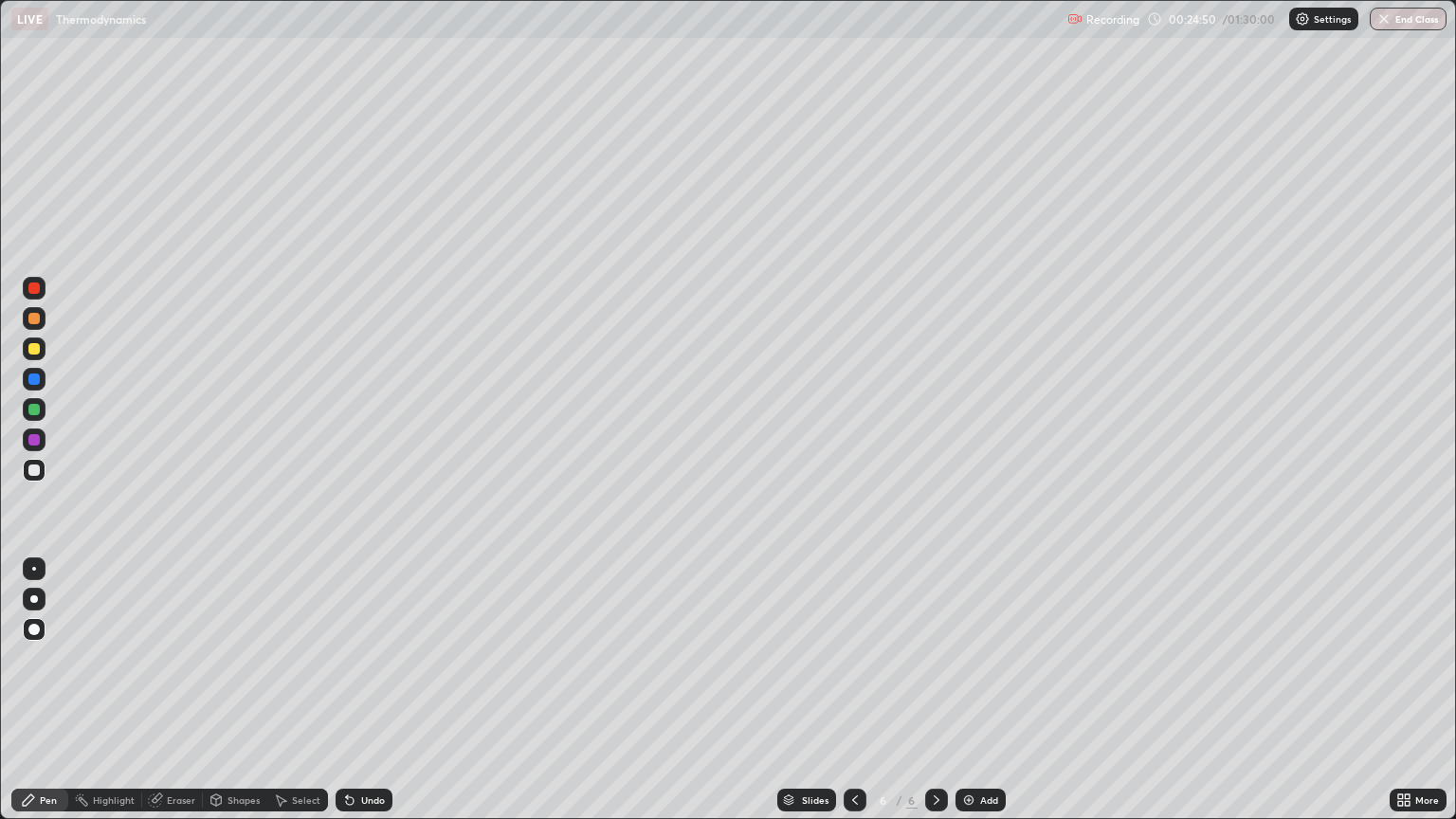click on "Undo" at bounding box center (373, 800) 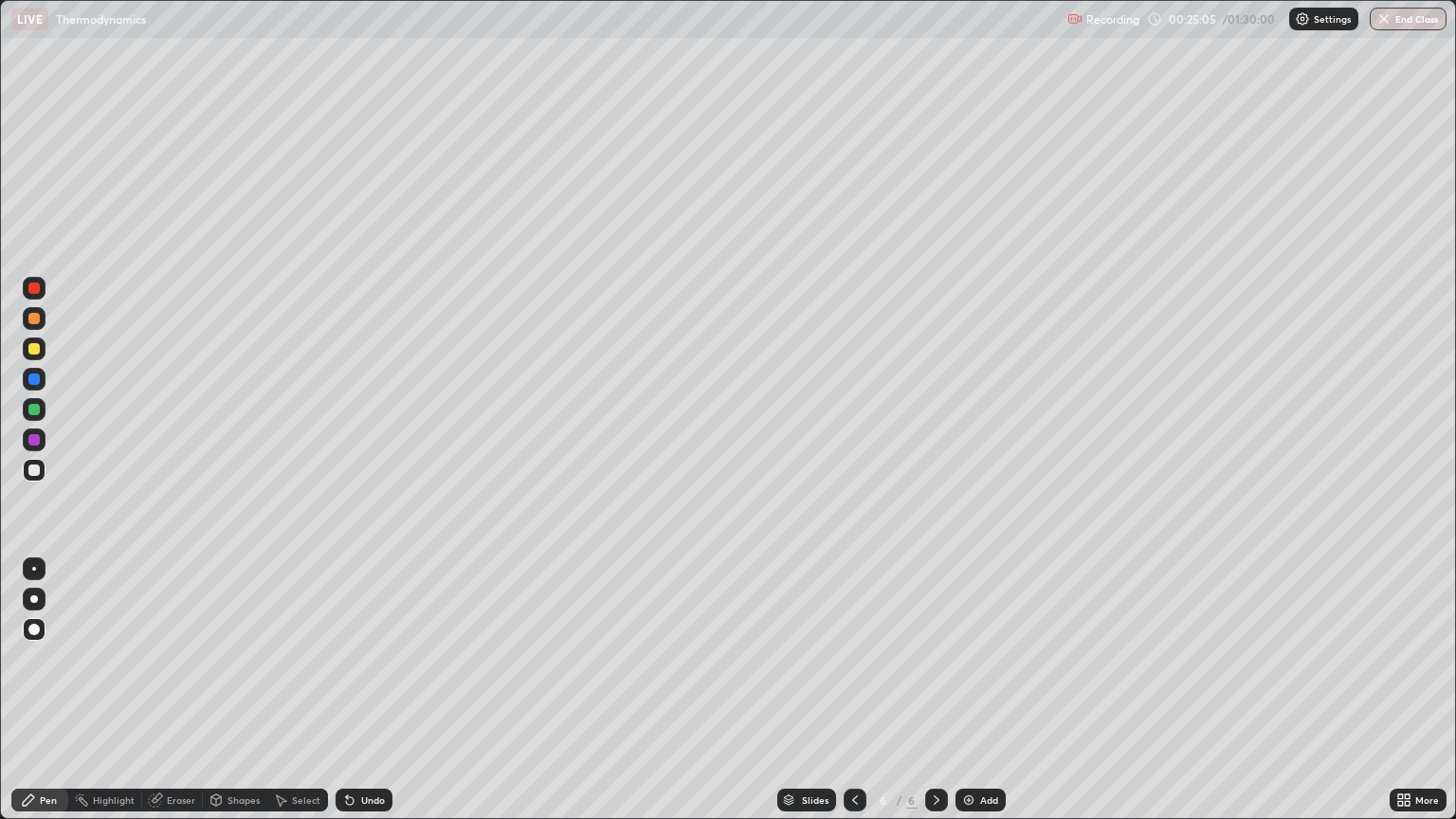 click on "Undo" at bounding box center (373, 800) 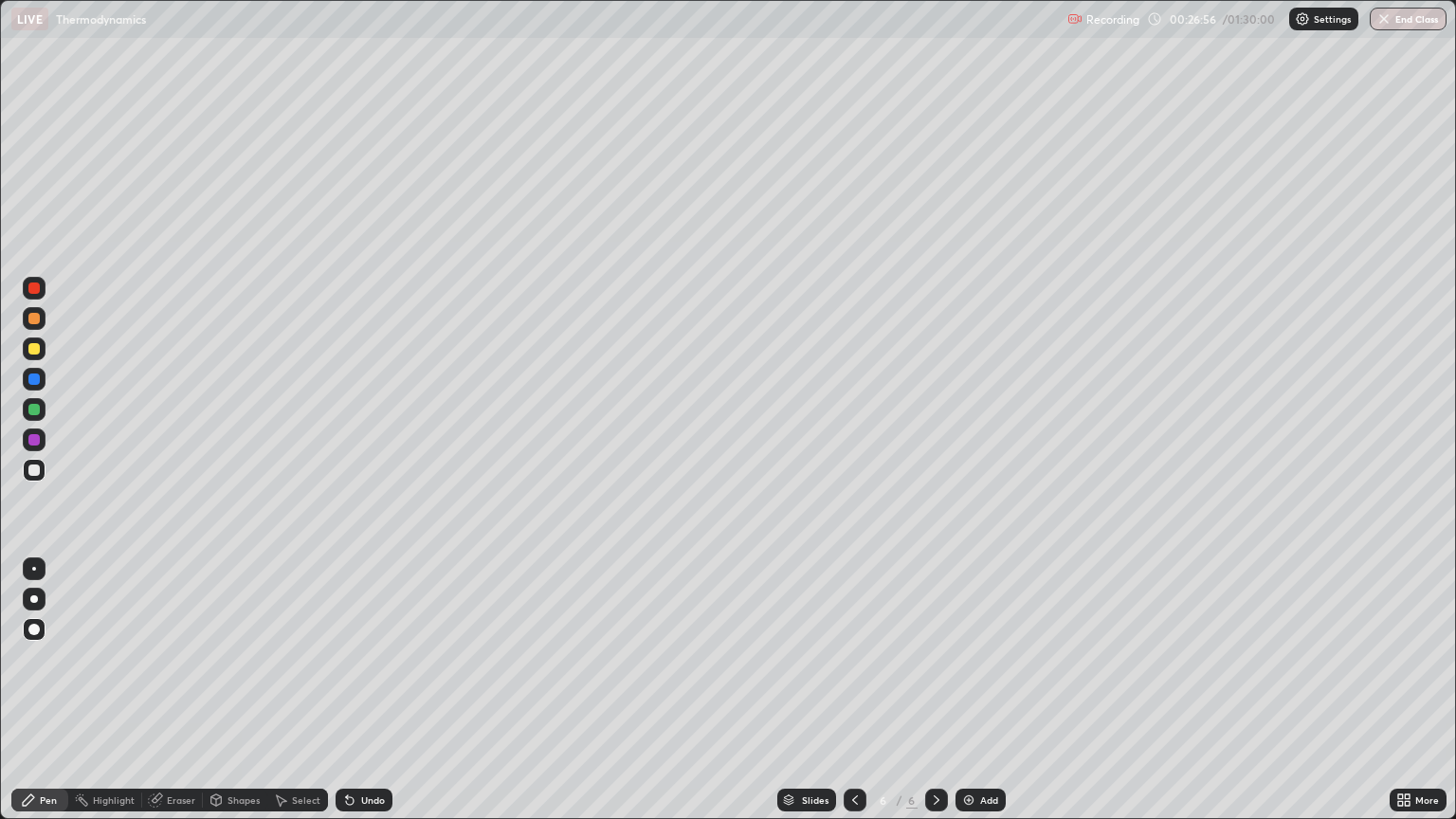 click at bounding box center (34, 349) 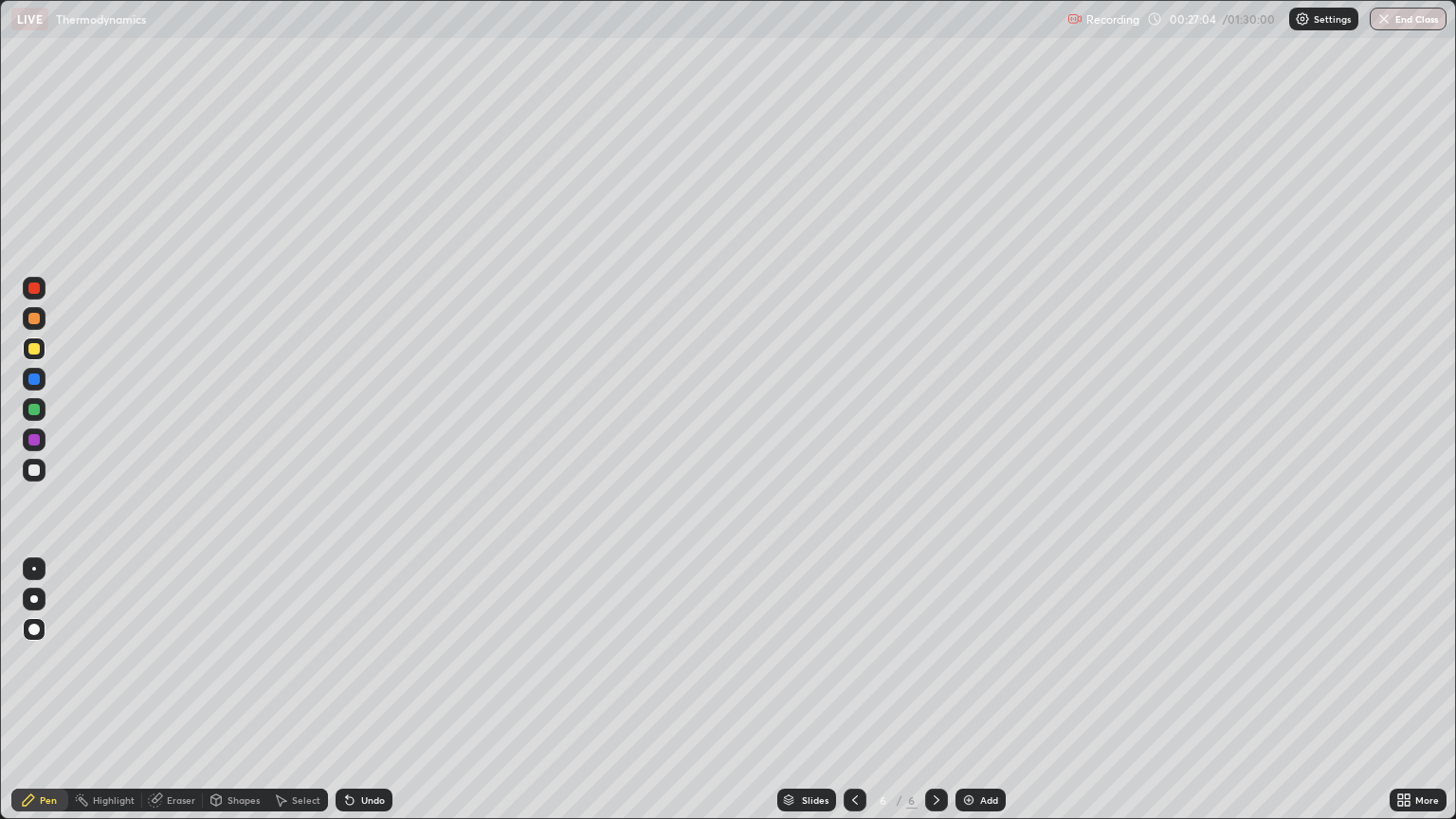 click on "Undo" at bounding box center (373, 800) 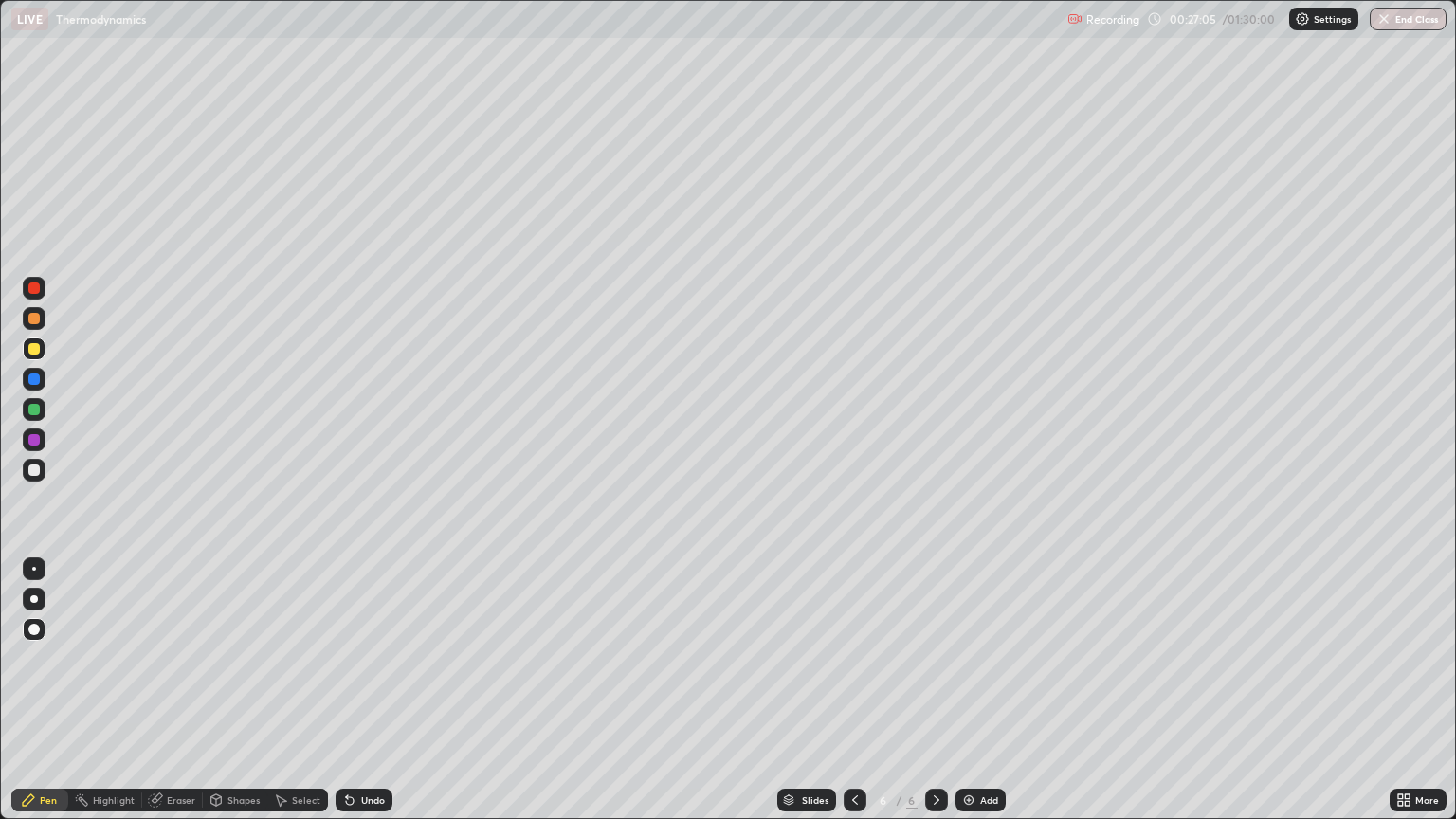 click on "Undo" at bounding box center [364, 800] 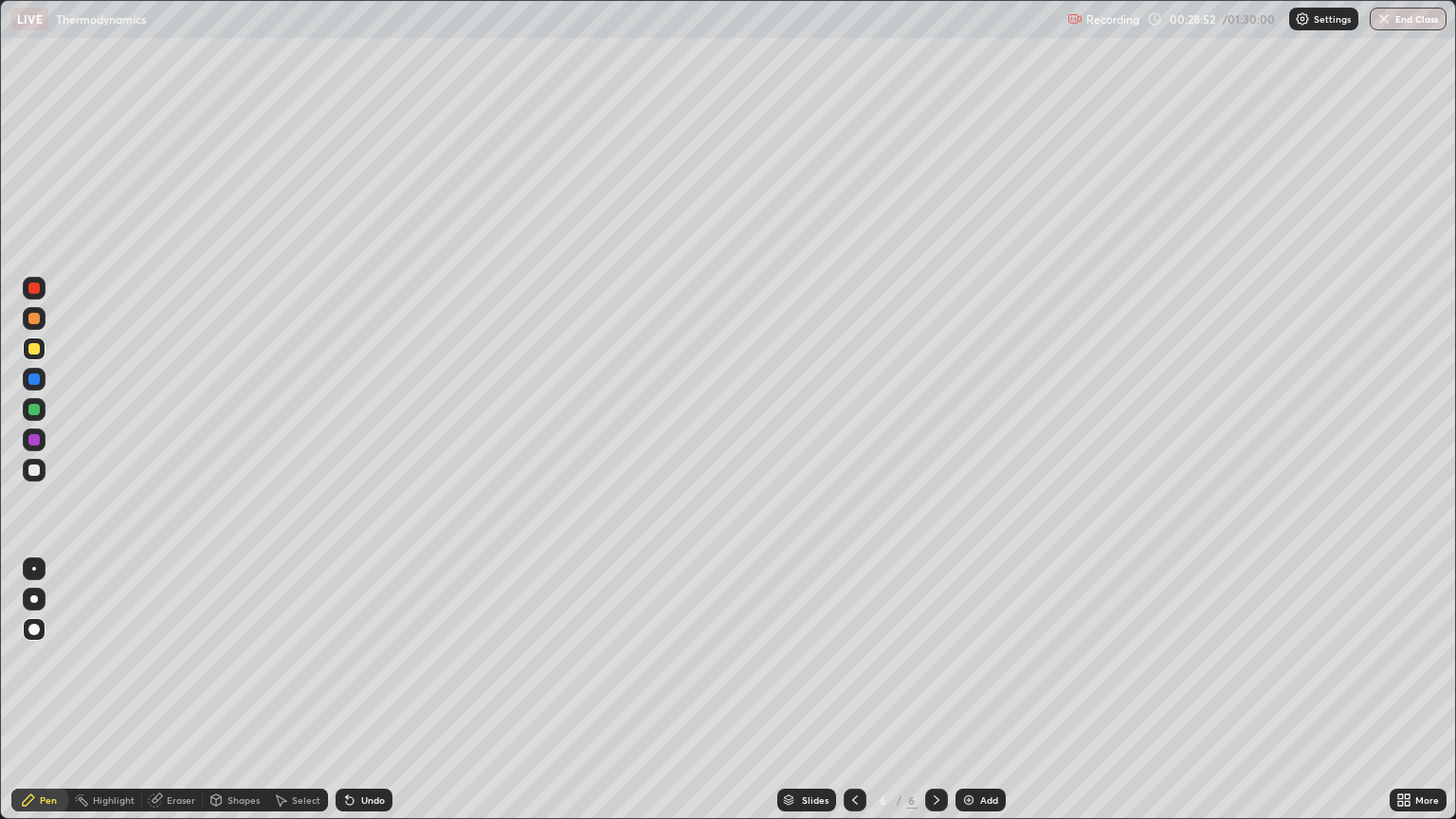 click 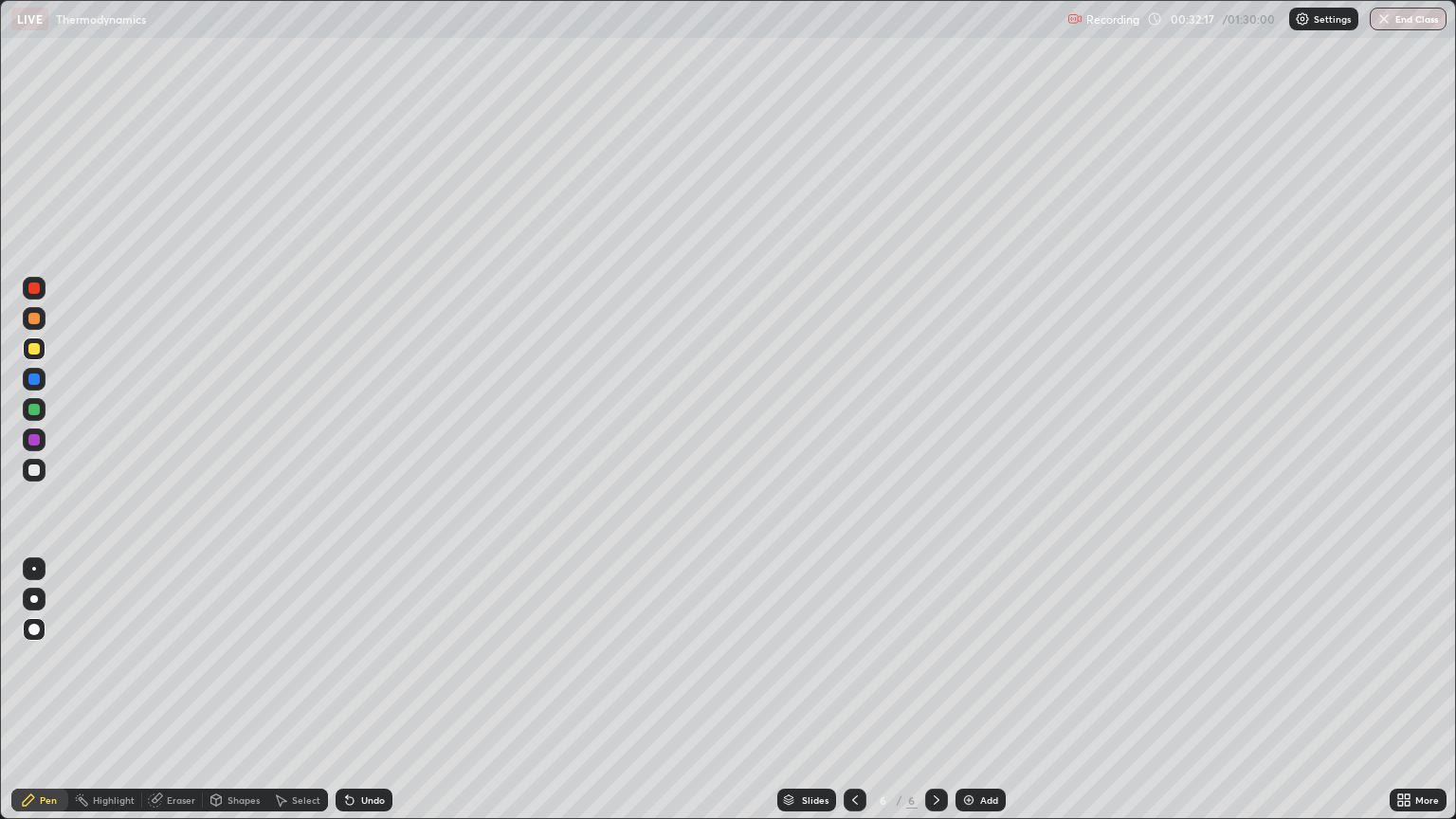 click on "Add" at bounding box center (989, 800) 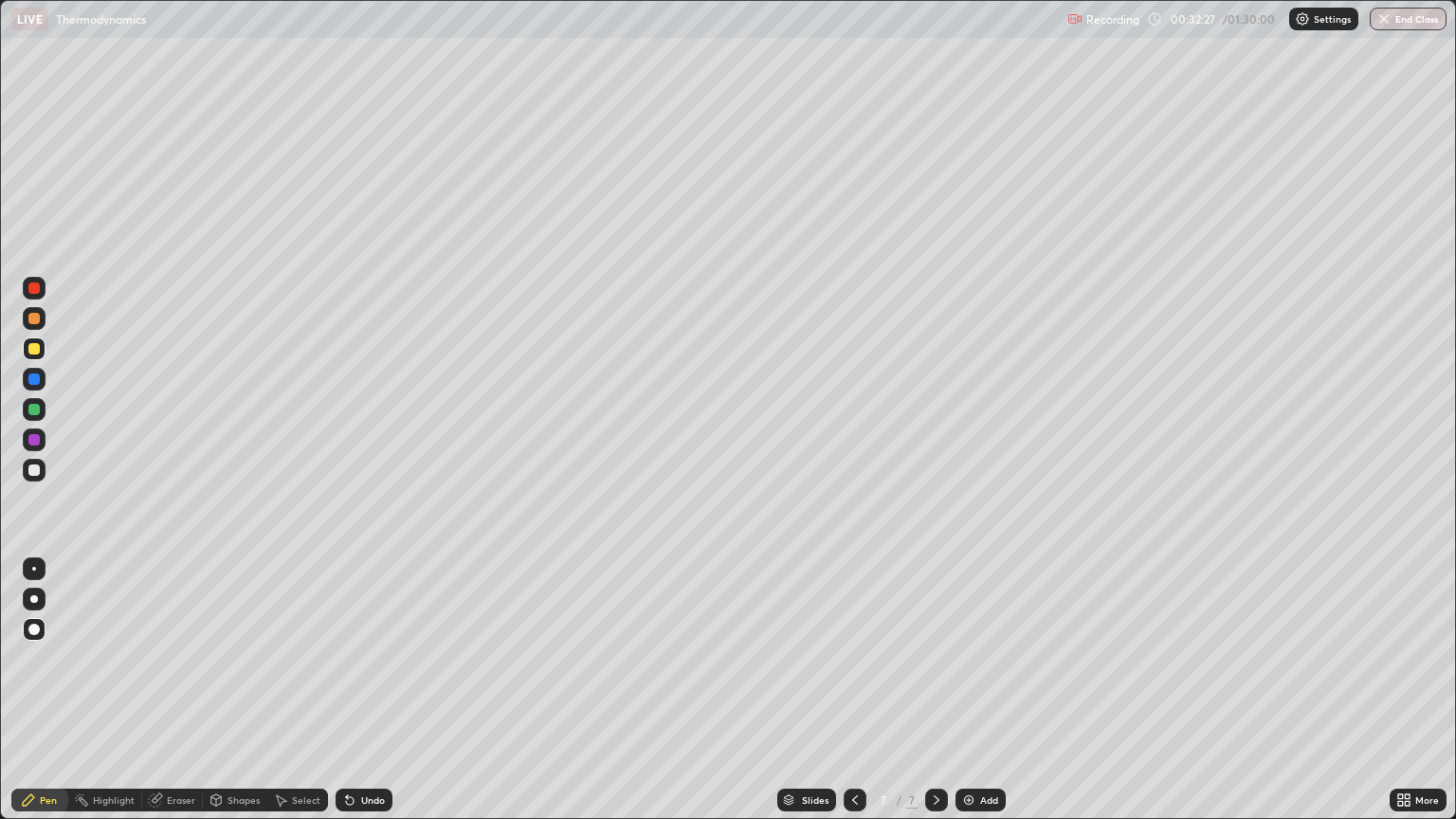 click at bounding box center [34, 470] 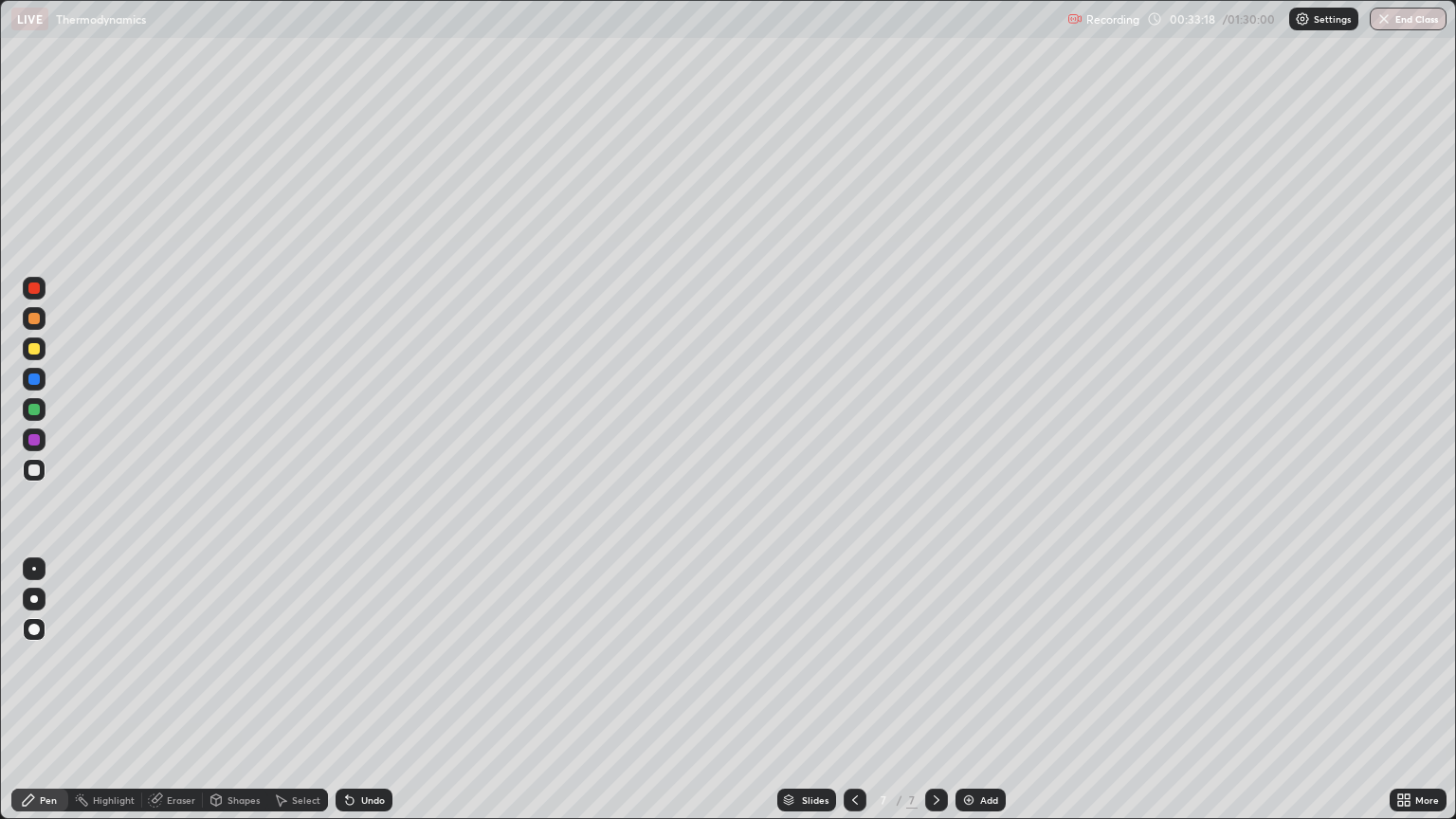 click on "Undo" at bounding box center [364, 800] 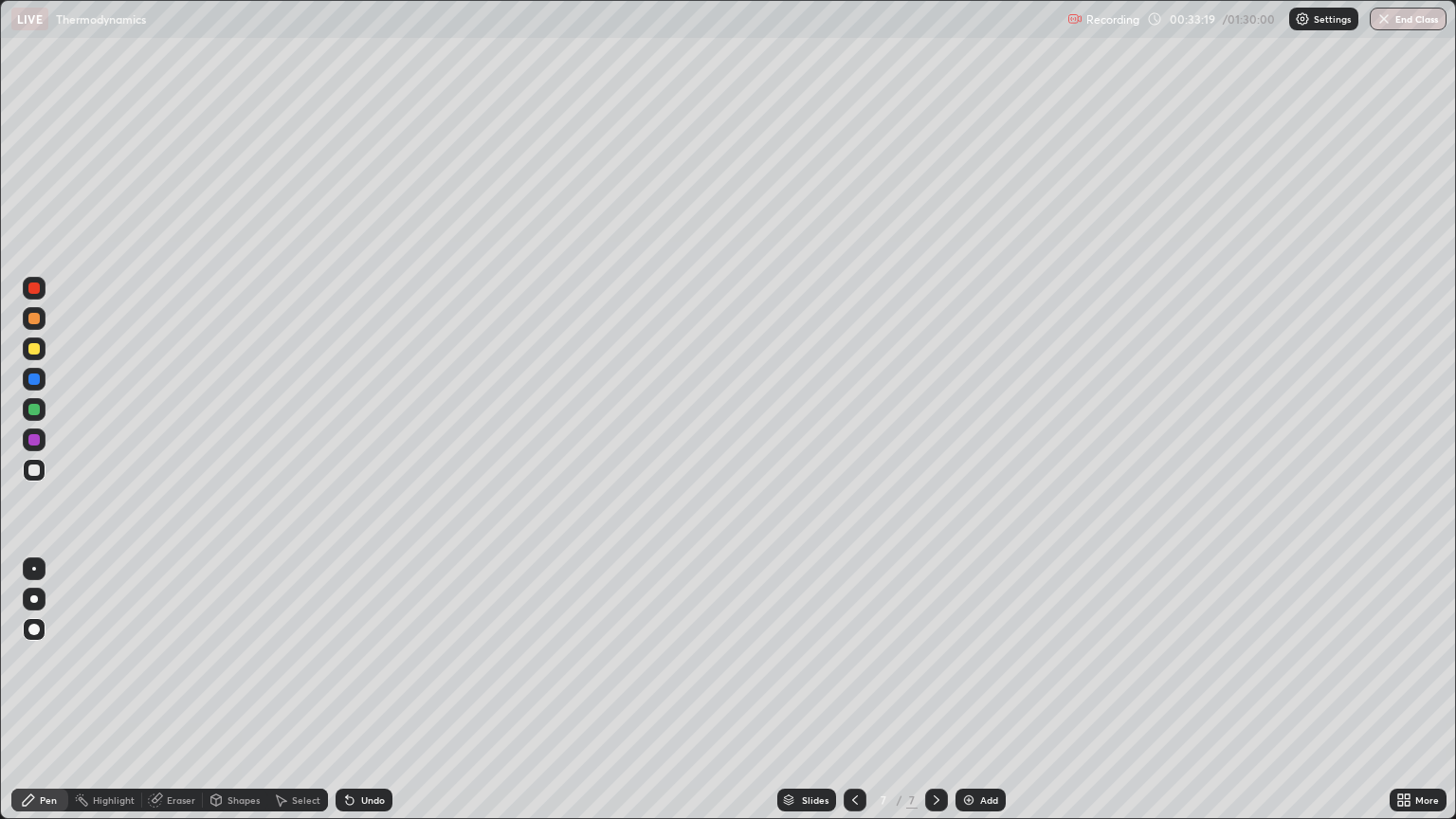 click on "Undo" at bounding box center (373, 800) 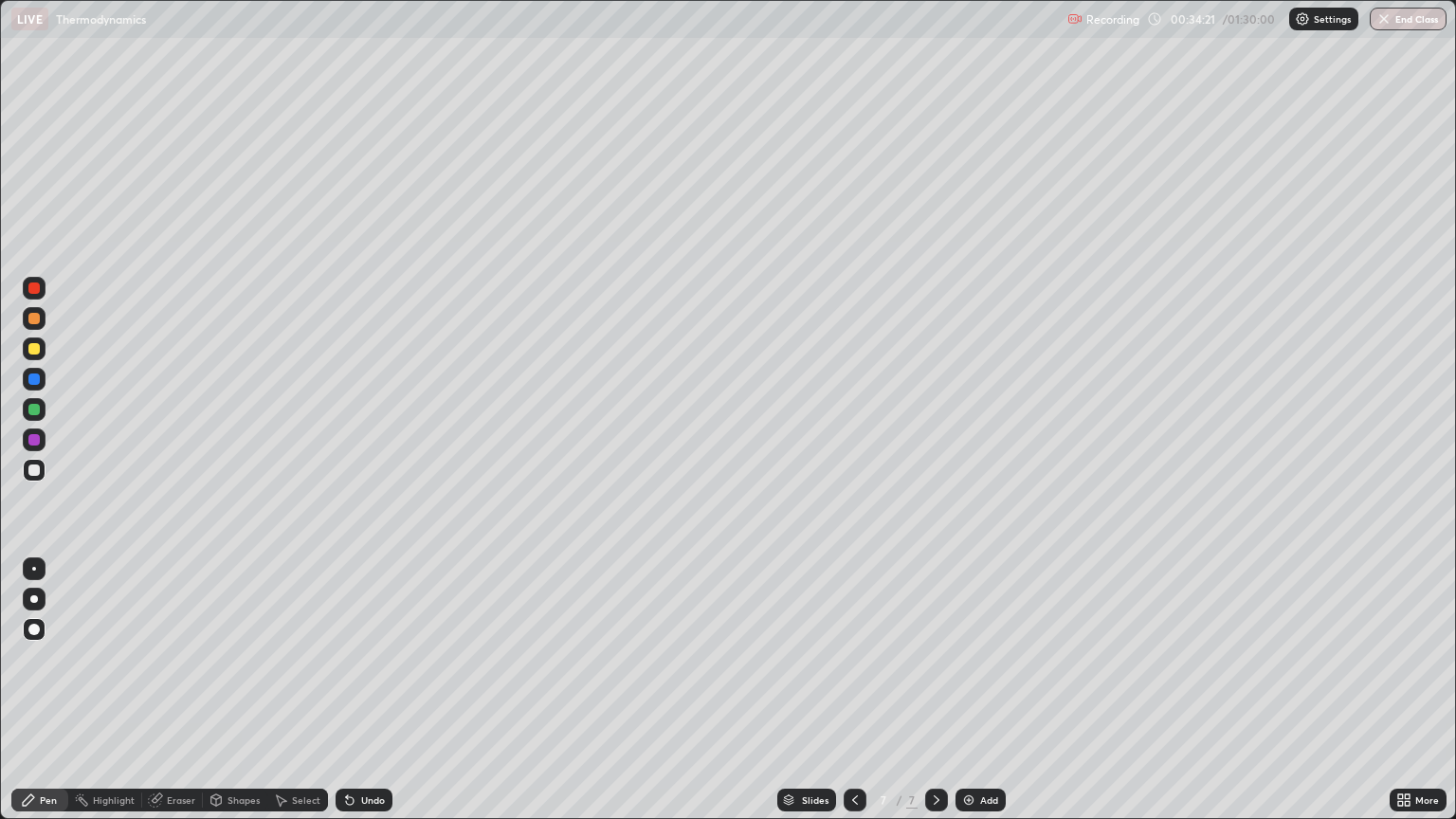 click on "Undo" at bounding box center (373, 800) 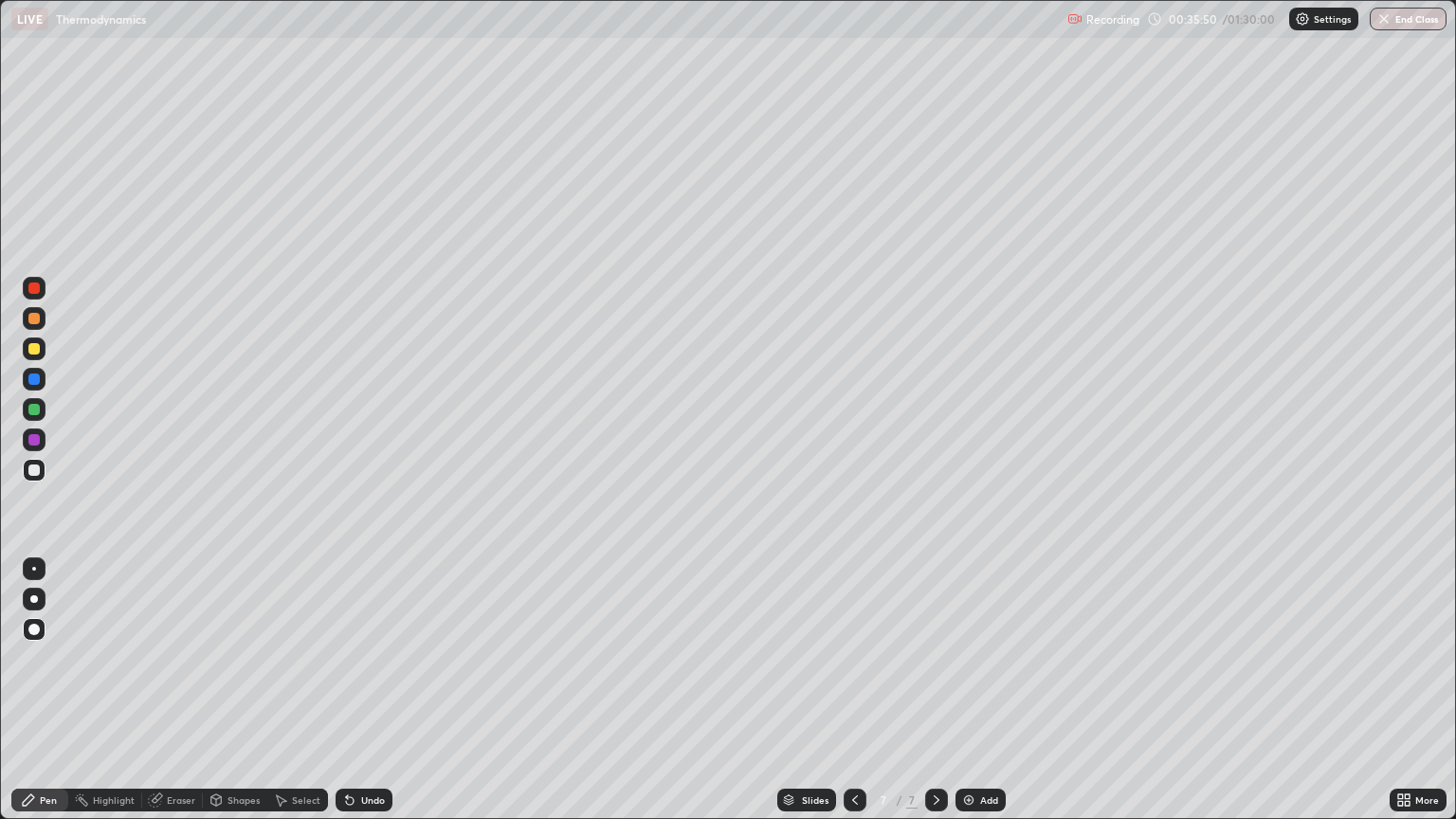 click at bounding box center [969, 800] 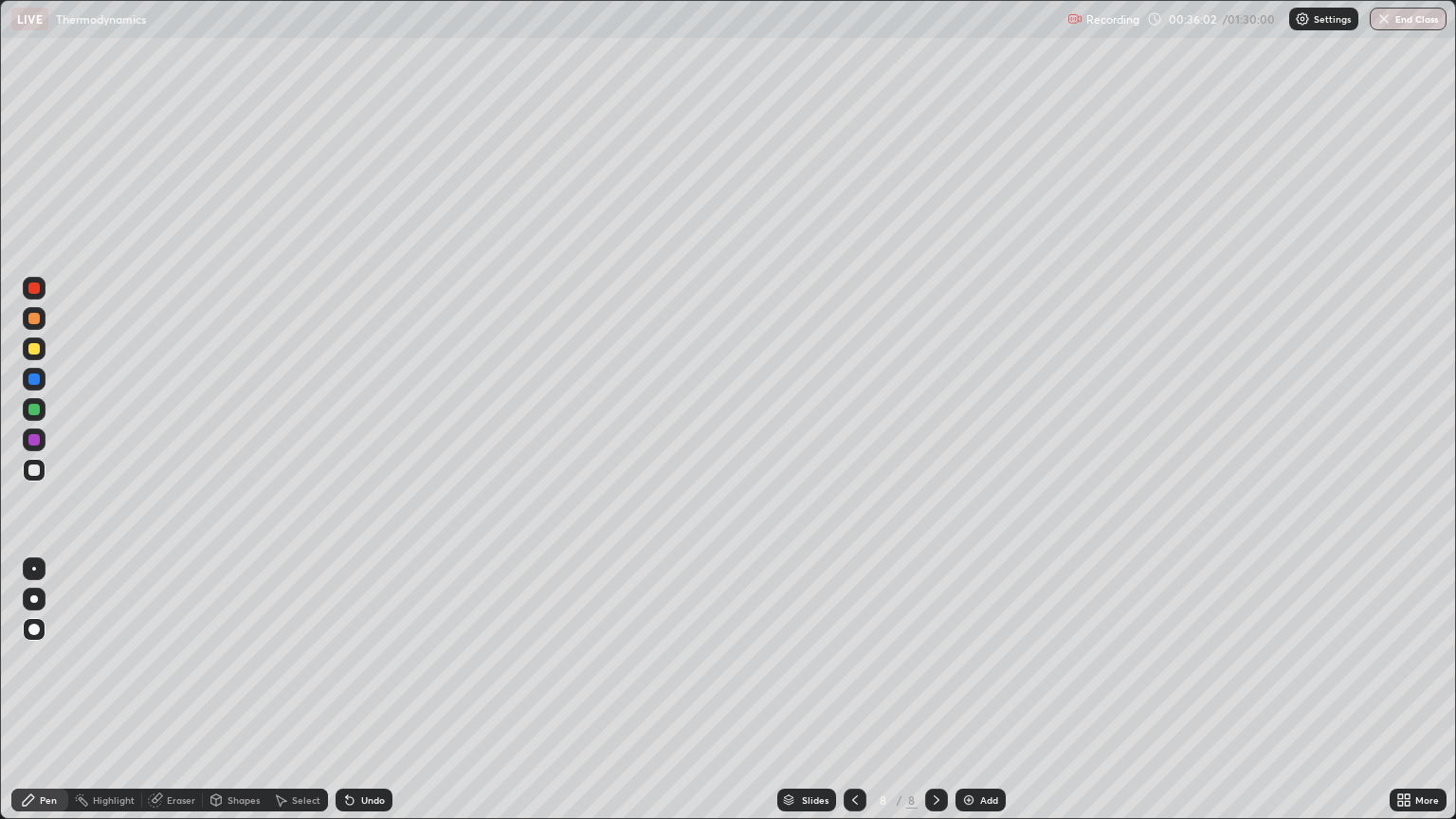 click at bounding box center (34, 349) 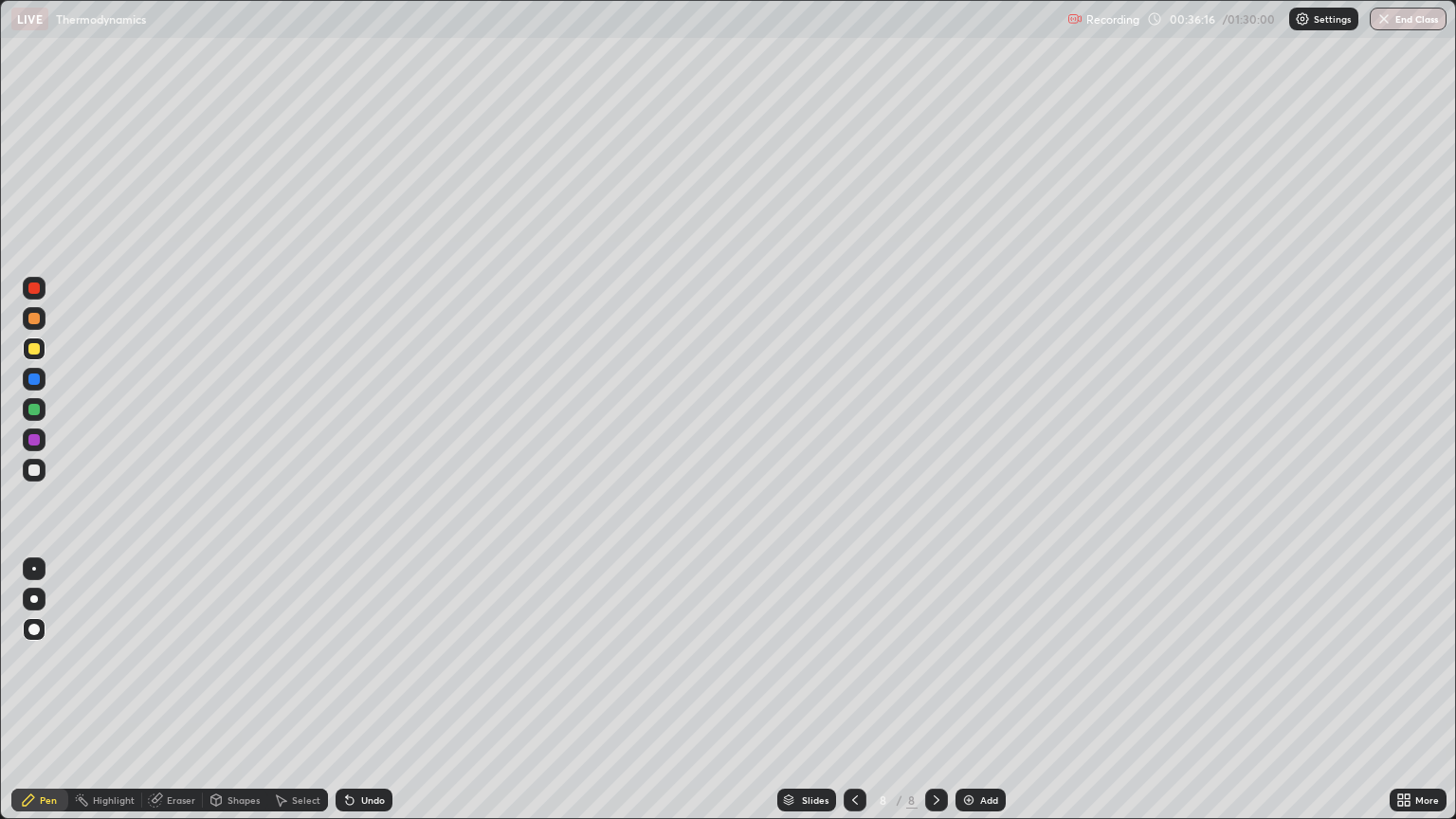 click on "Shapes" at bounding box center (244, 800) 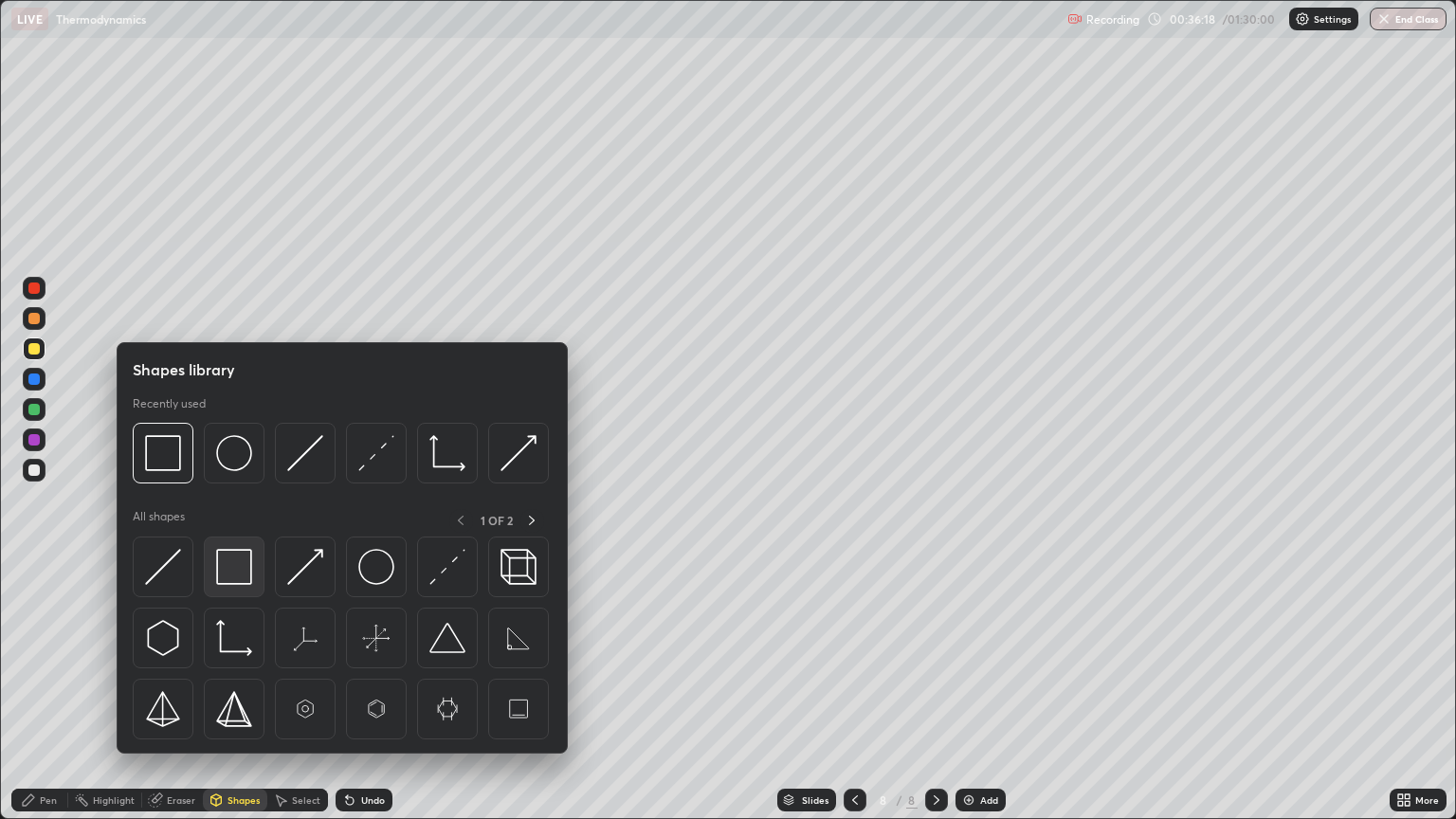 click at bounding box center [234, 567] 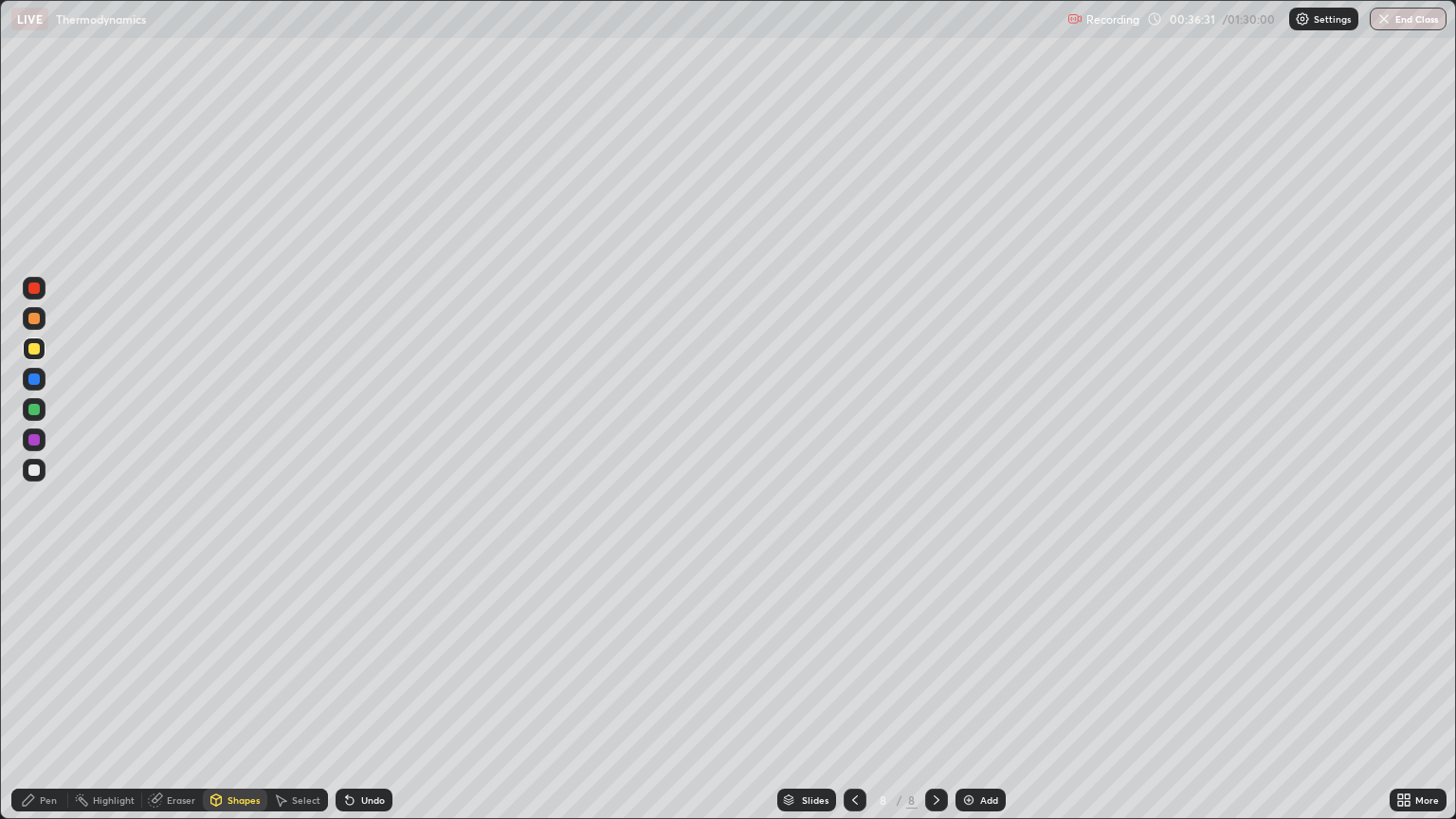click on "Pen" at bounding box center [48, 800] 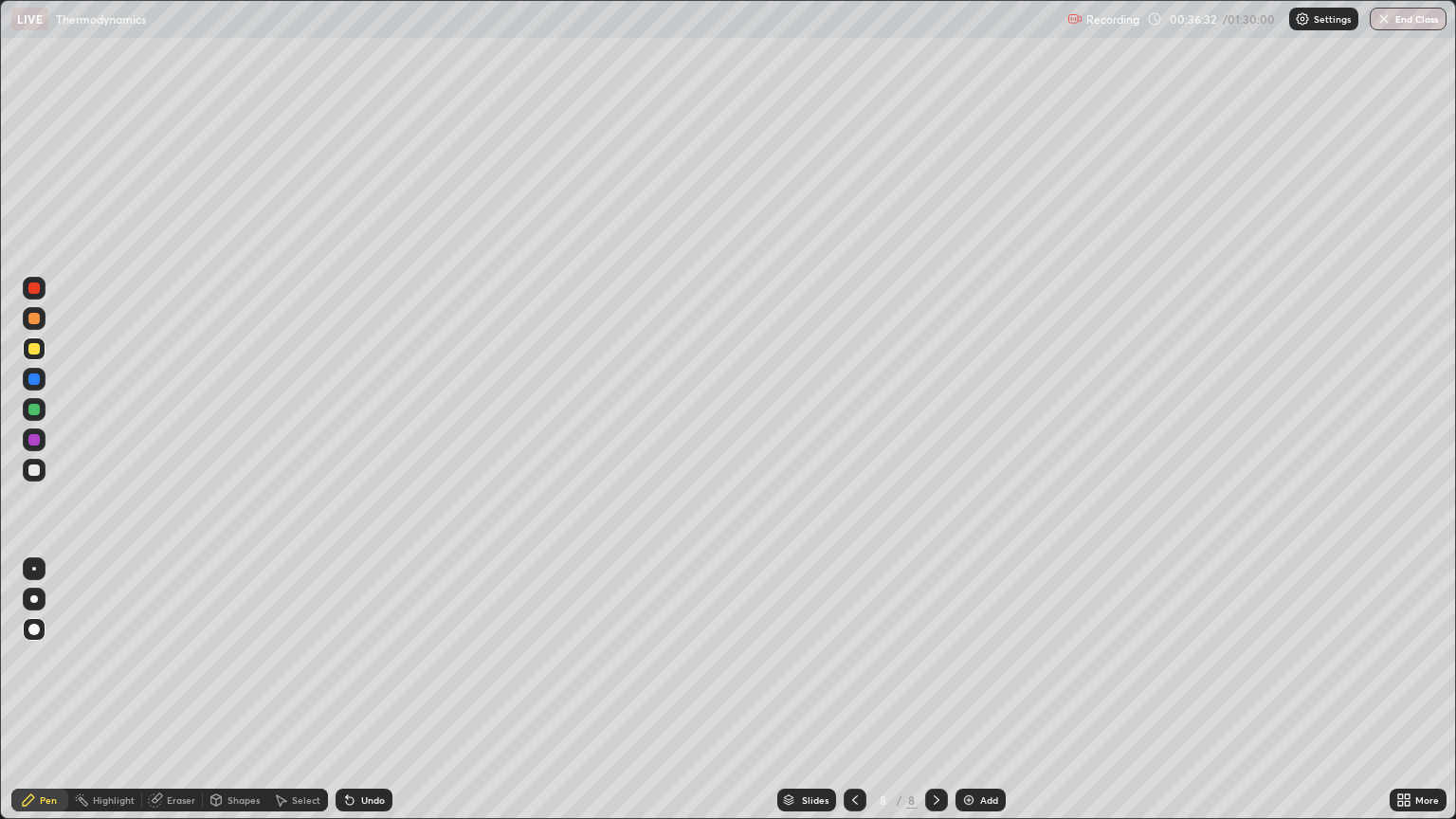 click at bounding box center (34, 379) 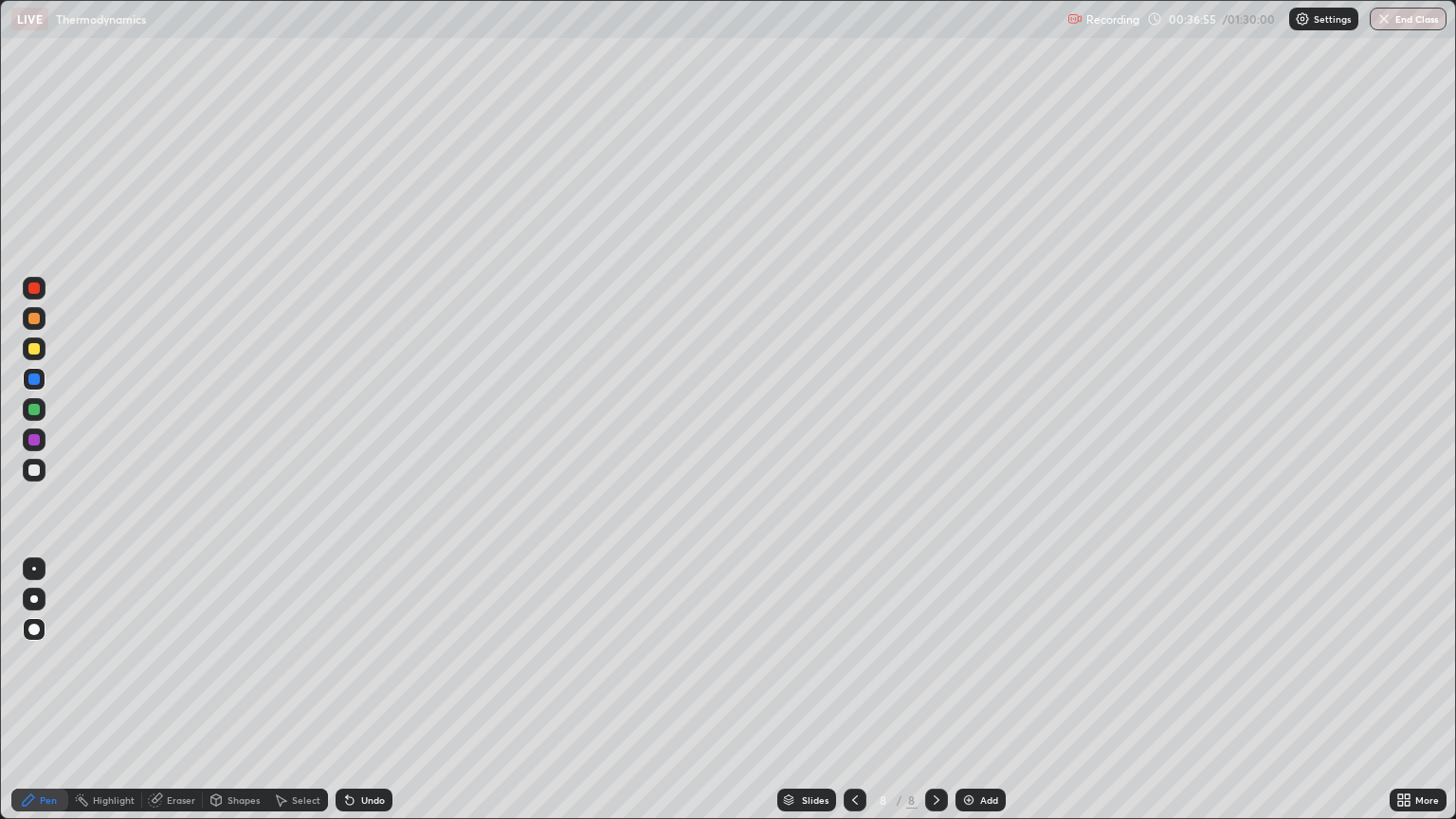 click at bounding box center [34, 470] 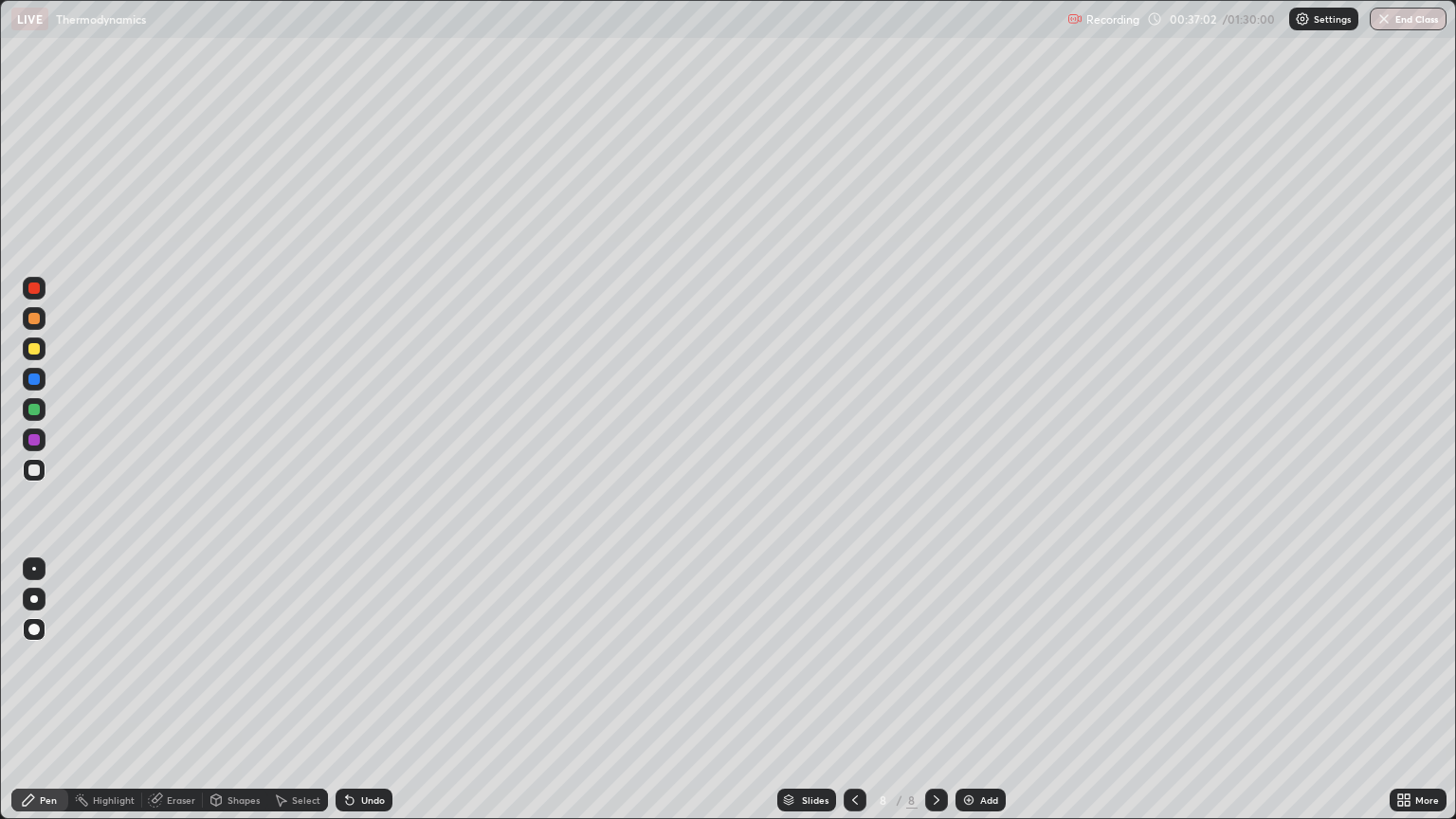 click at bounding box center [34, 349] 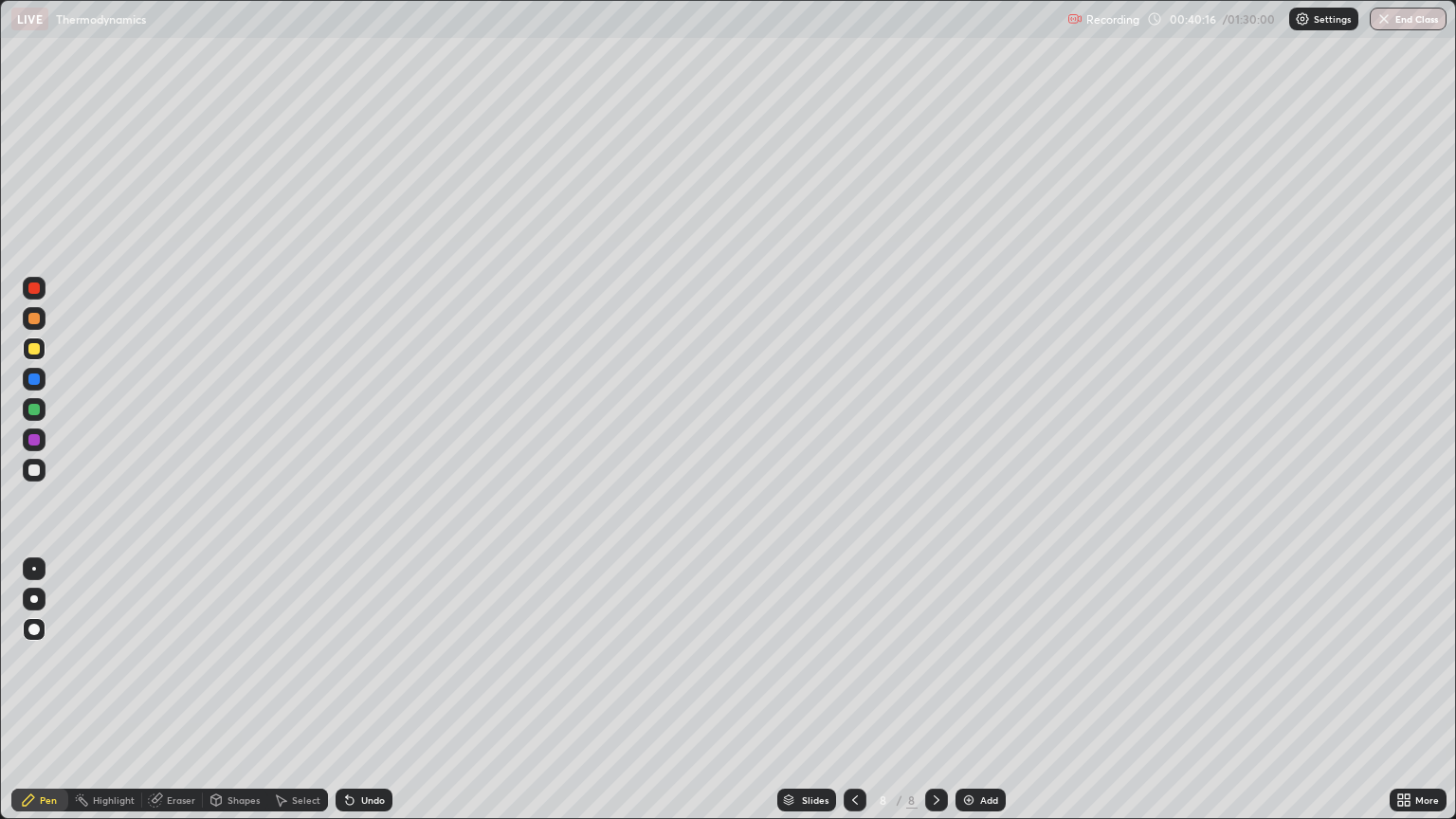 click on "Add" at bounding box center (989, 800) 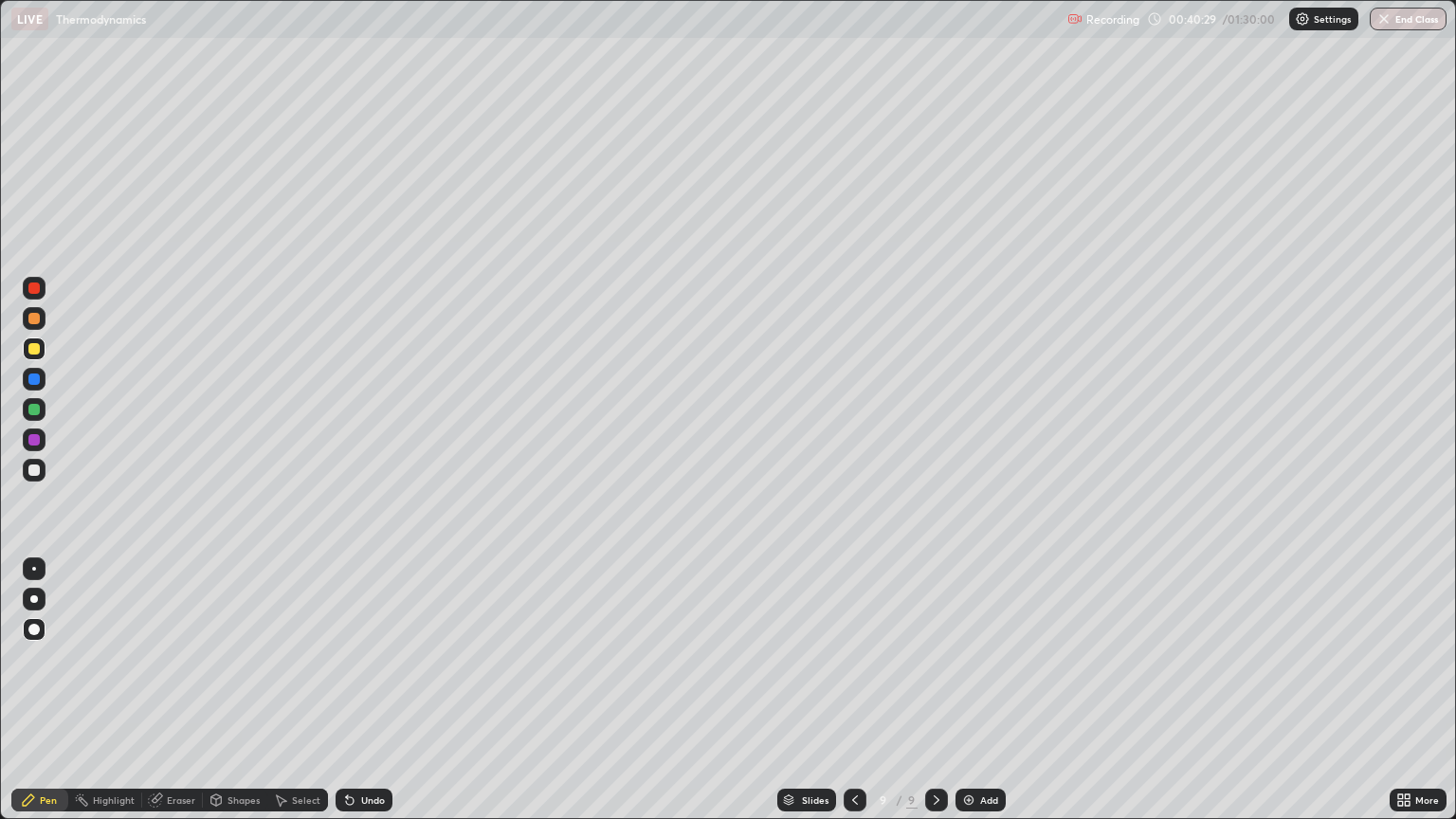 click on "Shapes" at bounding box center (244, 800) 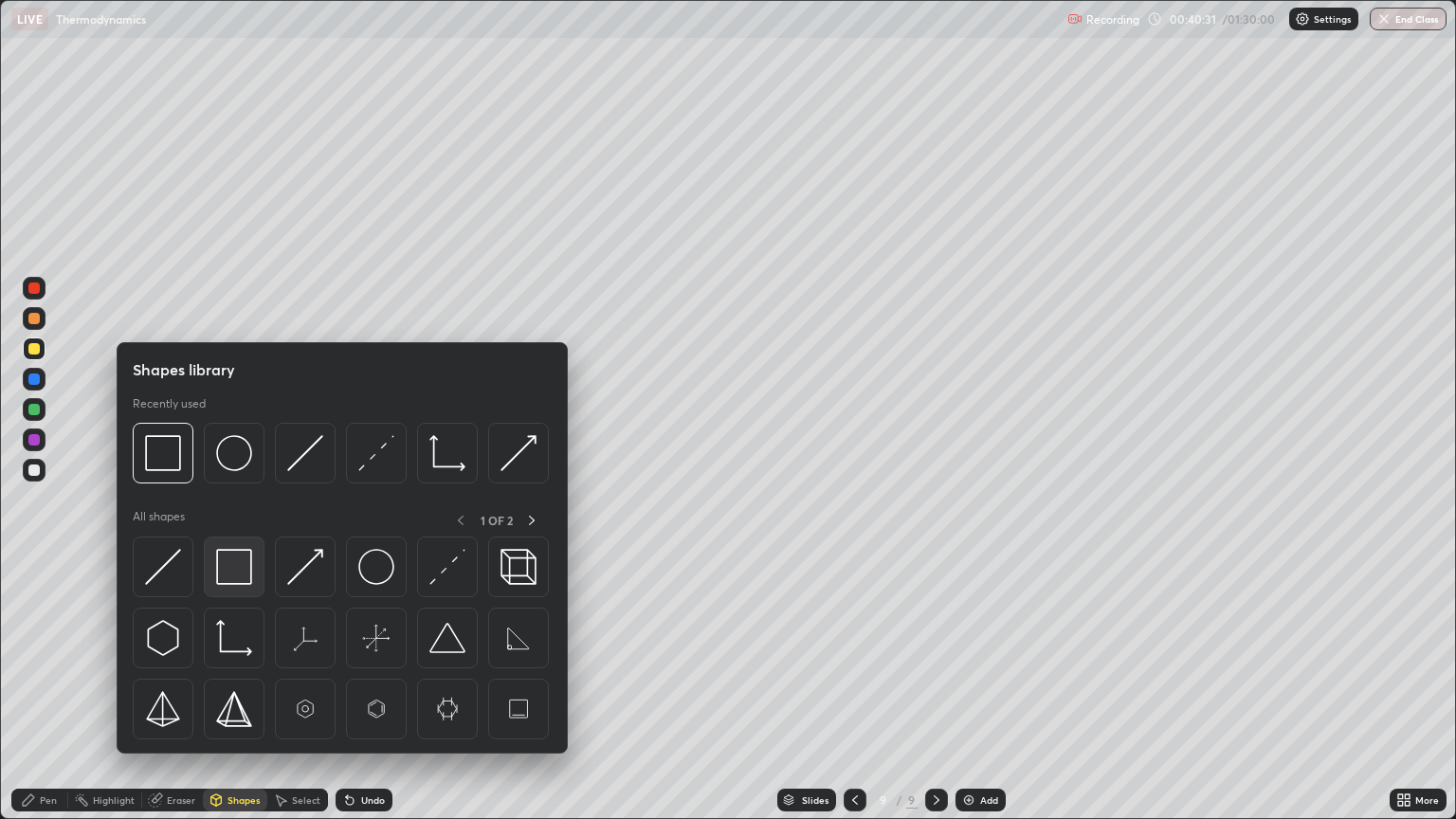 click at bounding box center (234, 567) 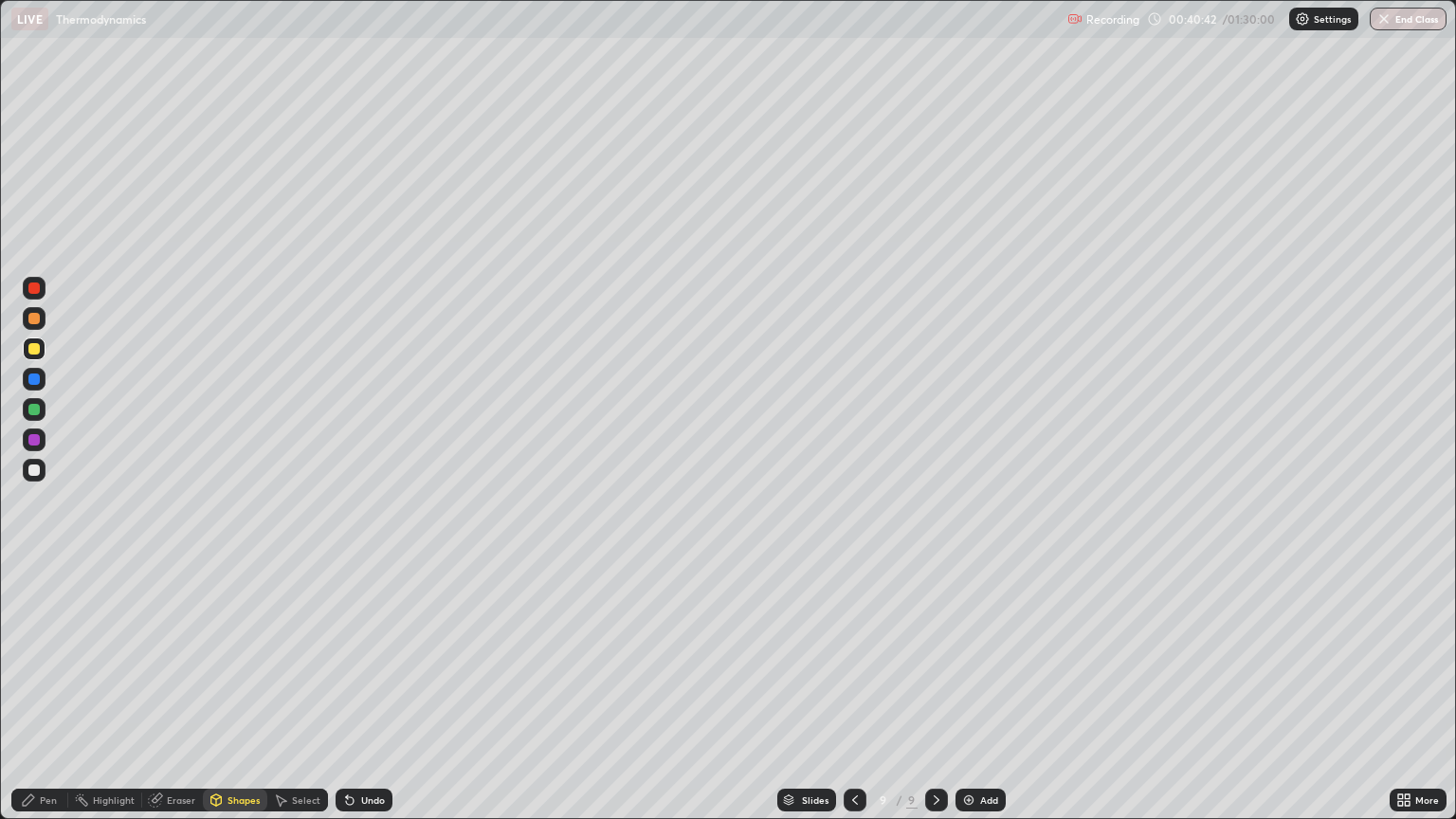 click on "Pen" at bounding box center [48, 800] 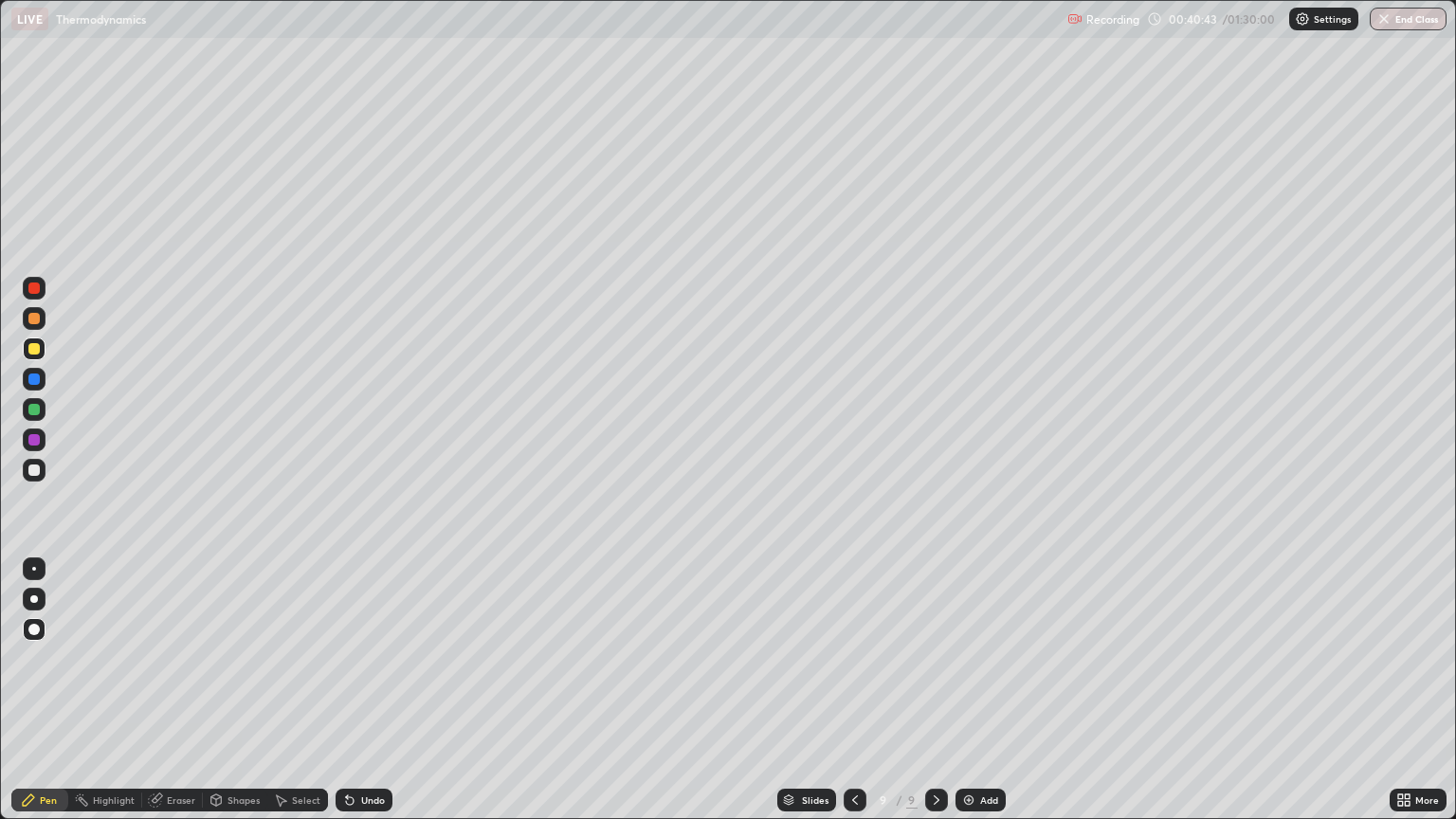 click at bounding box center [34, 379] 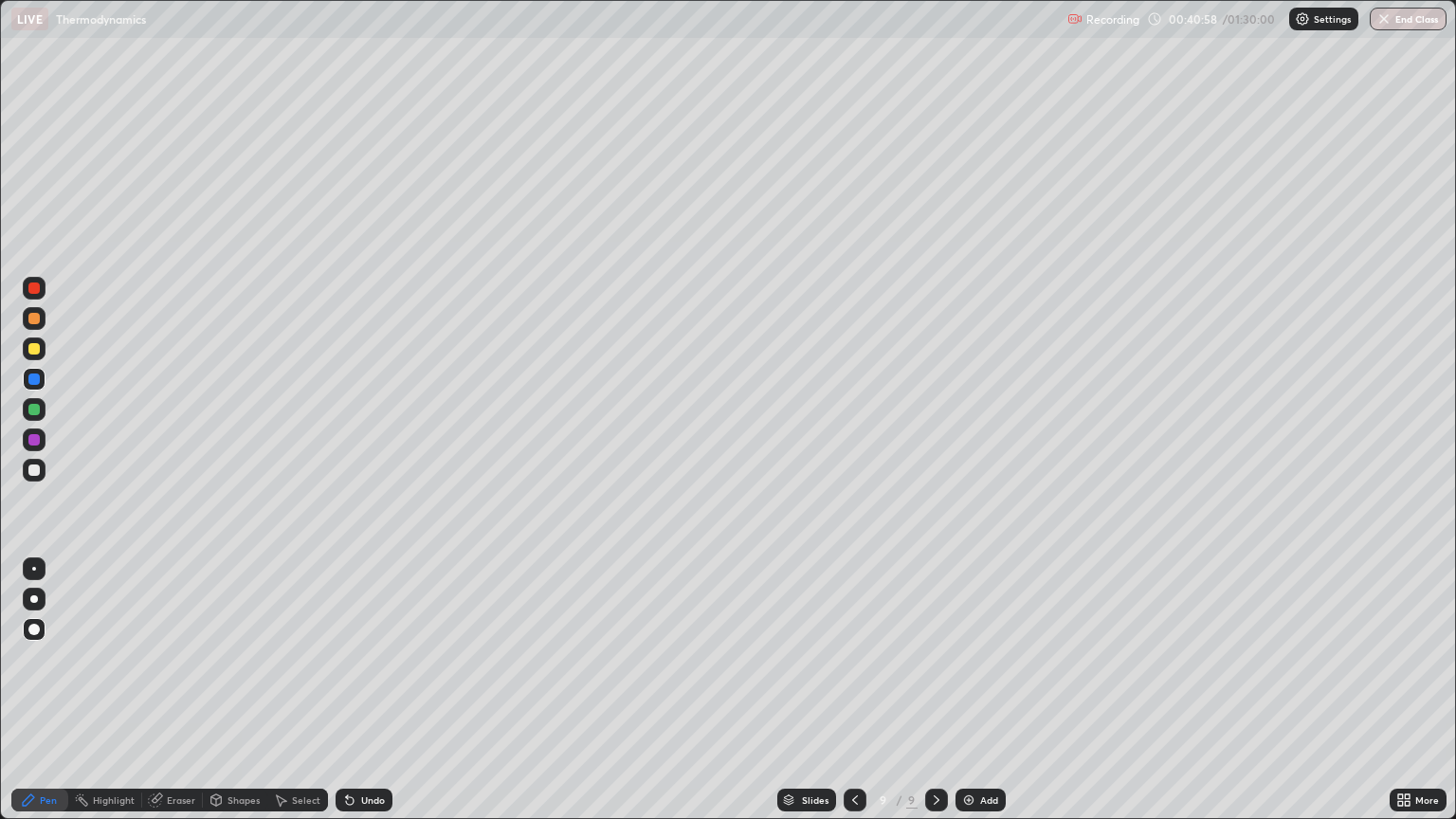 click at bounding box center [34, 470] 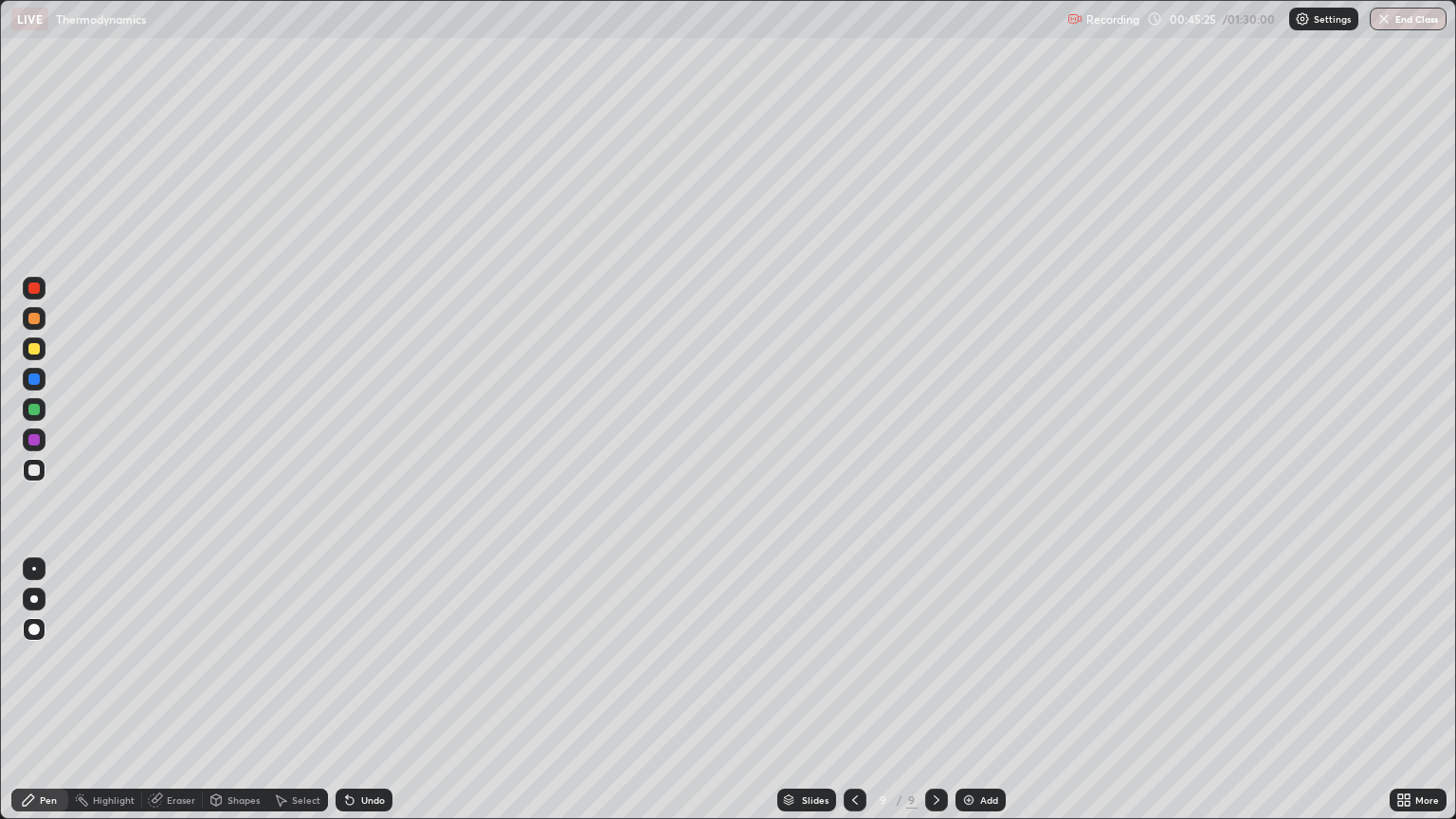 click on "Add" at bounding box center (989, 800) 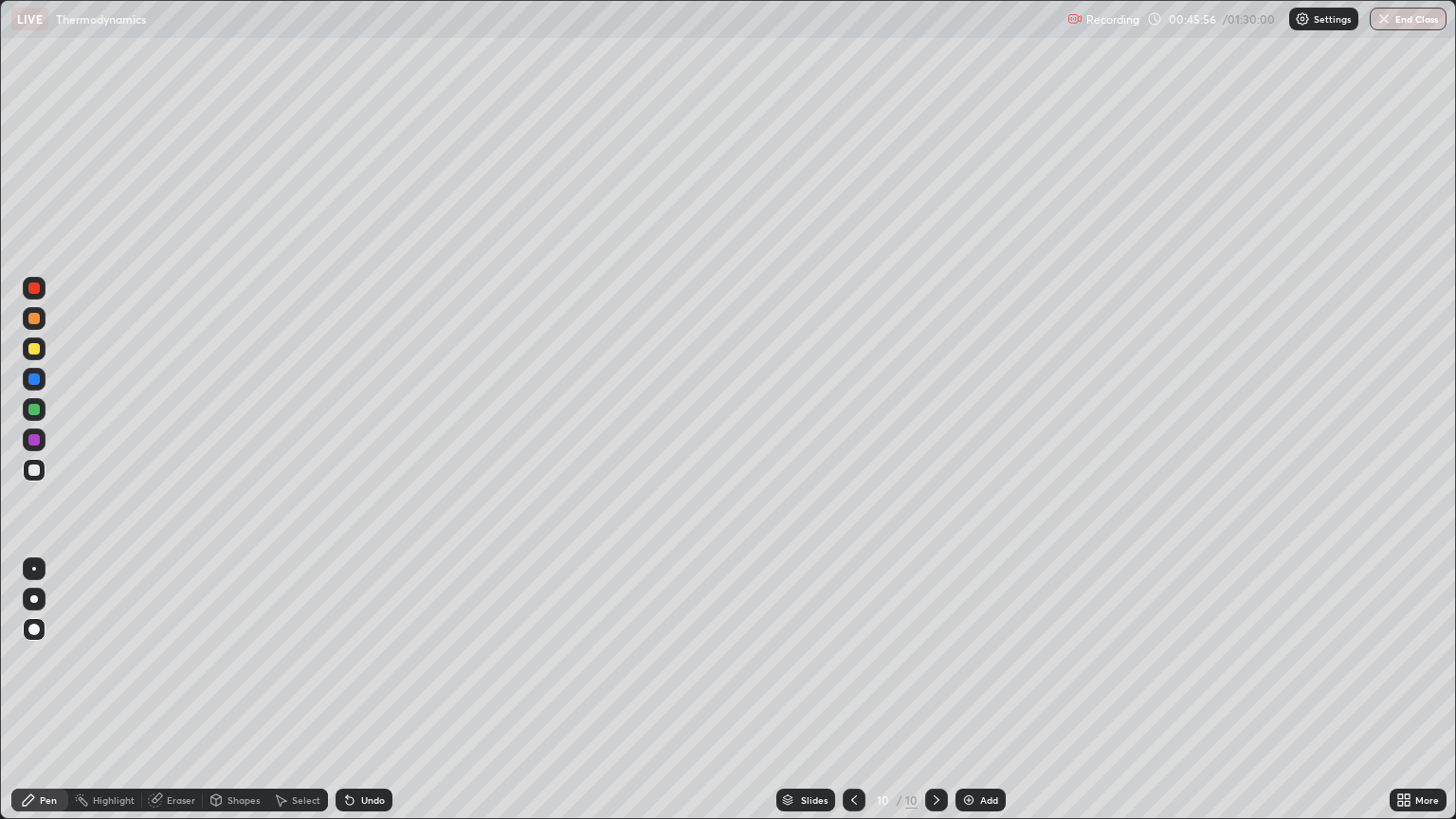 click at bounding box center (34, 349) 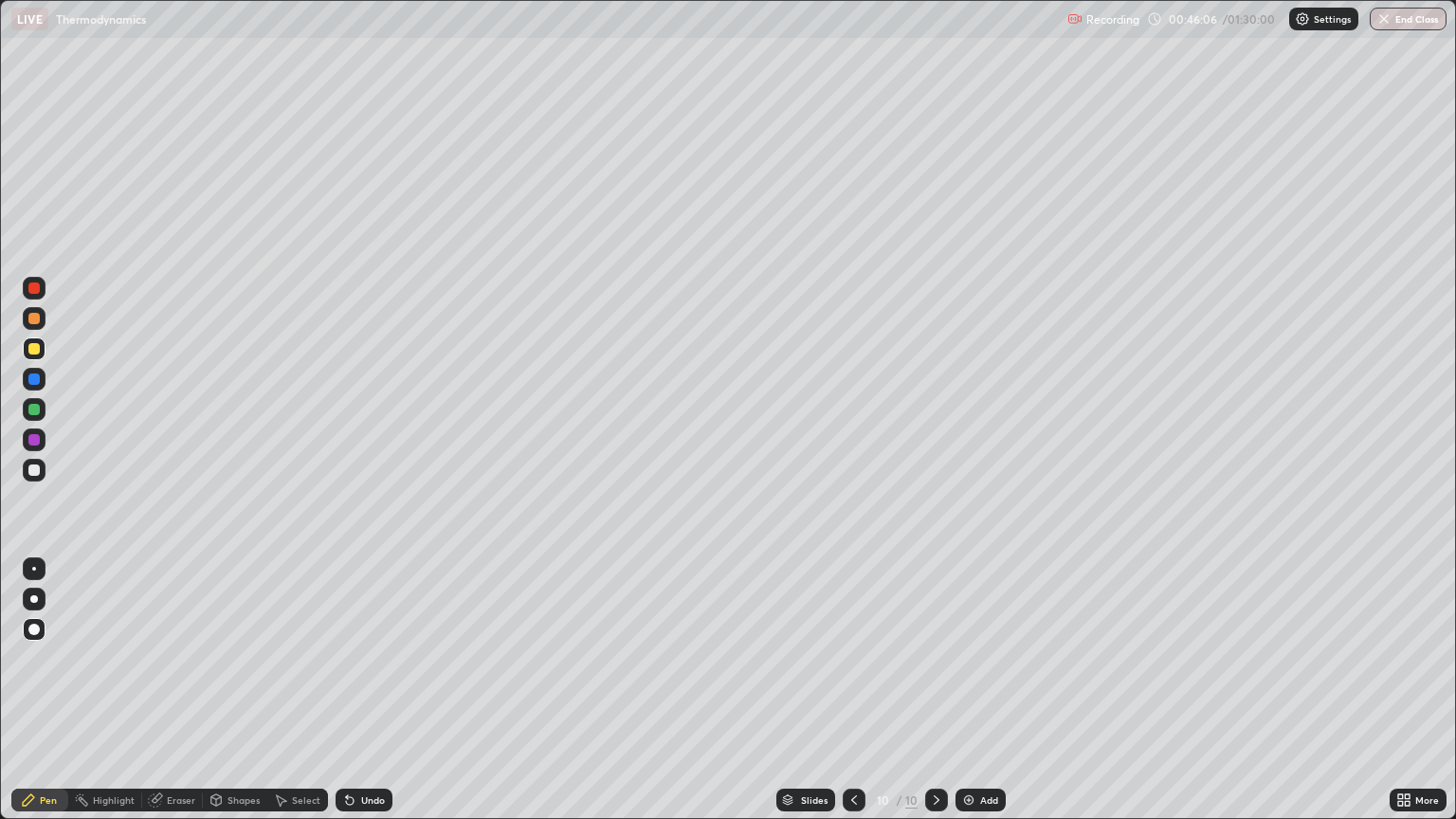 click 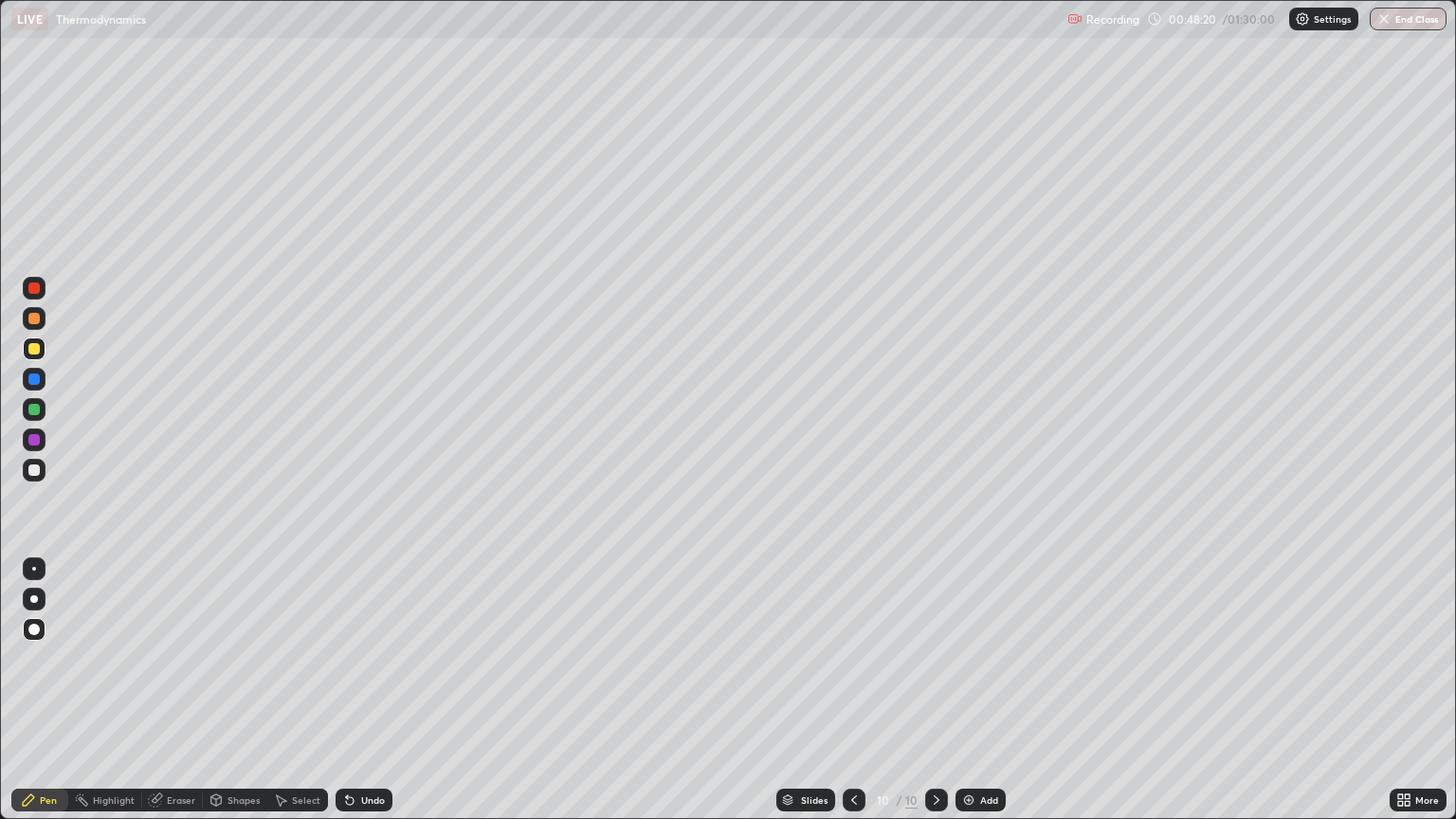 click on "Shapes" at bounding box center (235, 800) 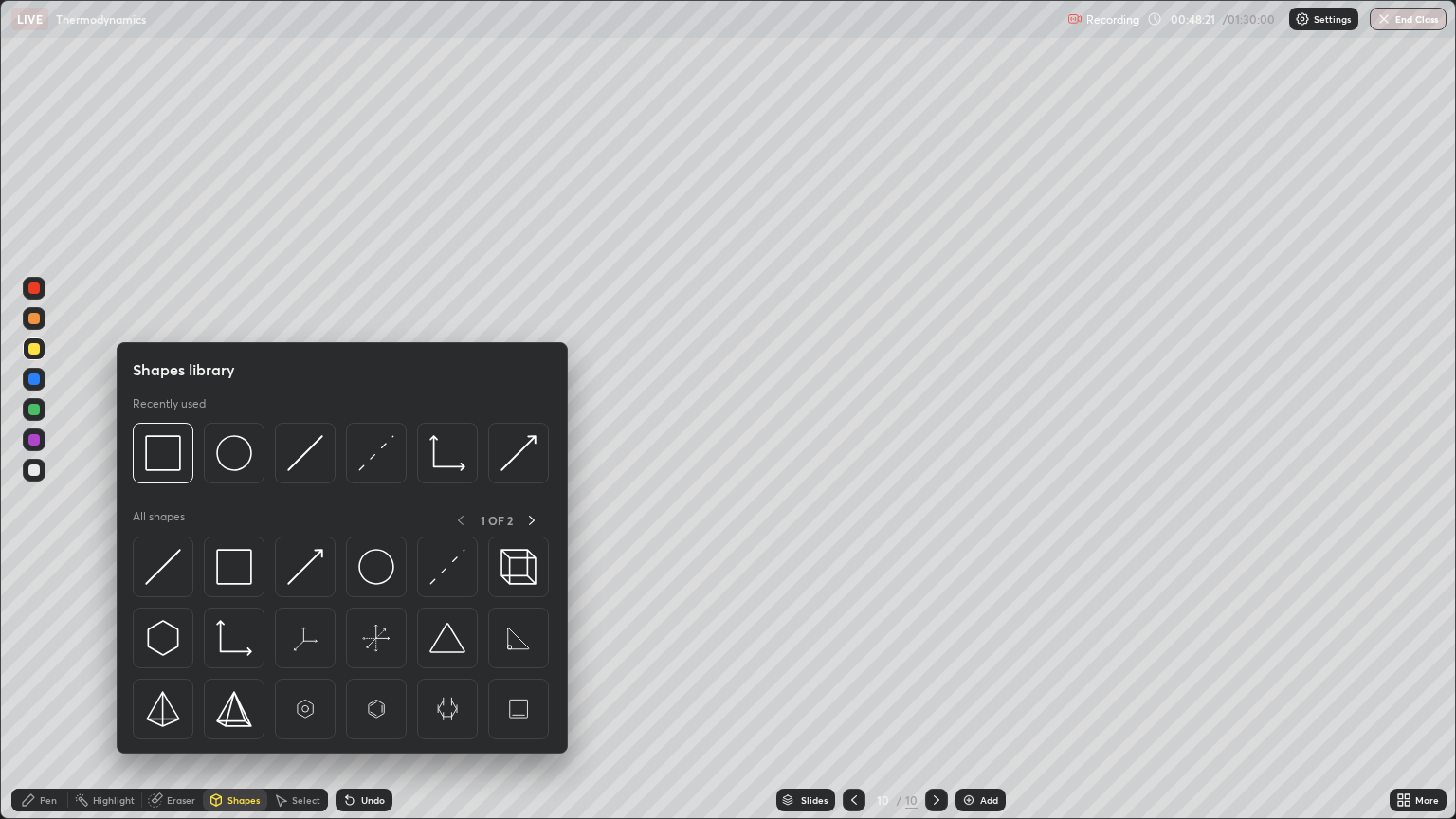 click at bounding box center [34, 440] 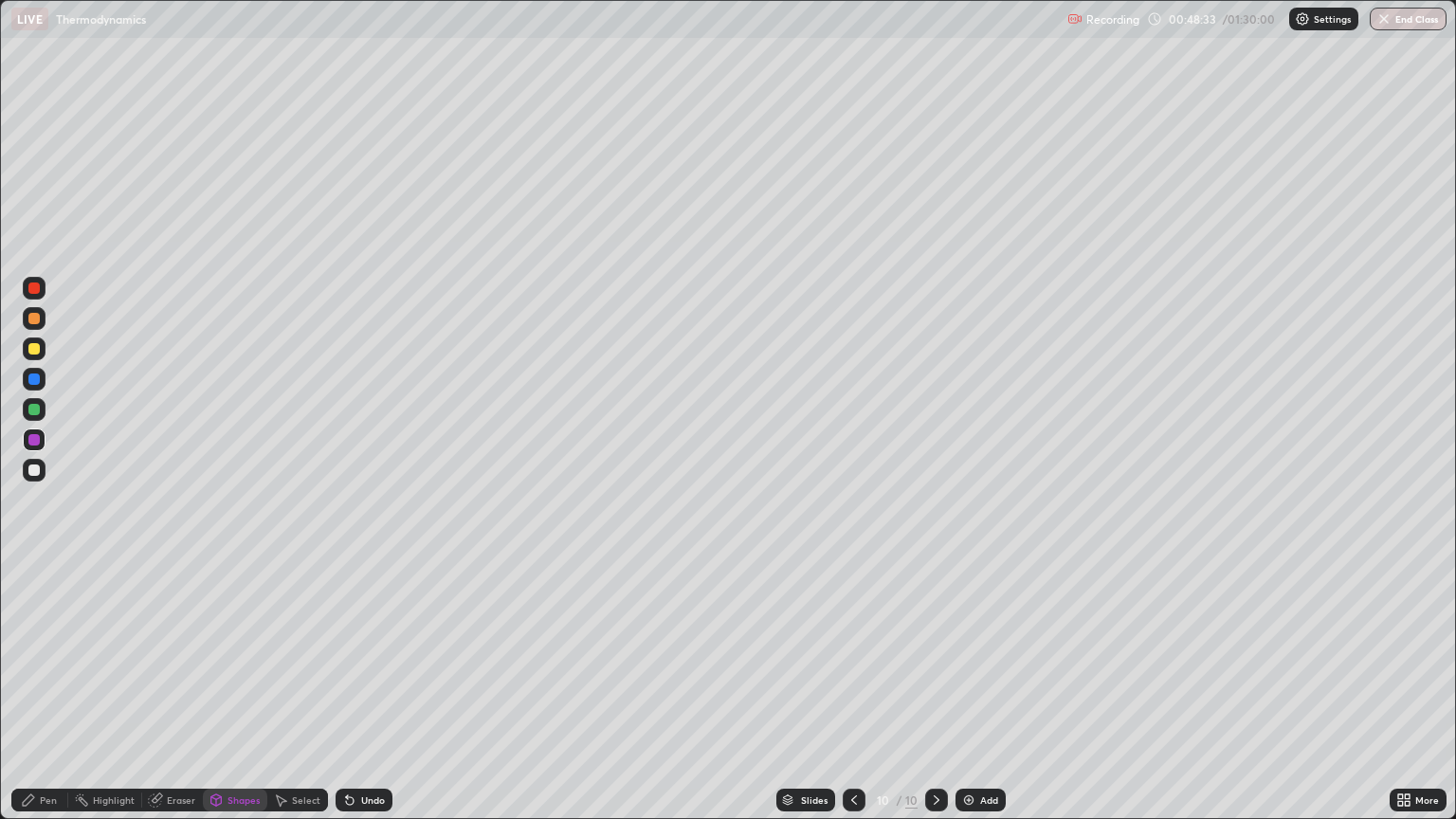 click on "Pen" at bounding box center (48, 800) 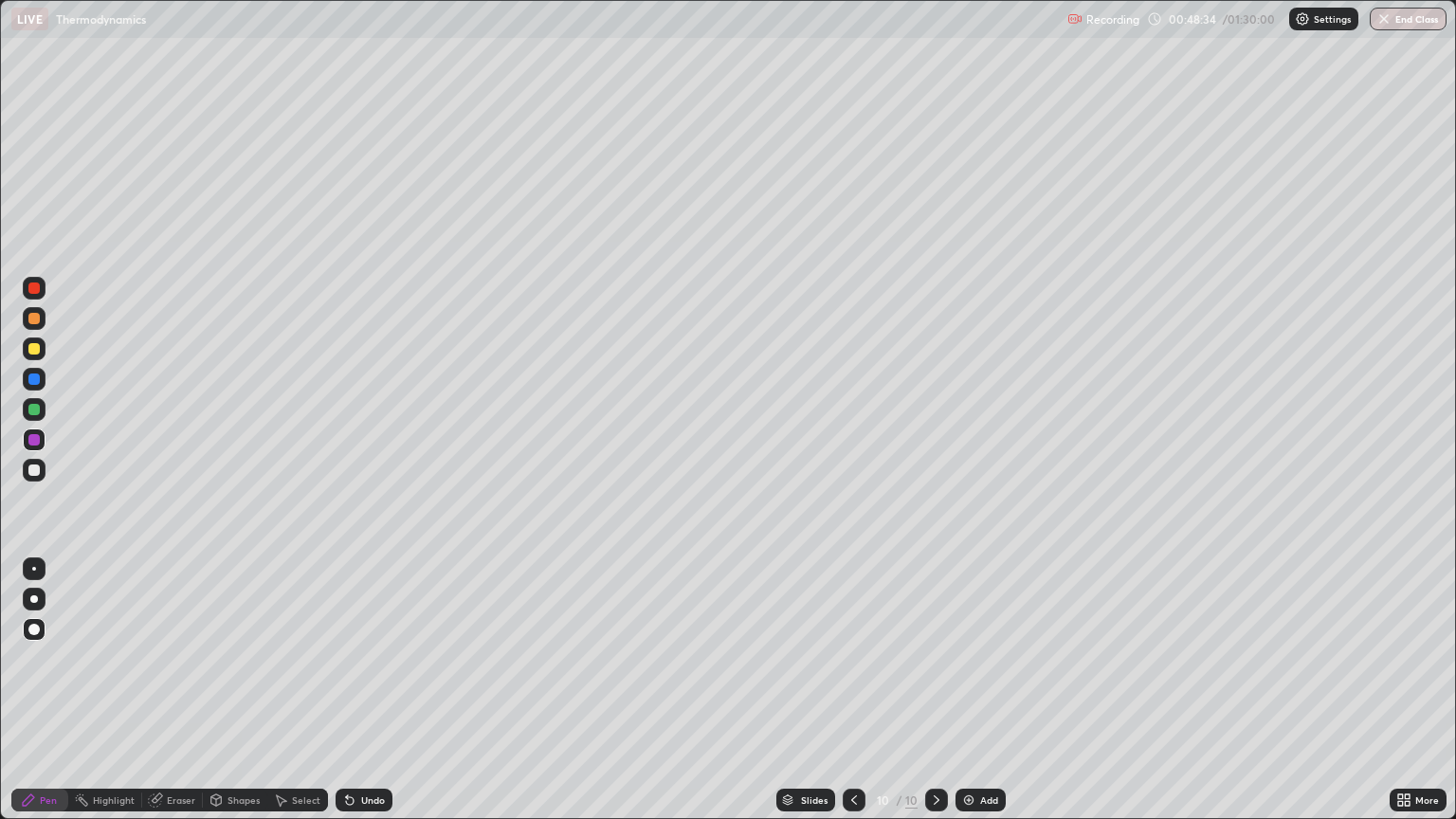 click at bounding box center (34, 470) 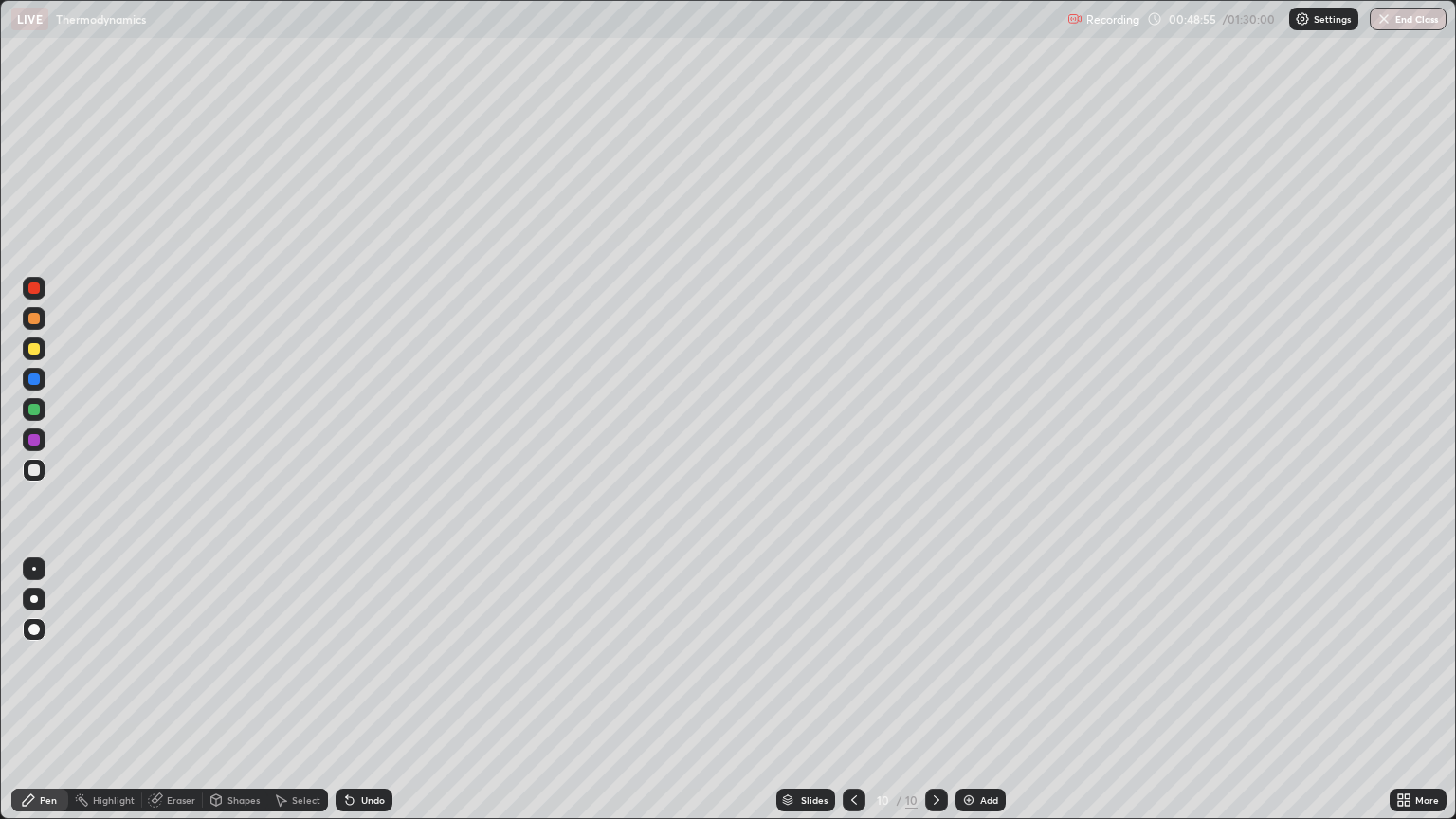 click on "More" at bounding box center [1418, 800] 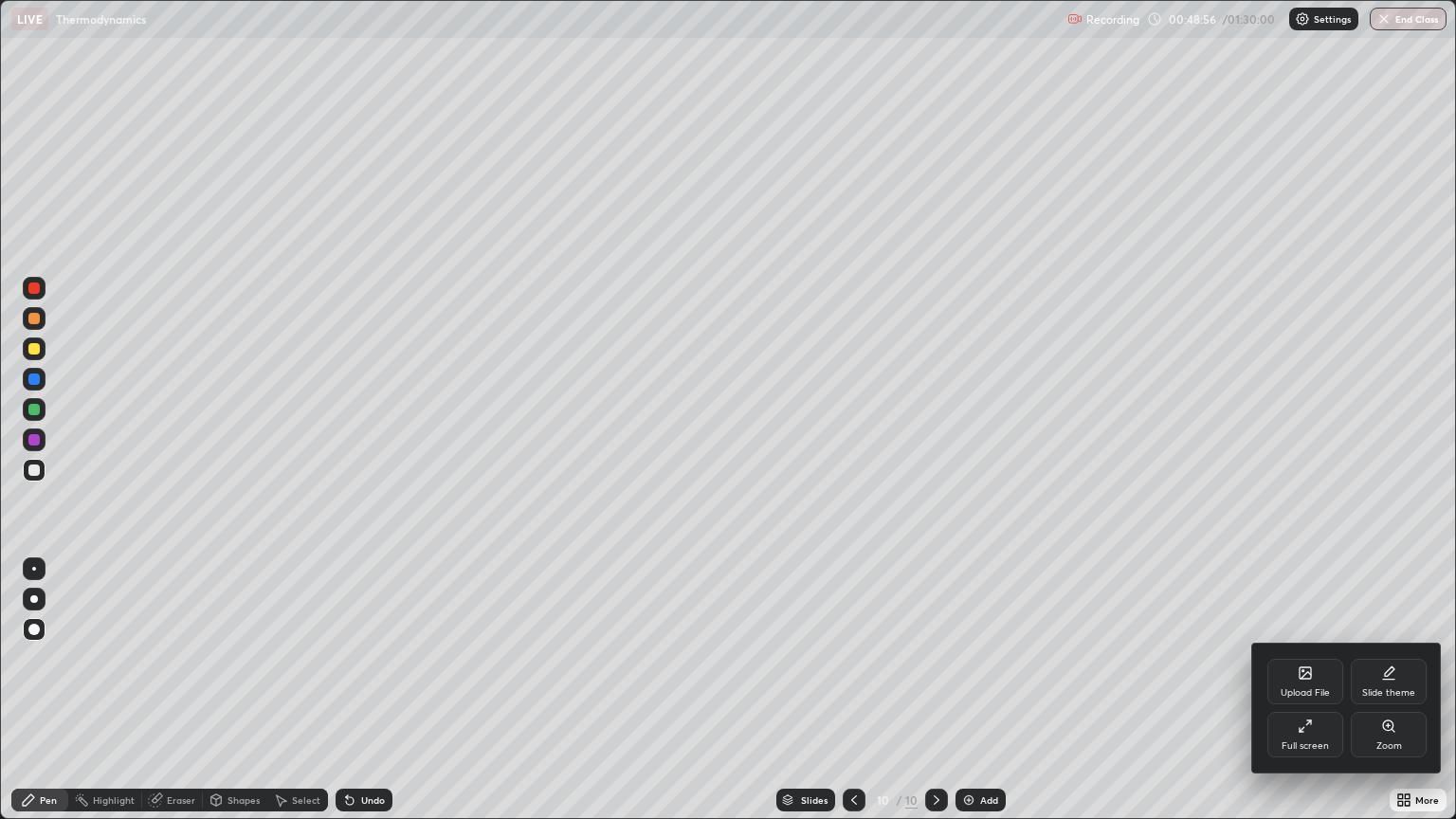 click 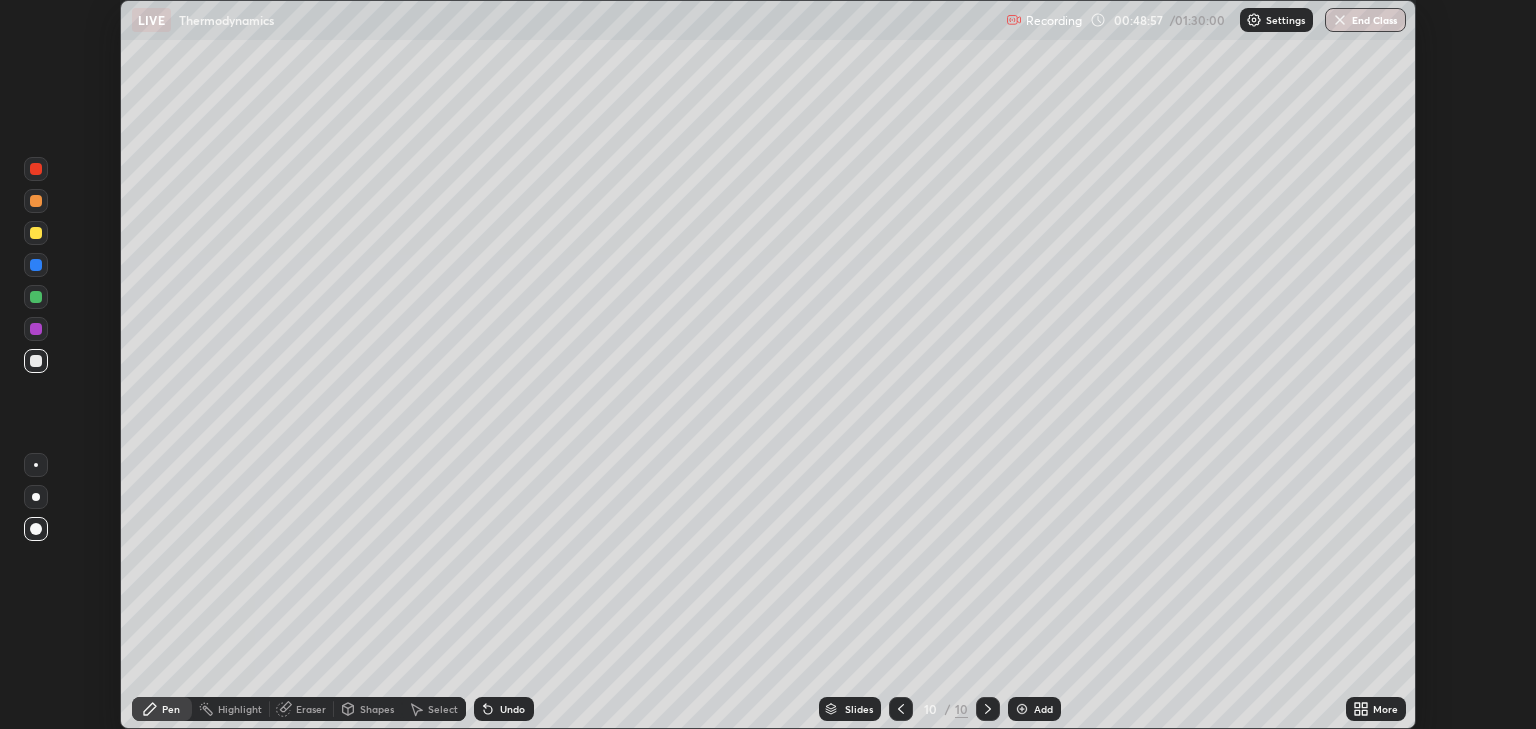 scroll, scrollTop: 729, scrollLeft: 1536, axis: both 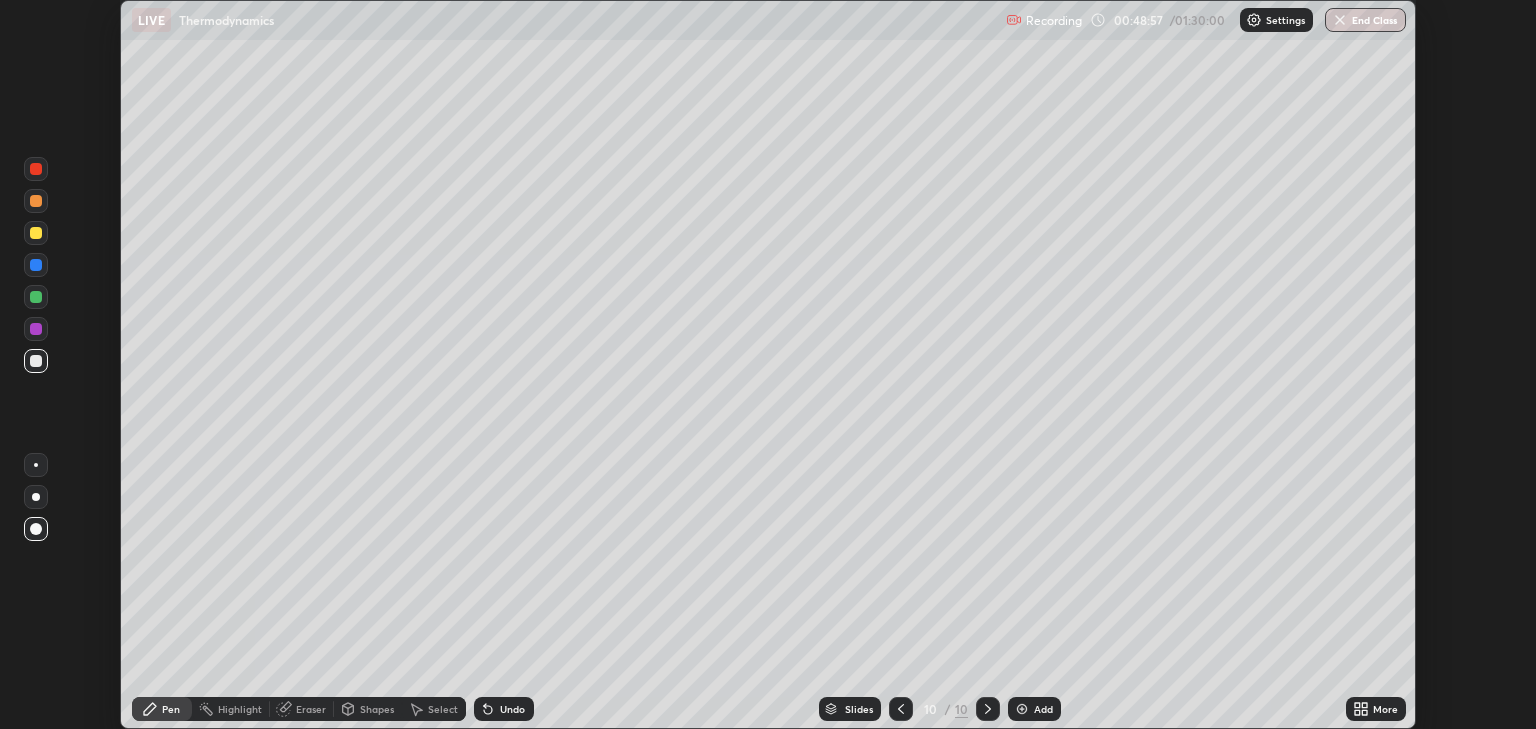 click 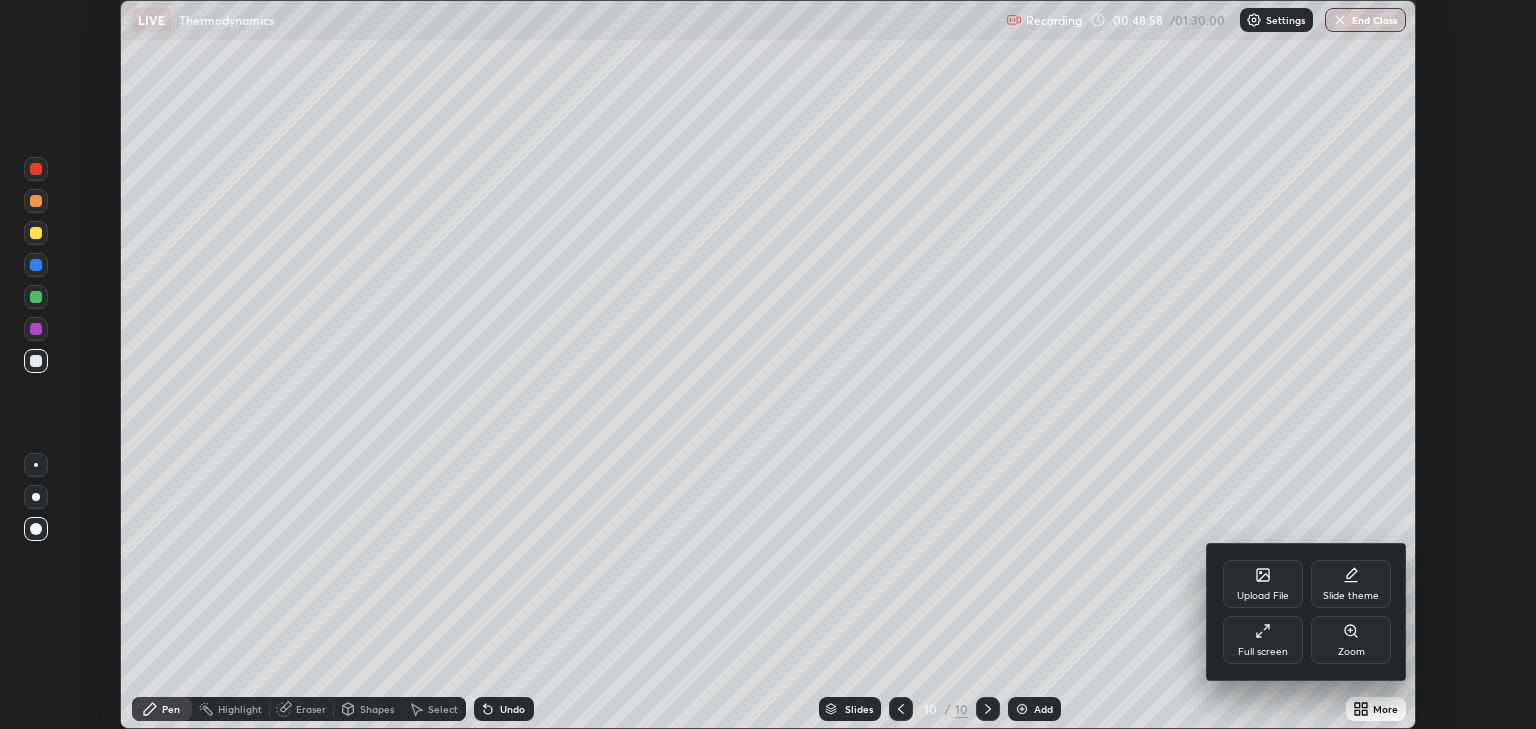 click on "Full screen" at bounding box center (1263, 652) 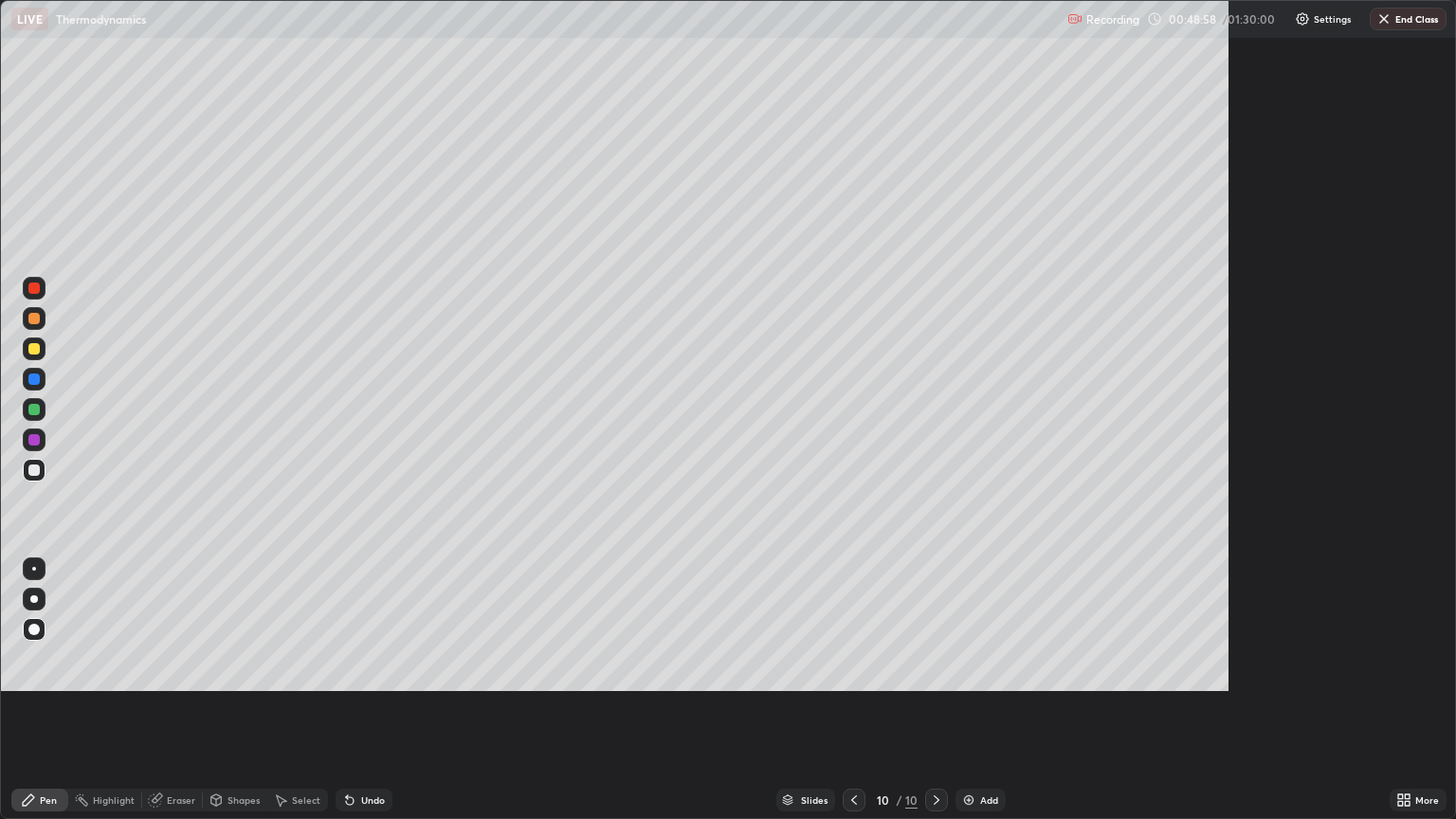scroll, scrollTop: 93973, scrollLeft: 93336, axis: both 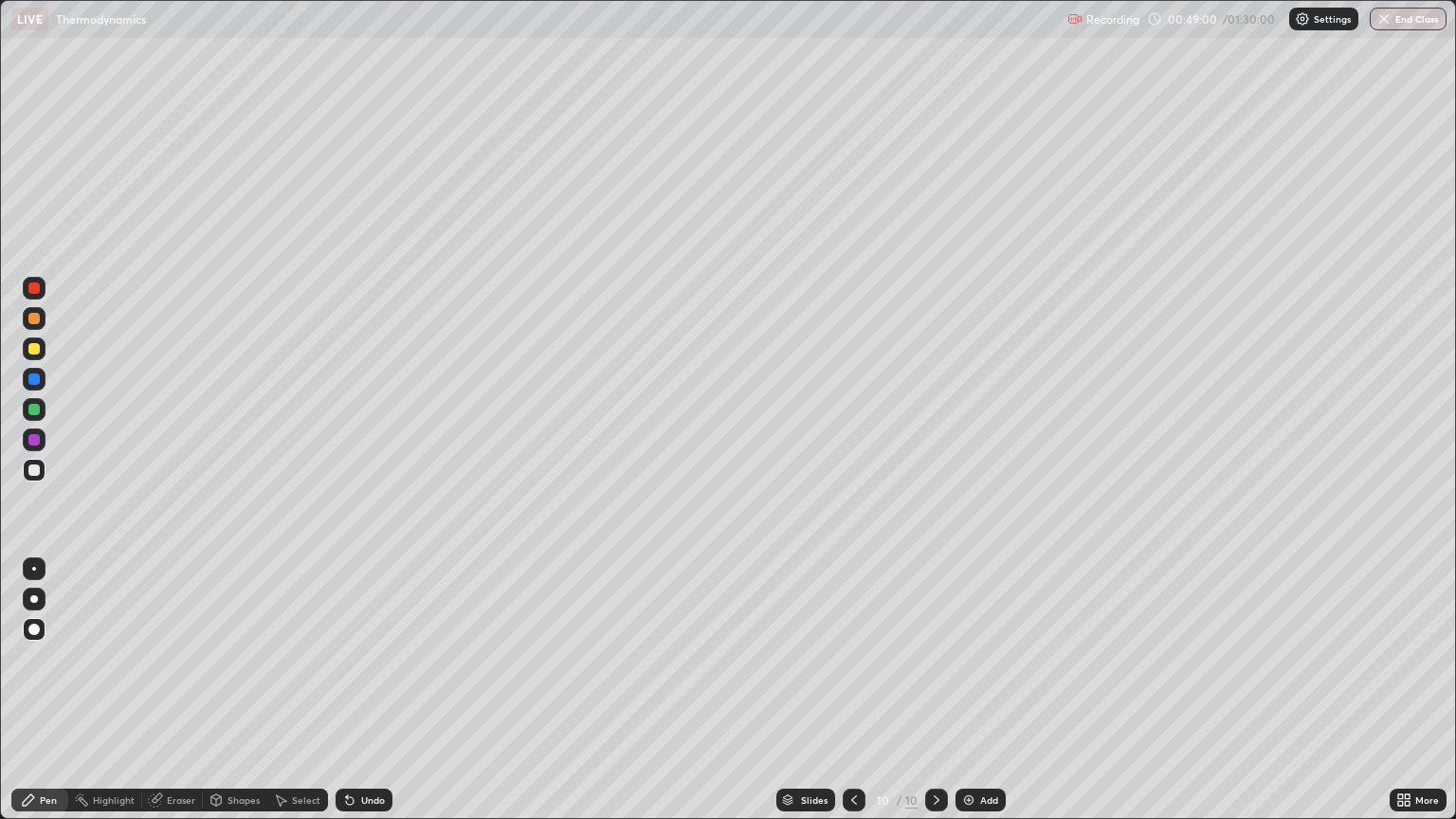 click on "Undo" at bounding box center [364, 800] 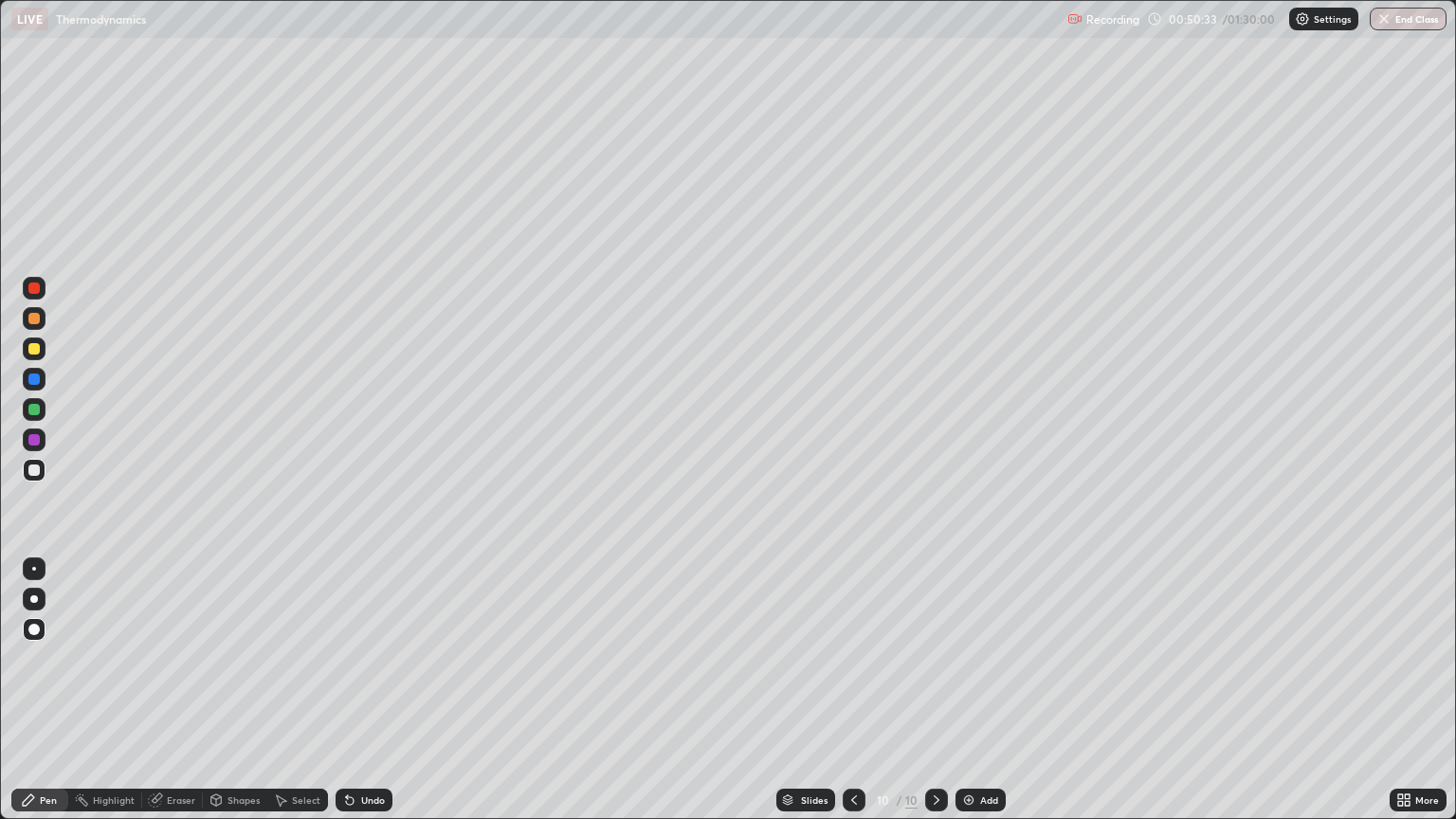 click on "Add" at bounding box center [980, 800] 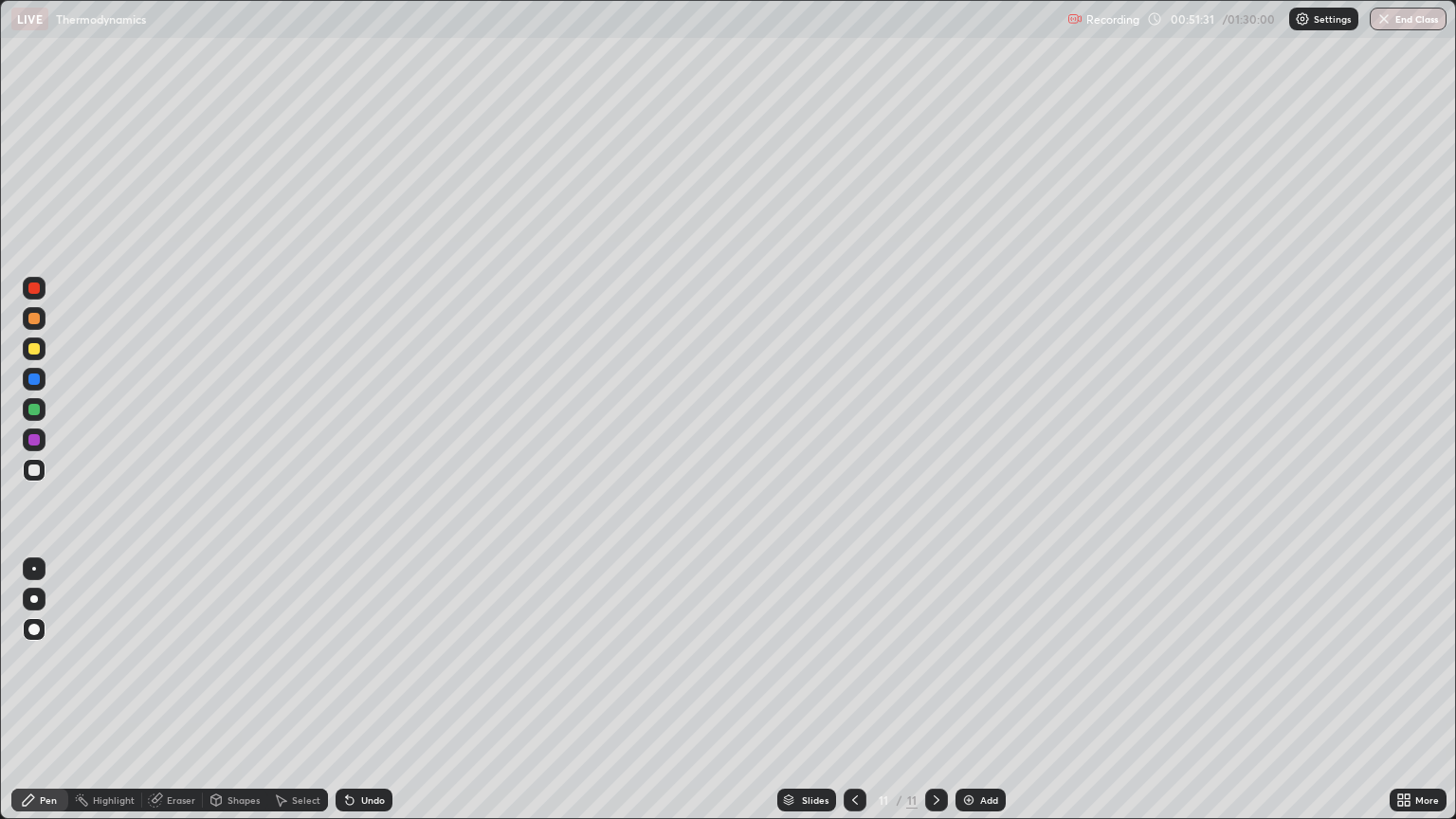 click at bounding box center [34, 410] 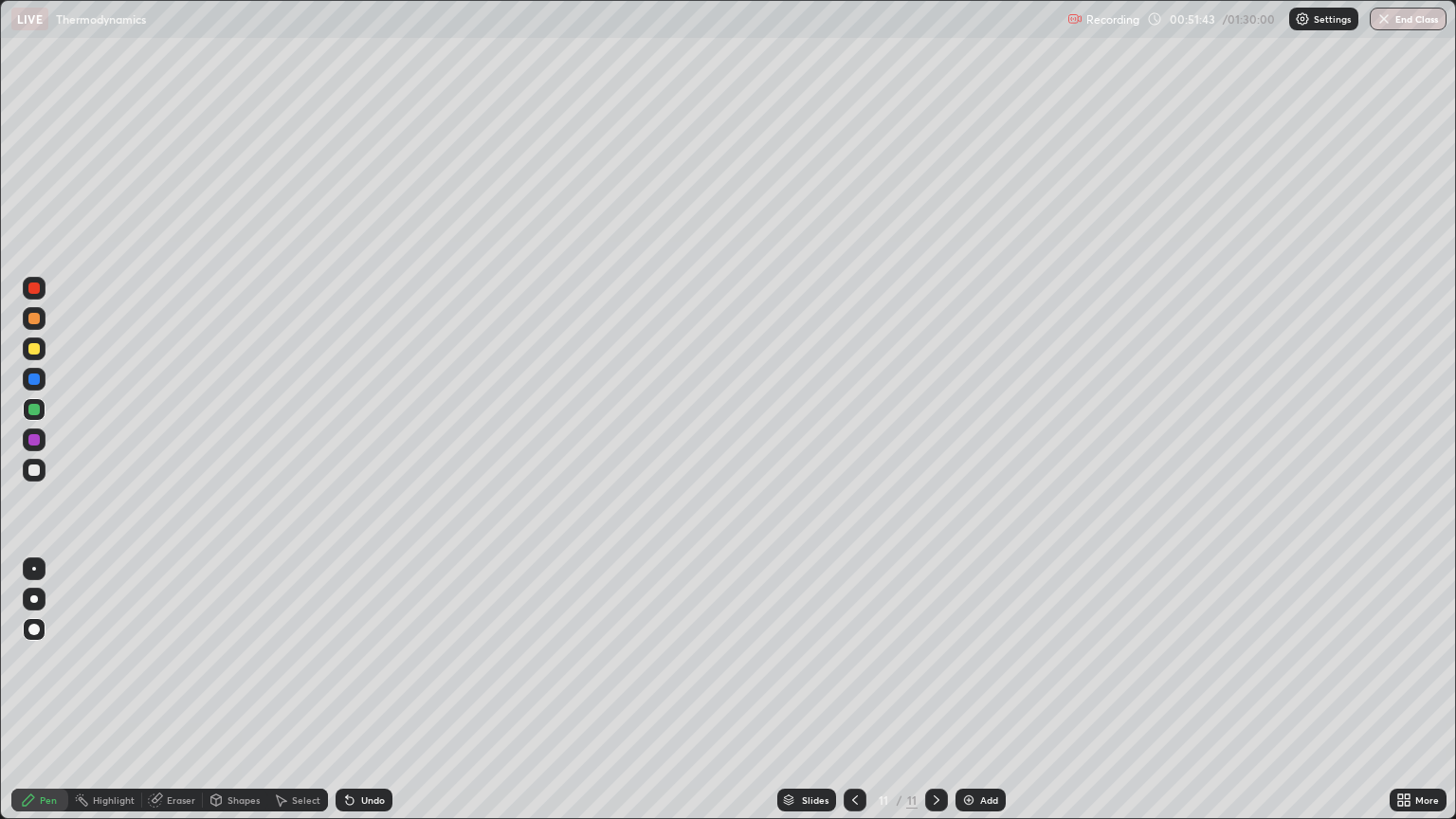 click at bounding box center [34, 470] 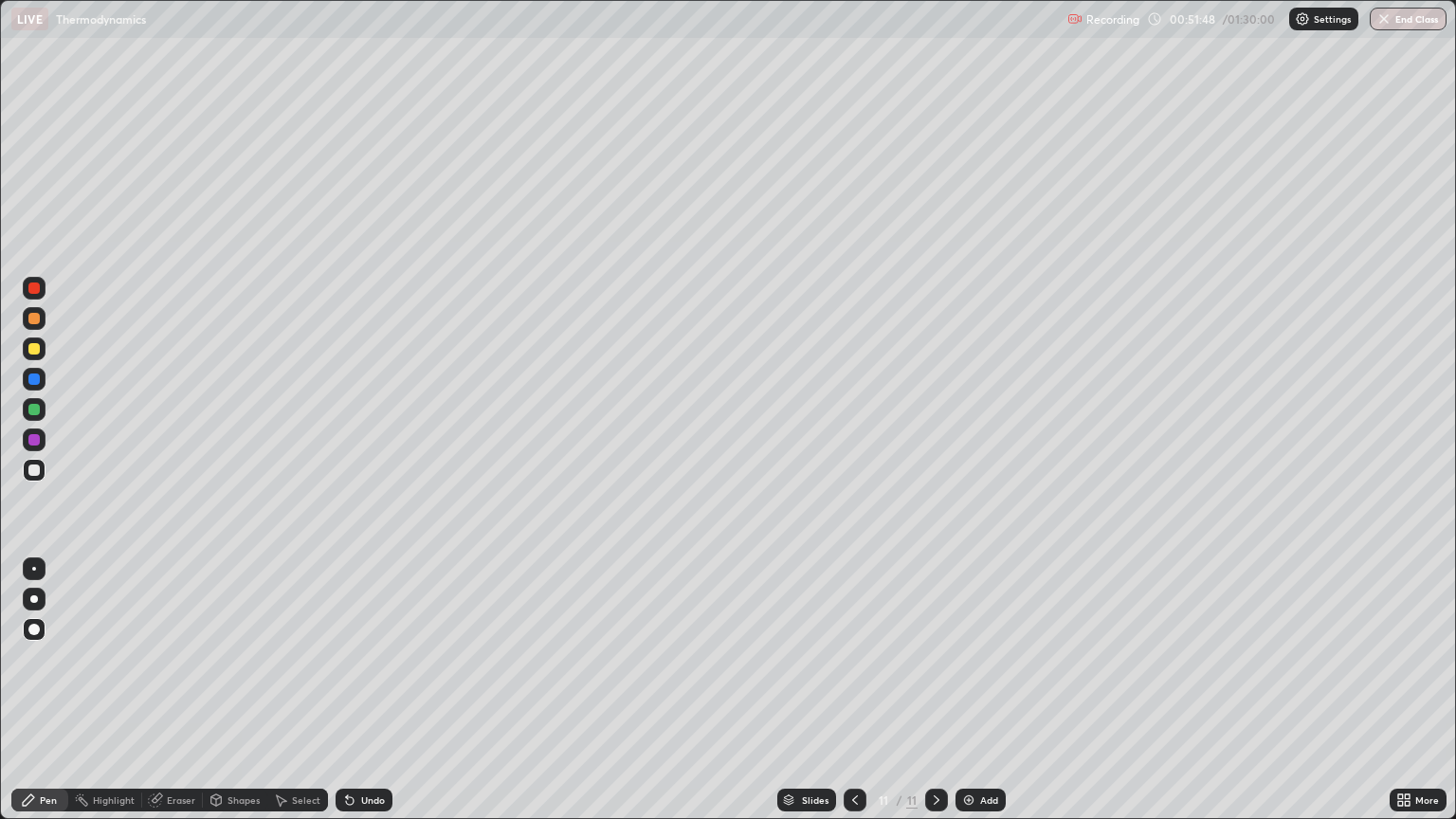 click on "Undo" at bounding box center (373, 800) 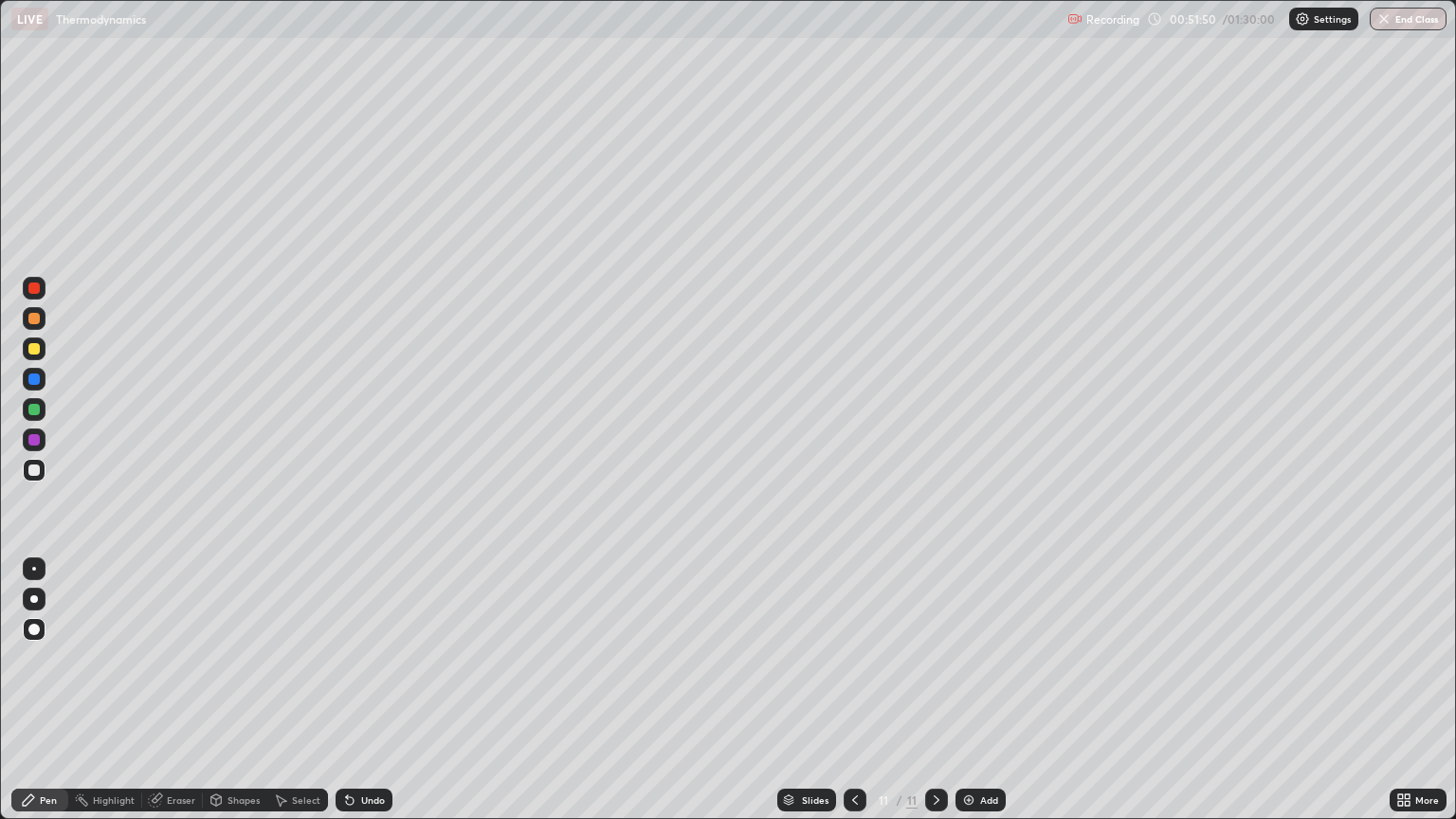 click on "Undo" at bounding box center (364, 800) 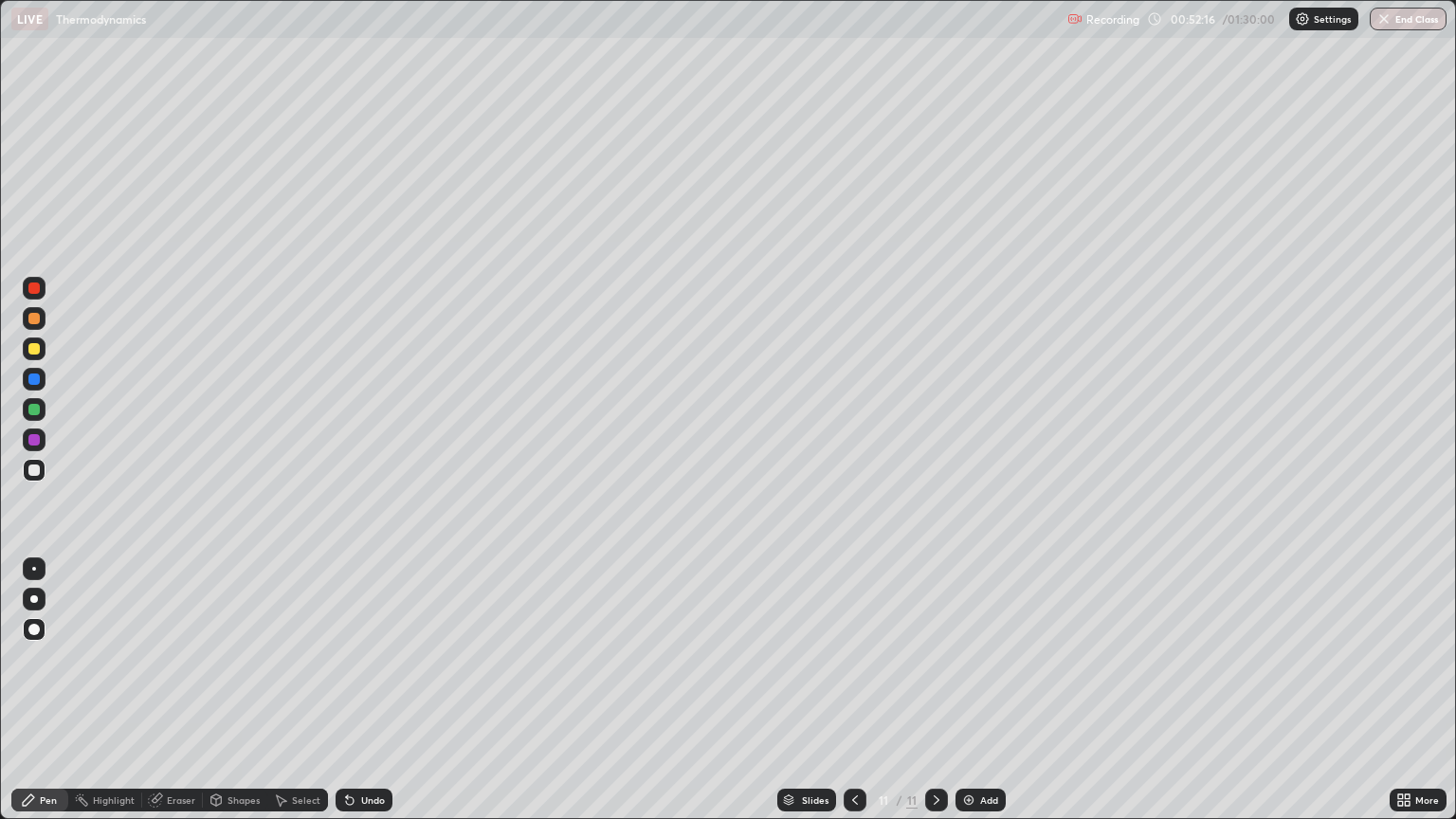 click at bounding box center (34, 349) 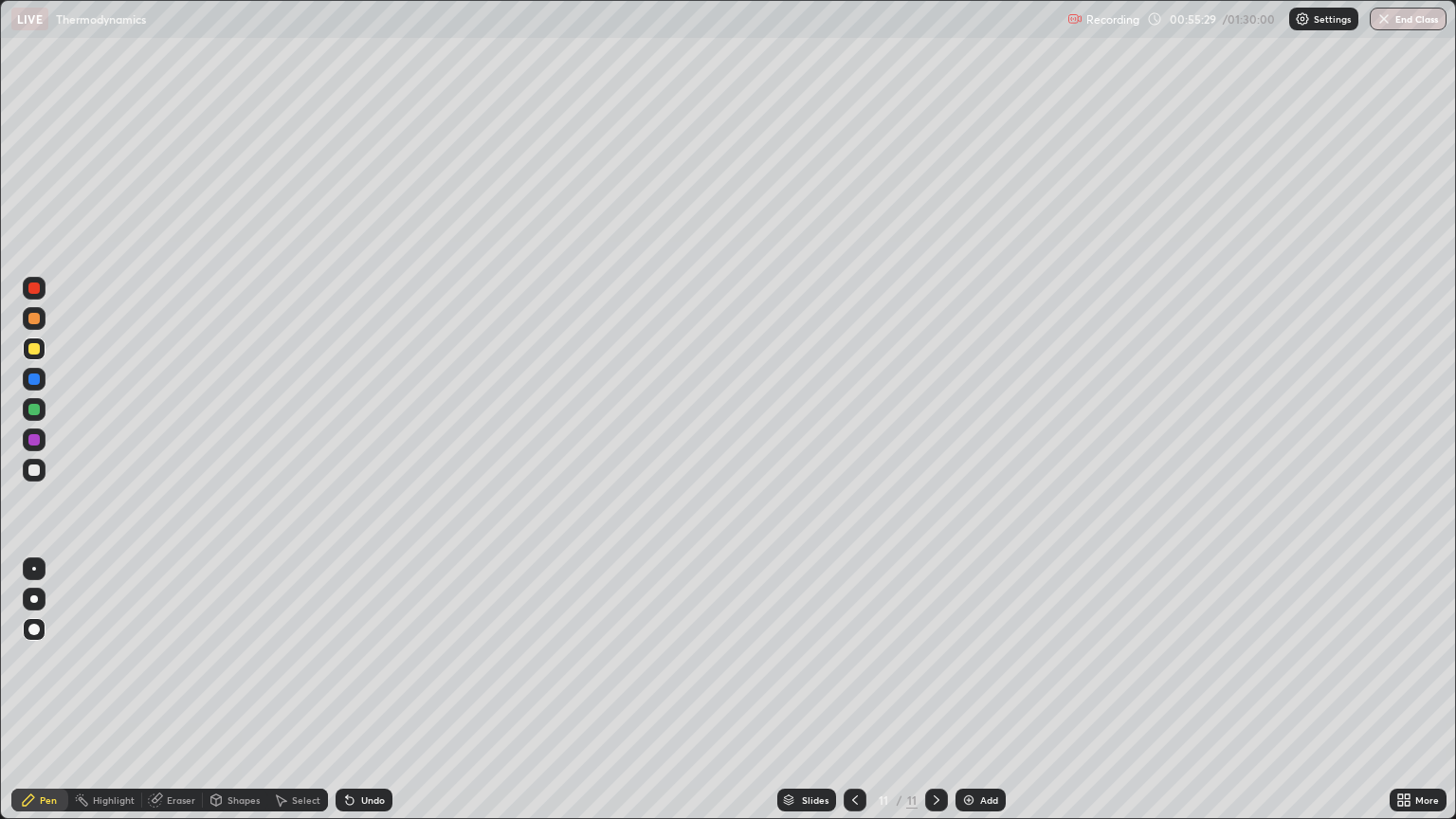 click on "Slides 11 / 11 Add" at bounding box center (891, 800) 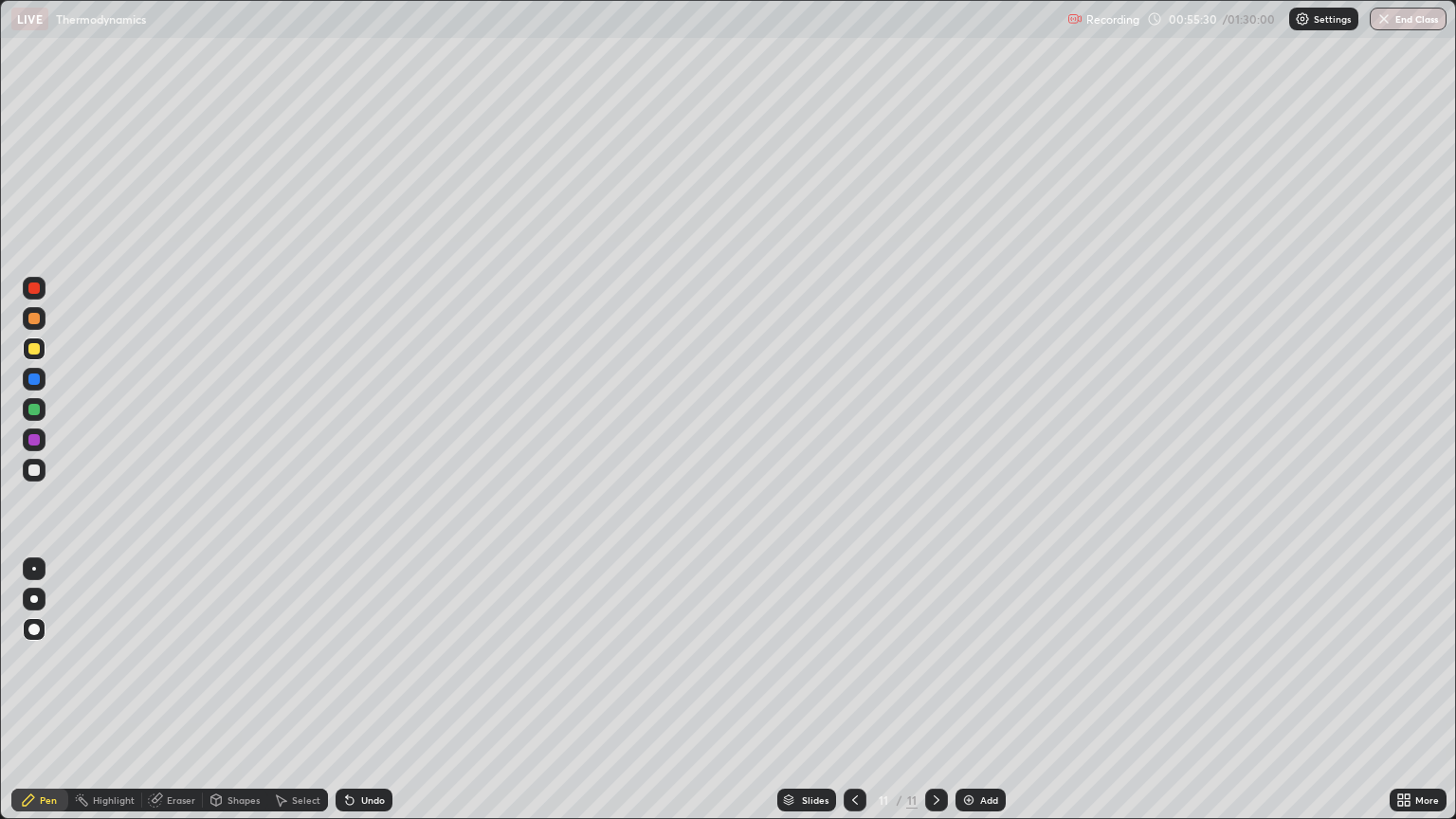 click on "Add" at bounding box center (989, 800) 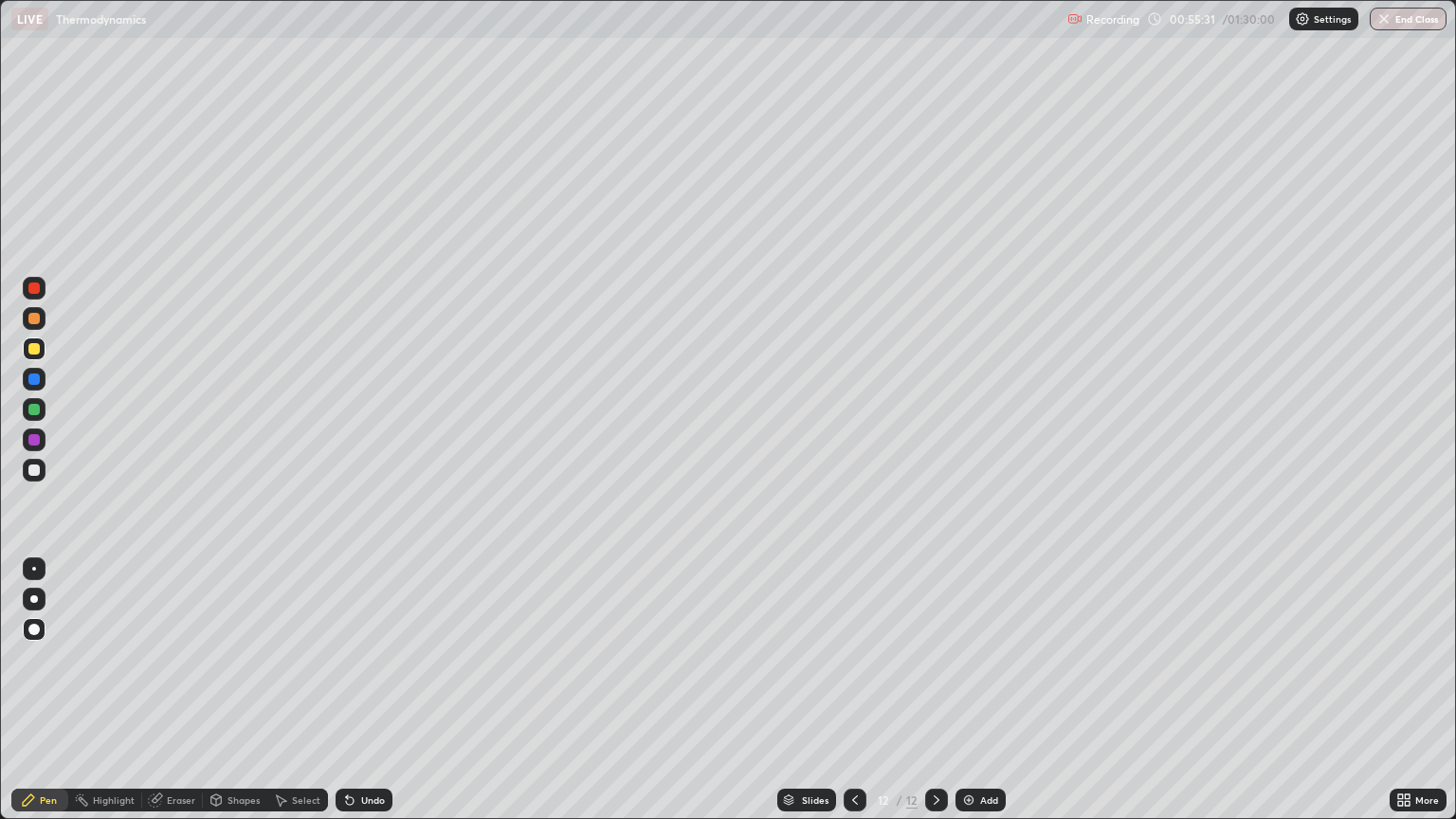 click on "Shapes" at bounding box center (244, 800) 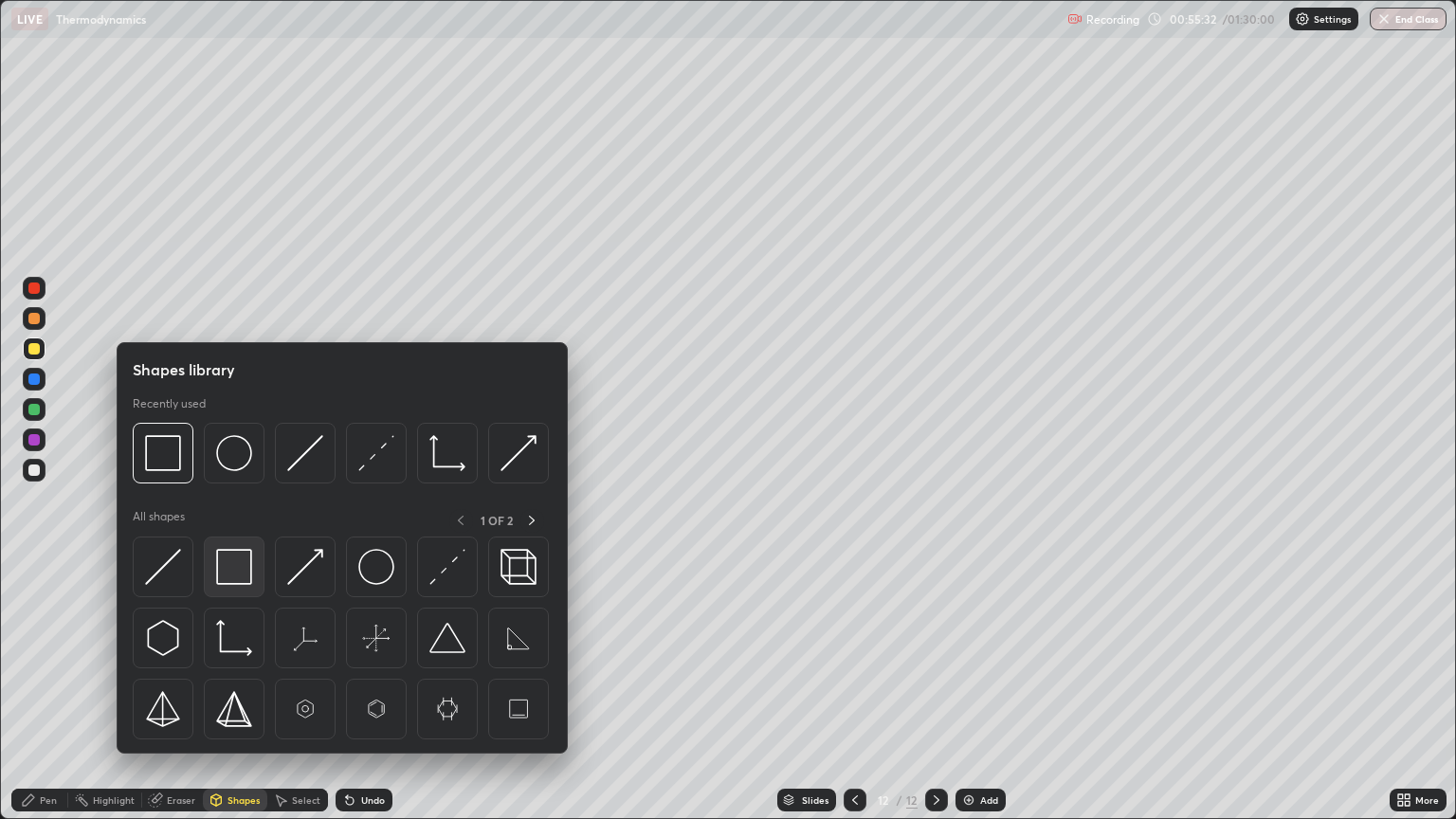 click at bounding box center (234, 567) 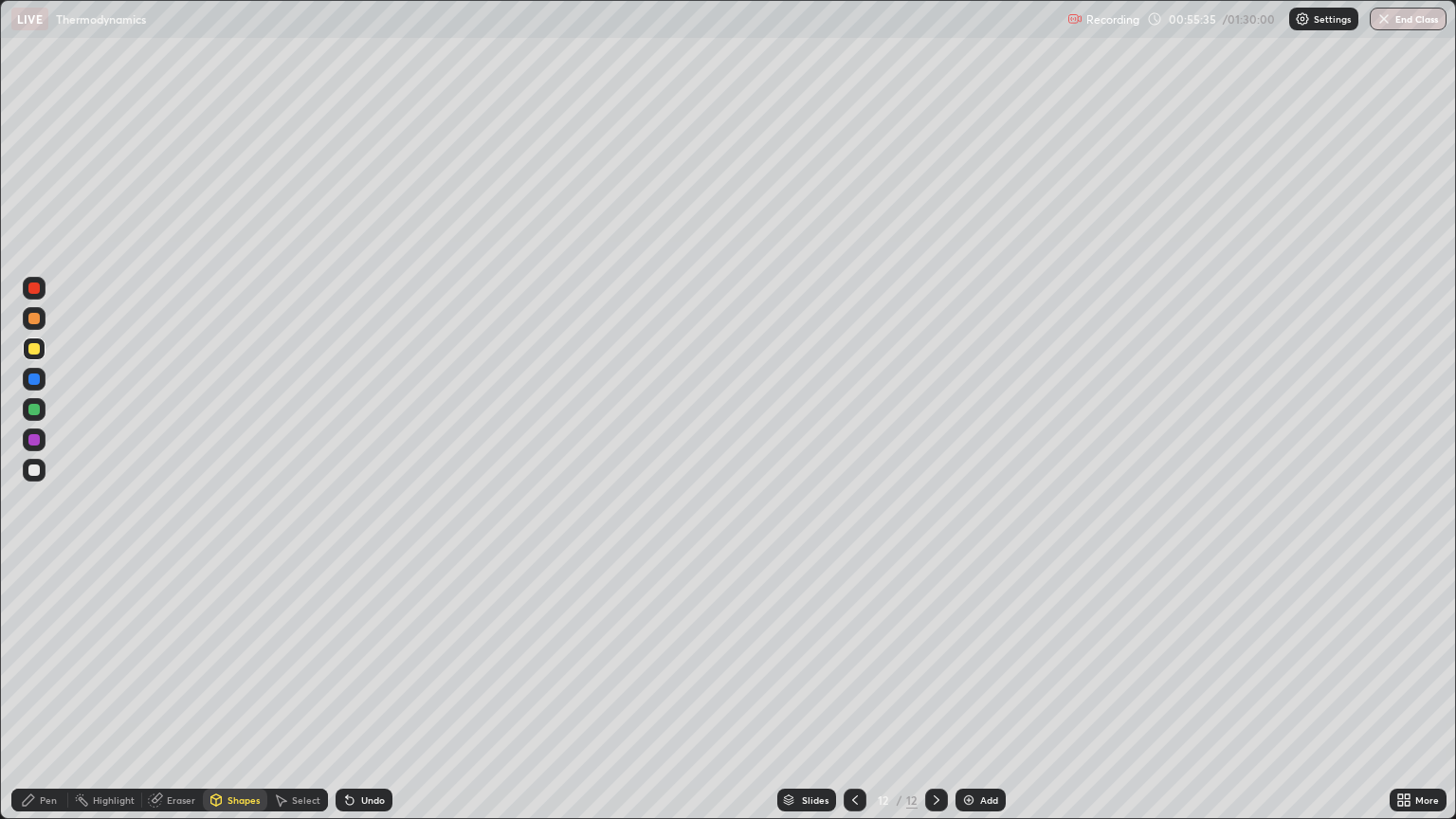click on "Shapes" at bounding box center (244, 800) 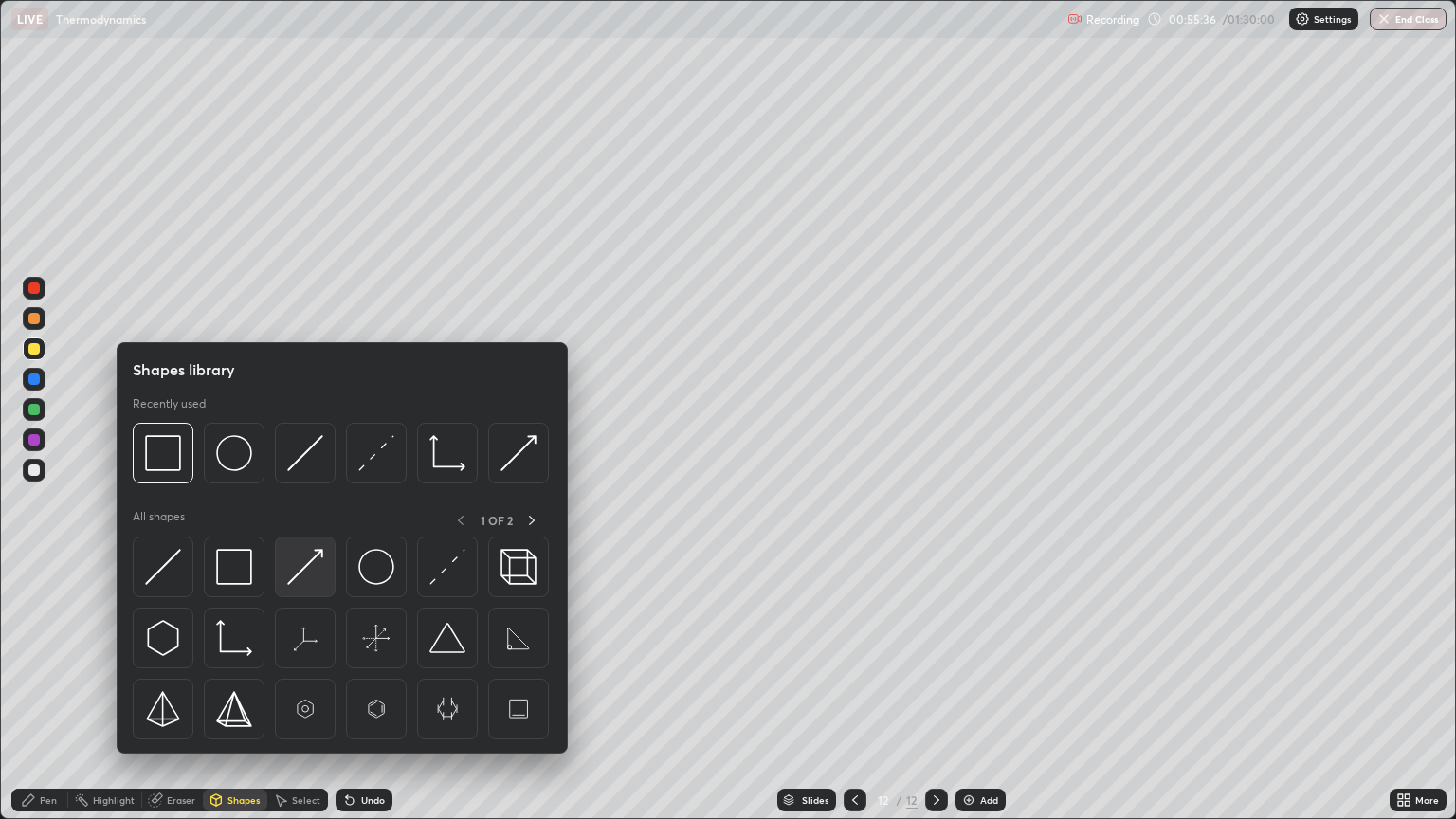 click at bounding box center [305, 567] 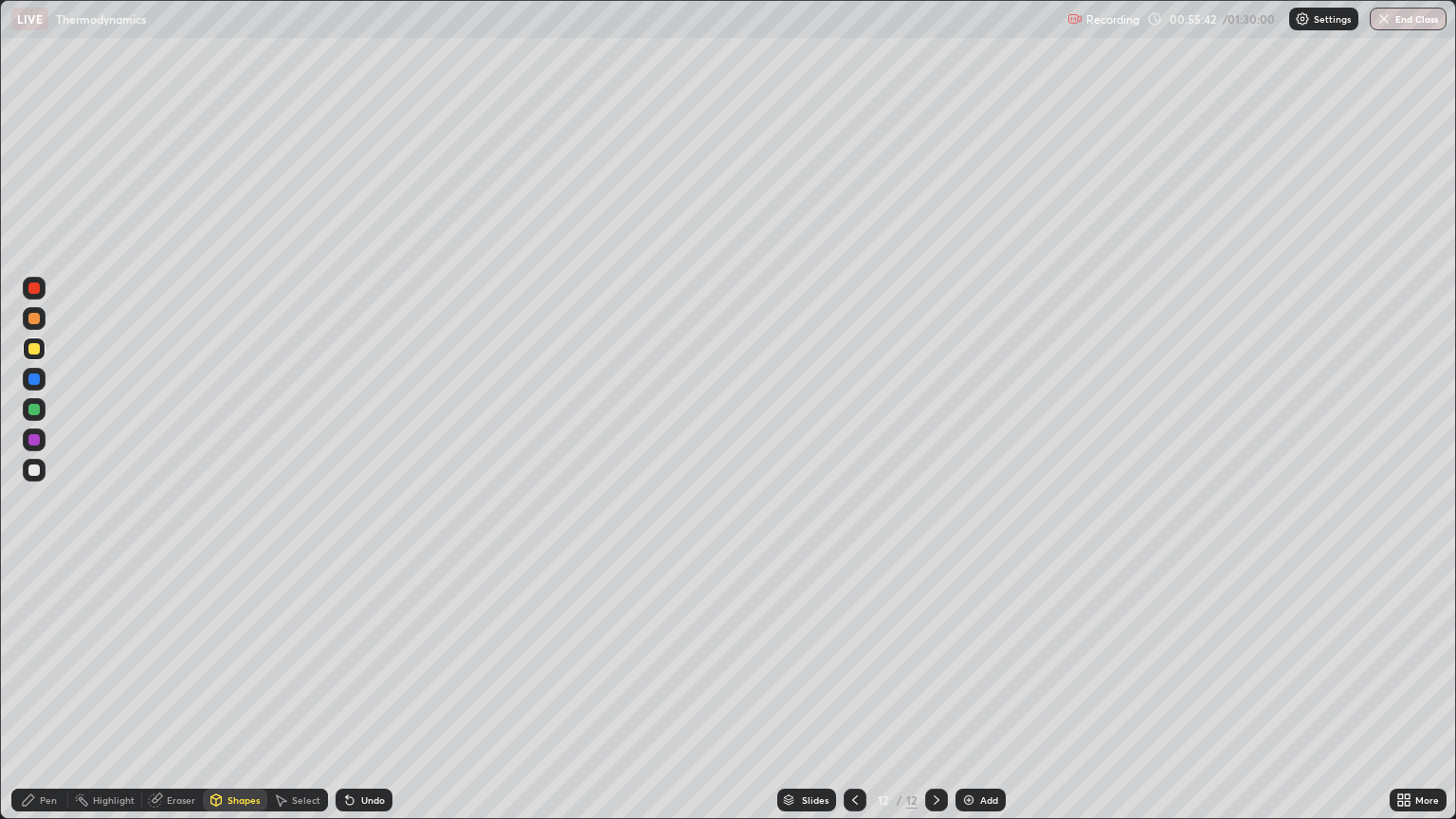 click at bounding box center [34, 410] 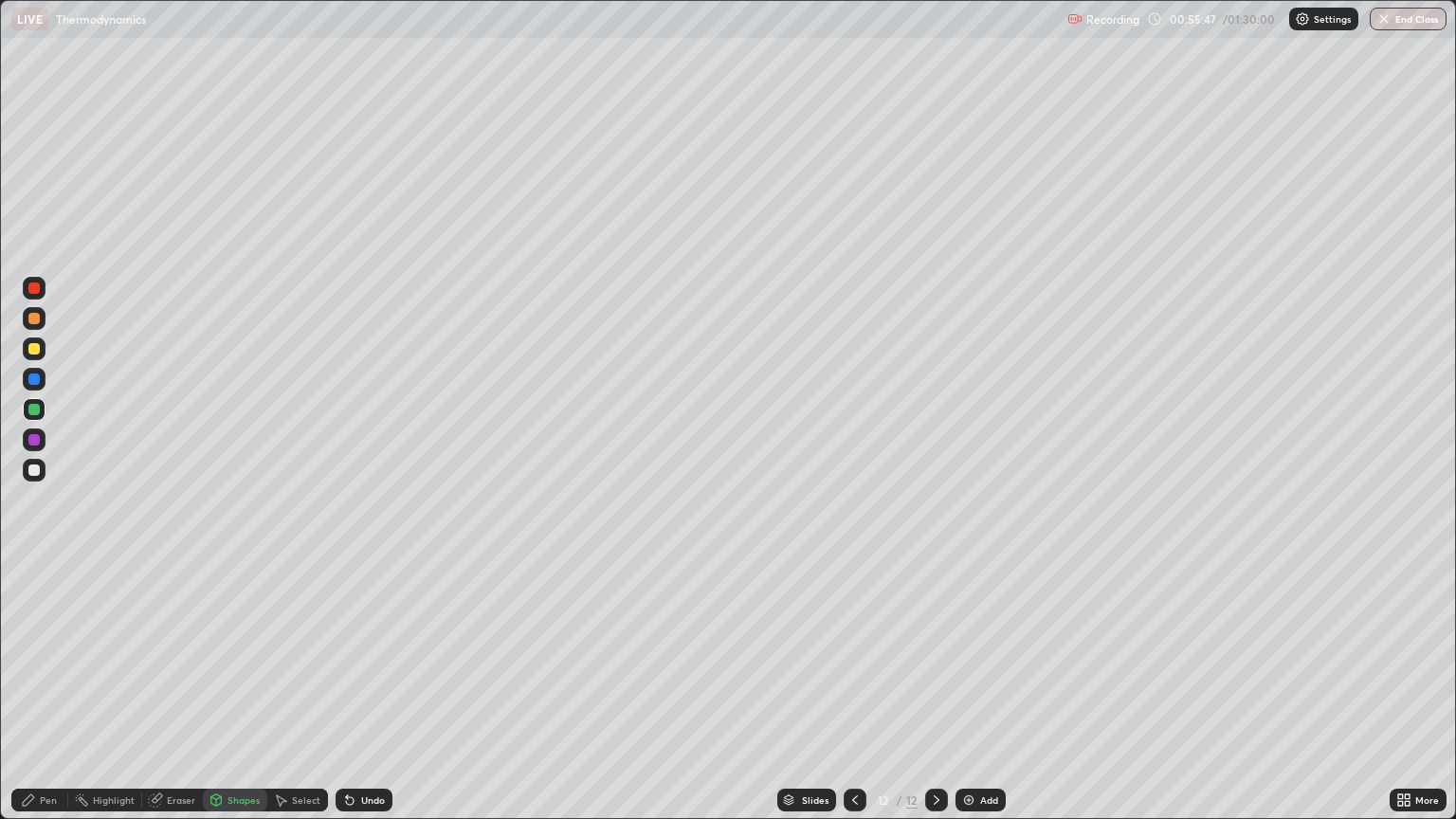 click on "Undo" at bounding box center (364, 800) 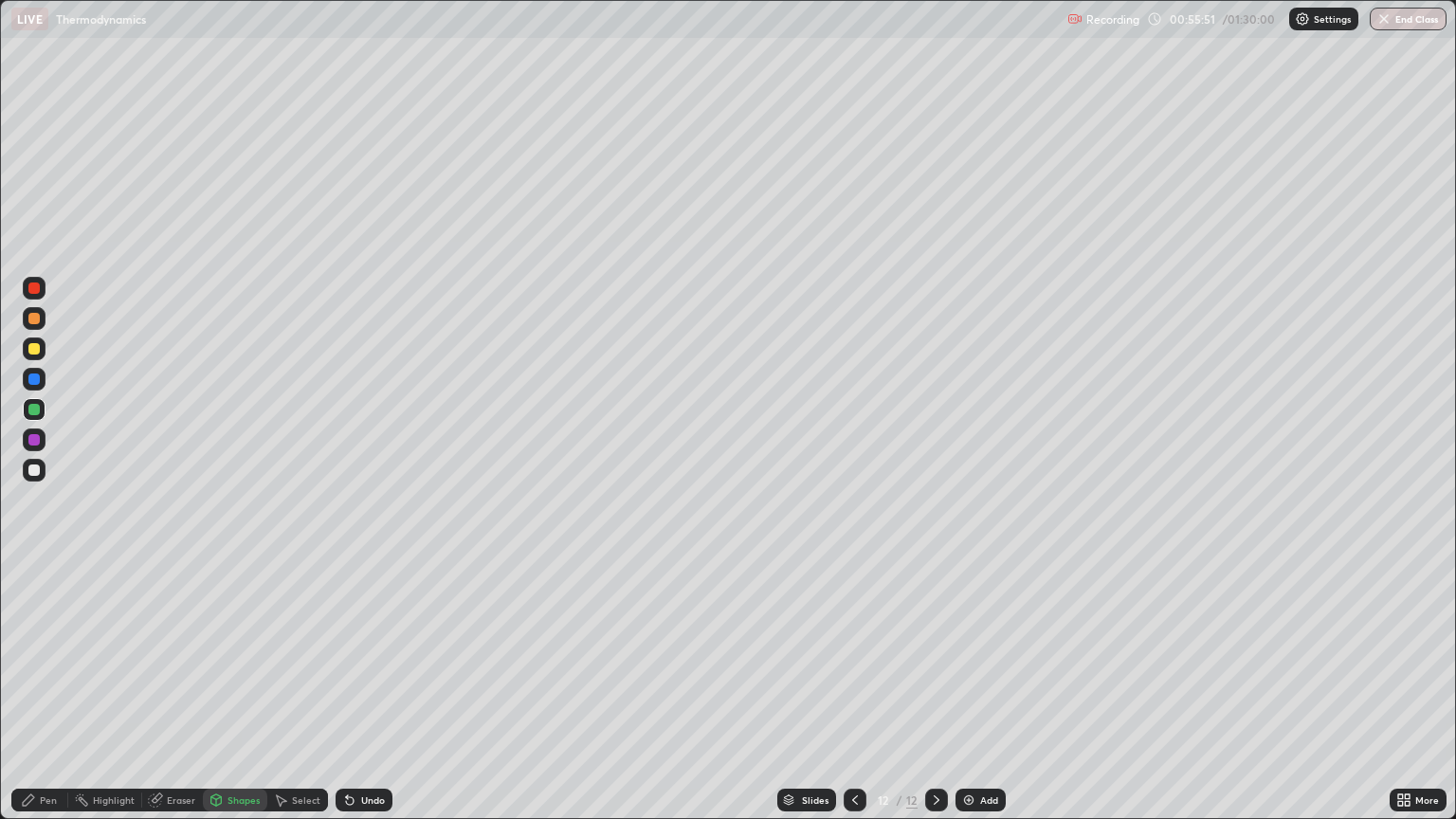 click on "Pen" at bounding box center (40, 800) 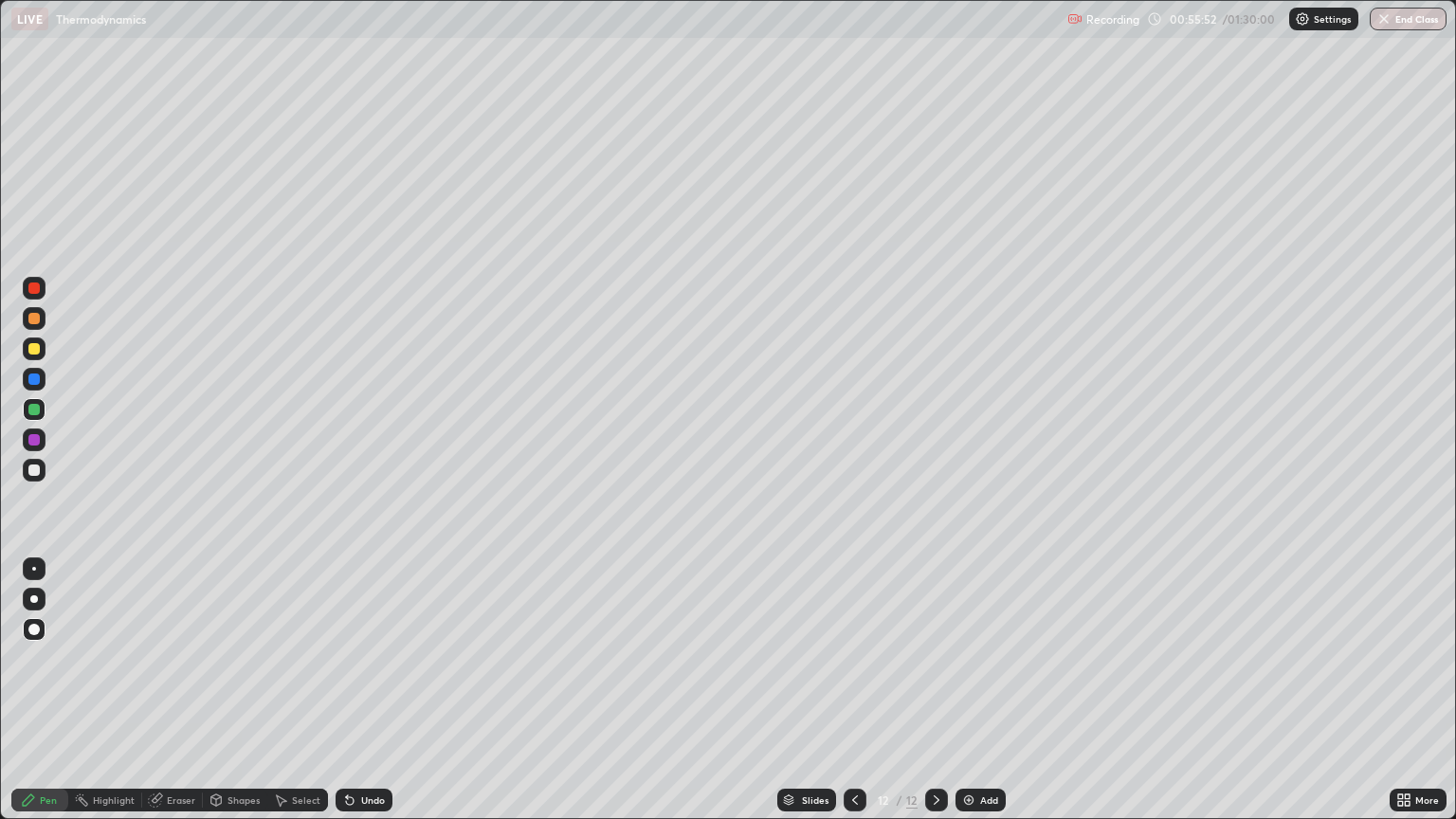 click at bounding box center (34, 470) 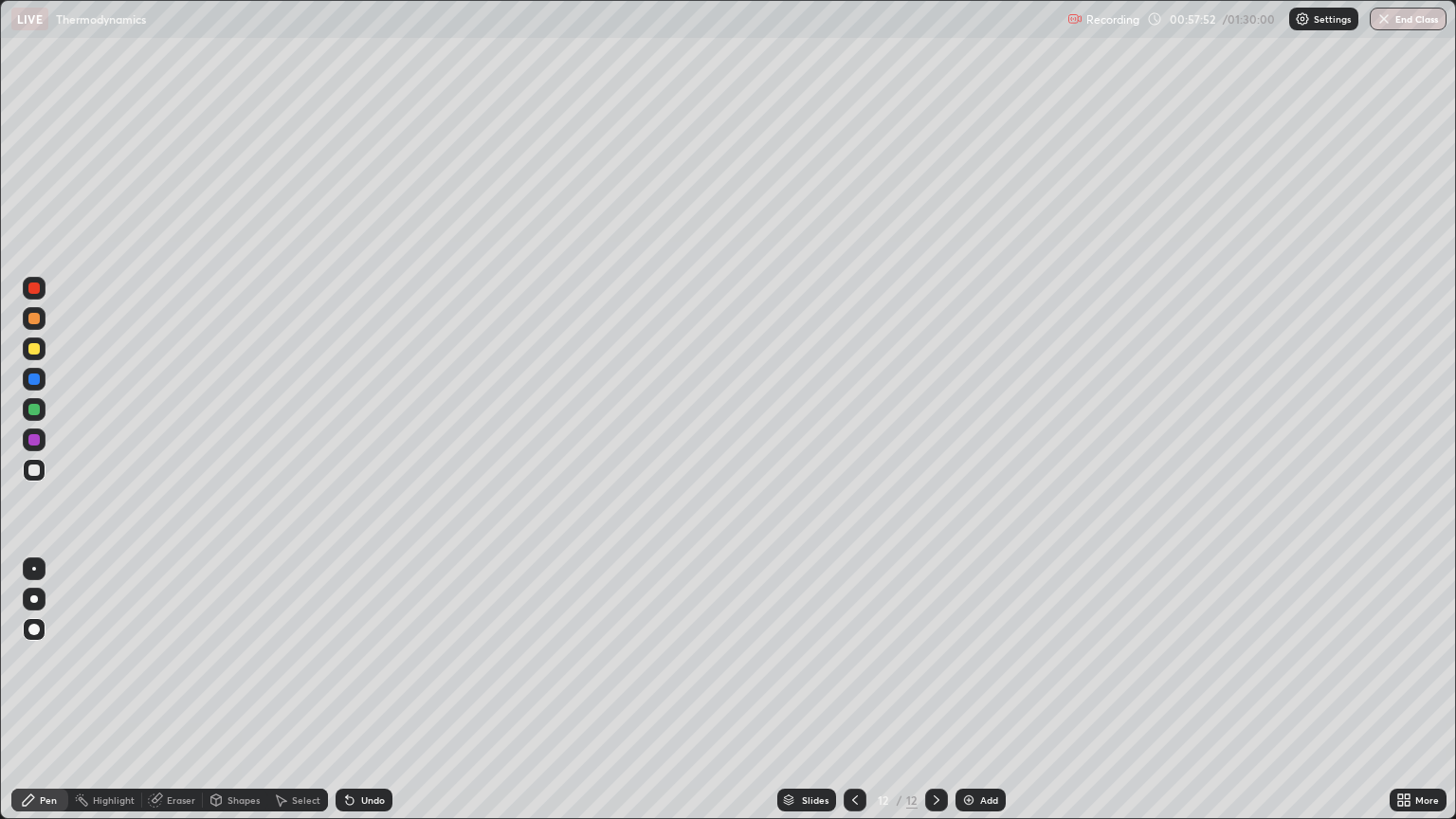 click on "Add" at bounding box center (989, 800) 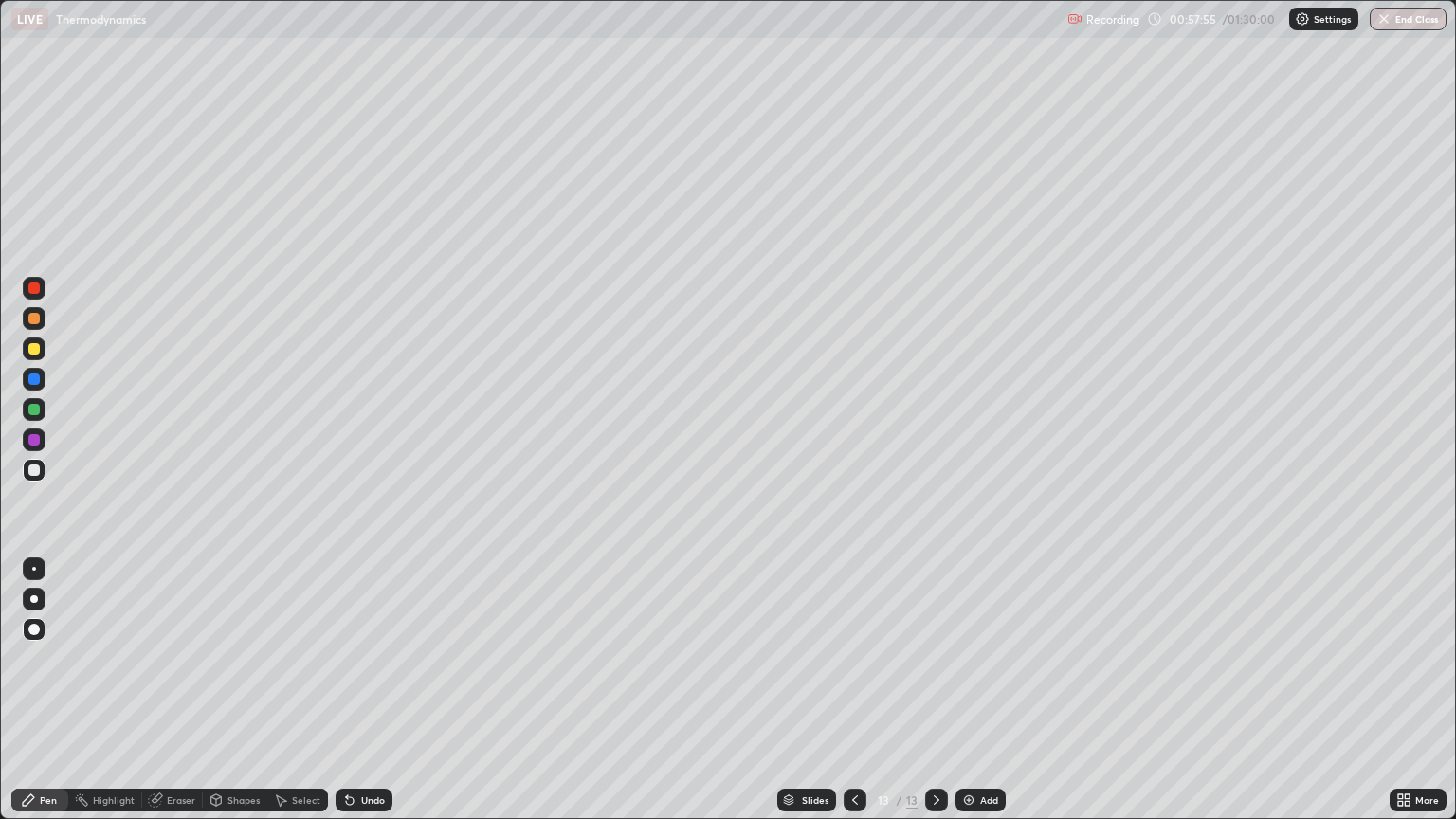 click at bounding box center (34, 349) 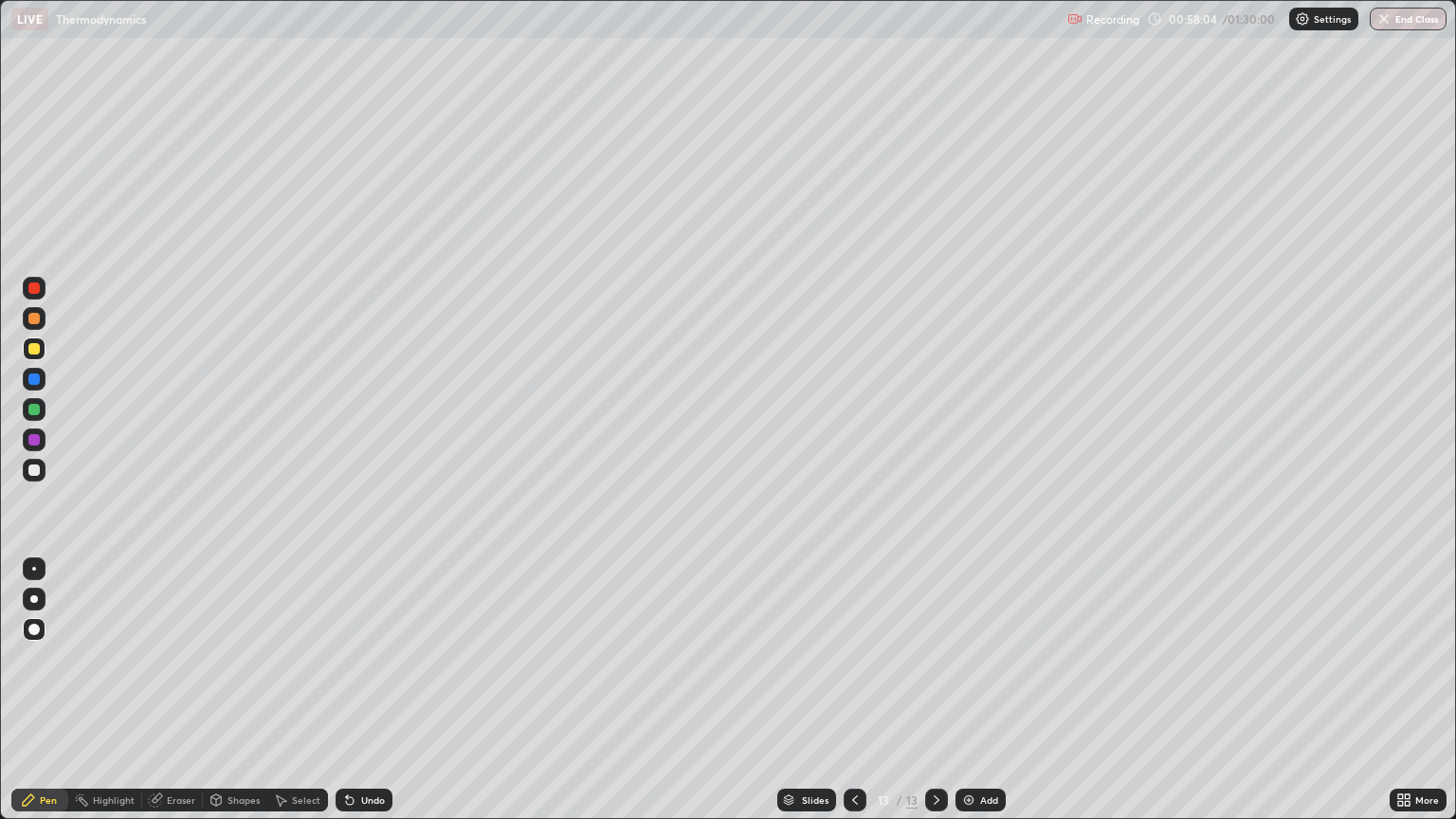 click on "Undo" at bounding box center [373, 800] 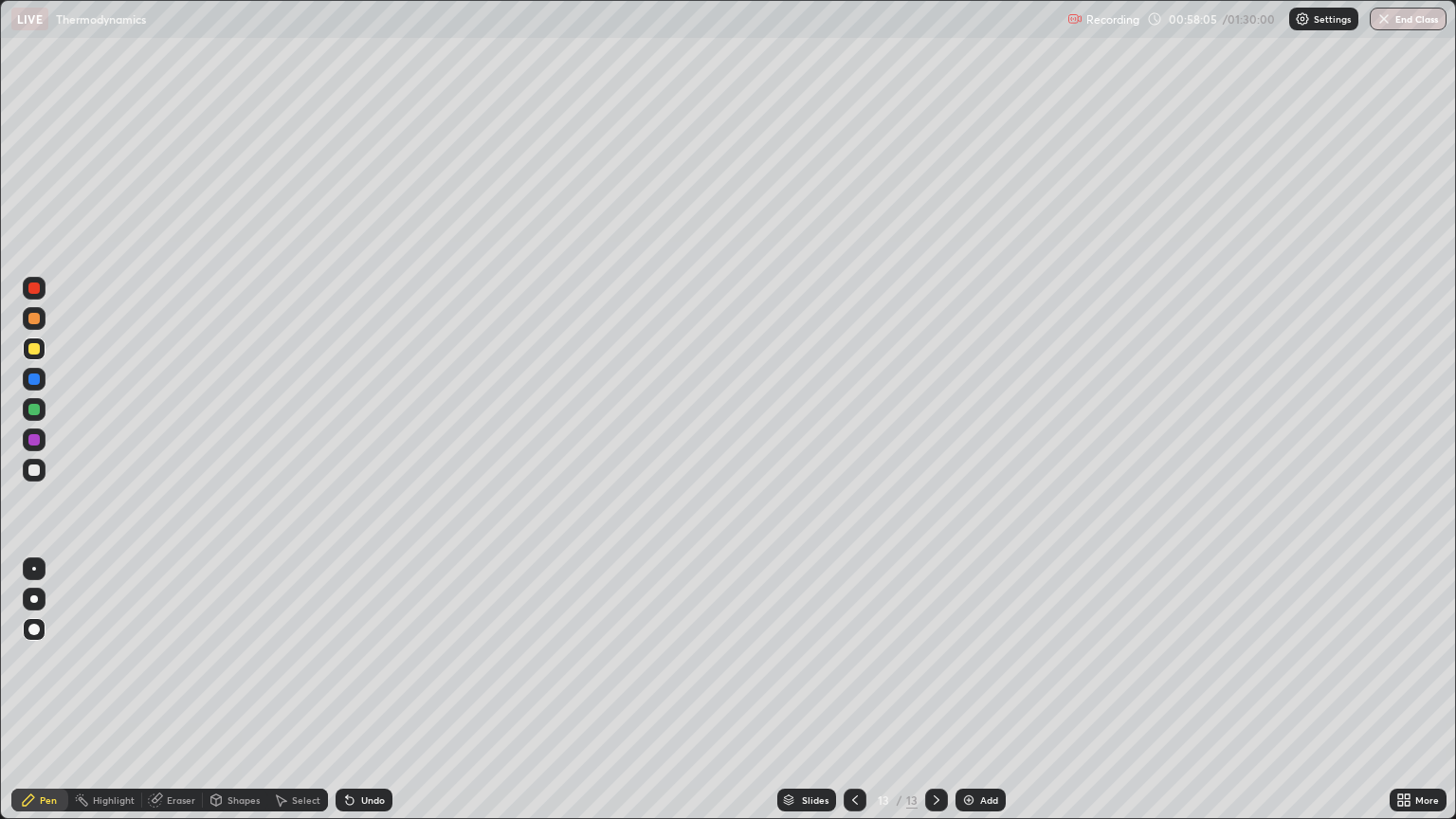 click on "Undo" at bounding box center (373, 800) 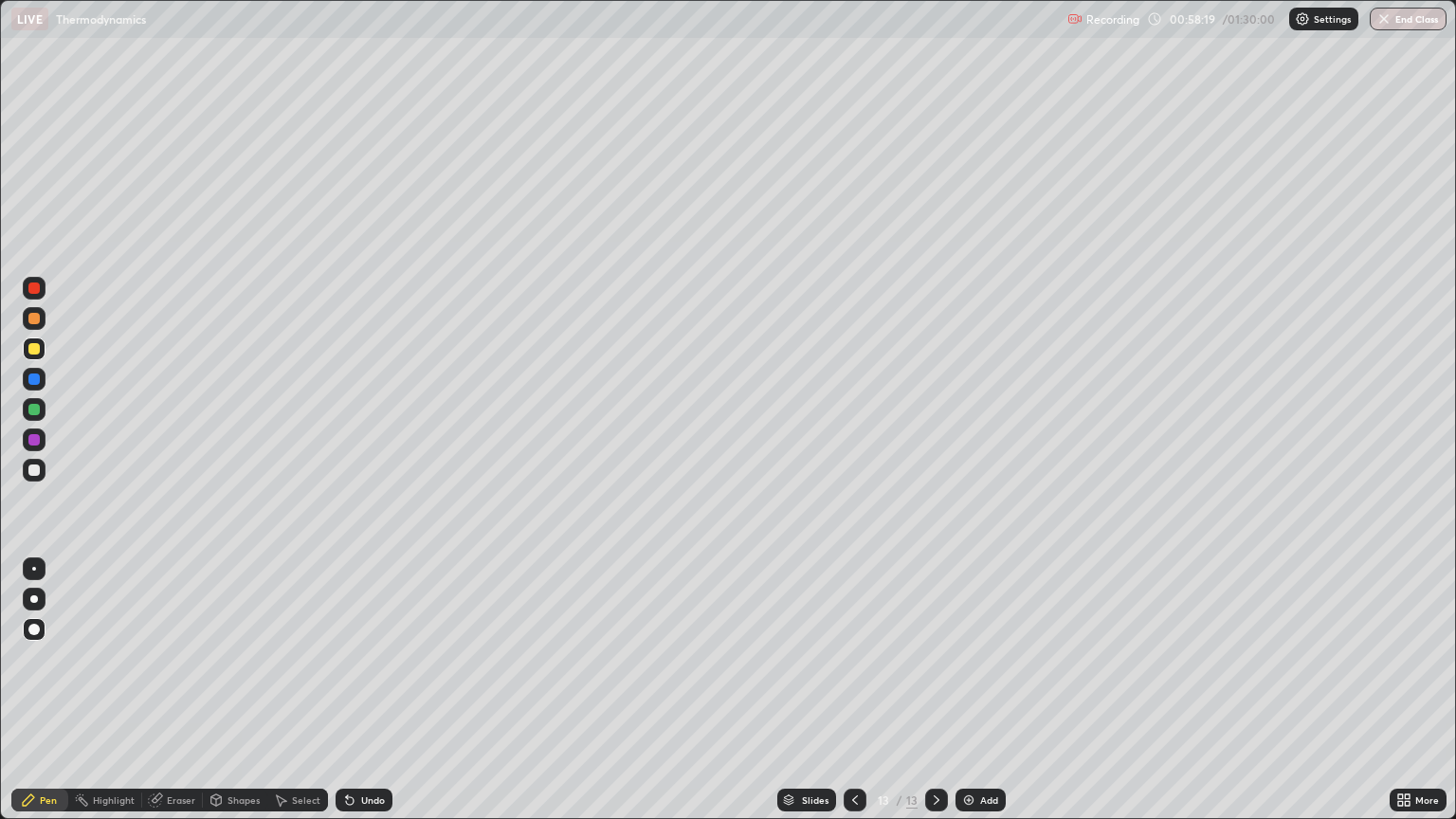 click at bounding box center [34, 410] 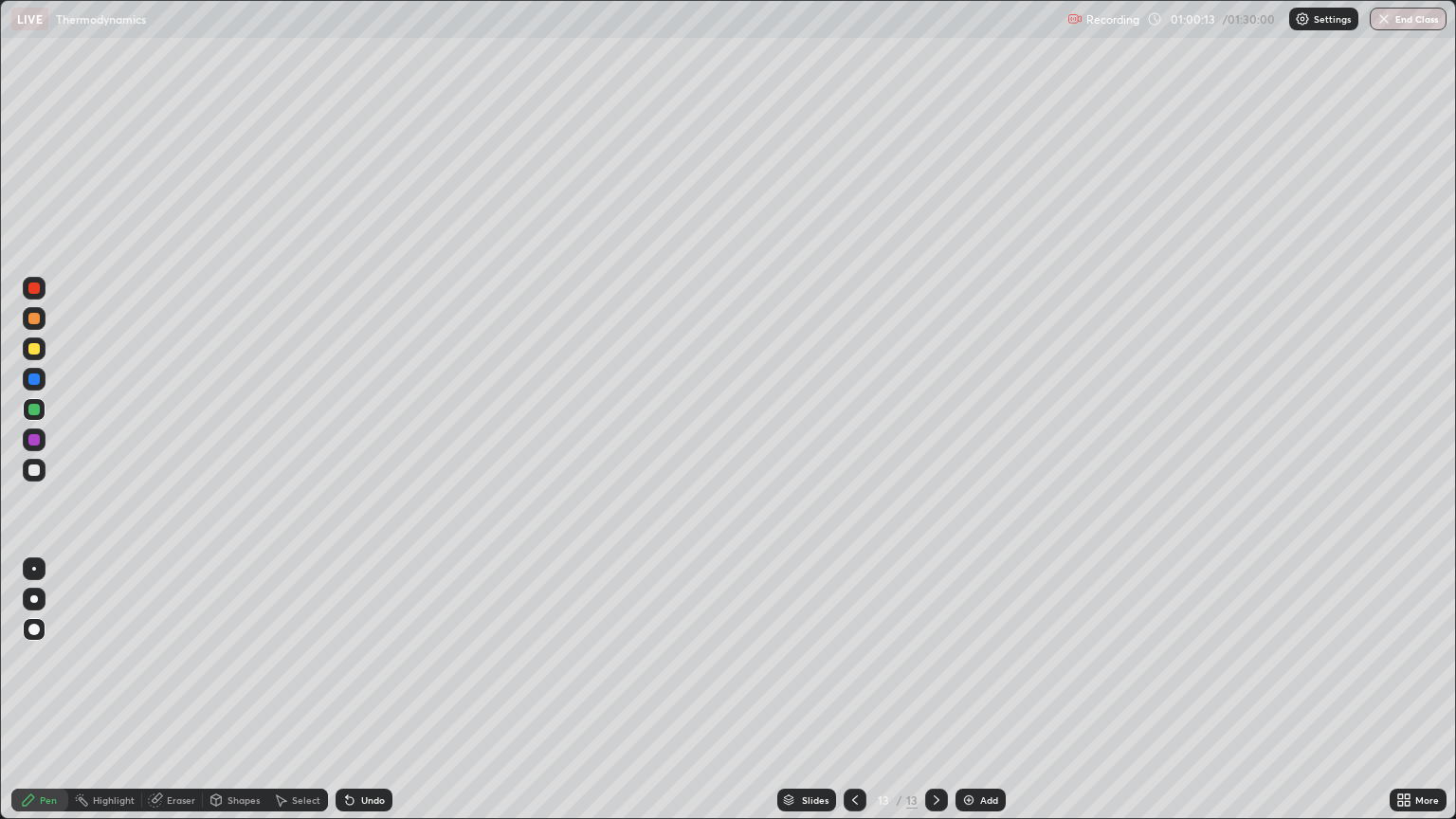 click on "Undo" at bounding box center [373, 800] 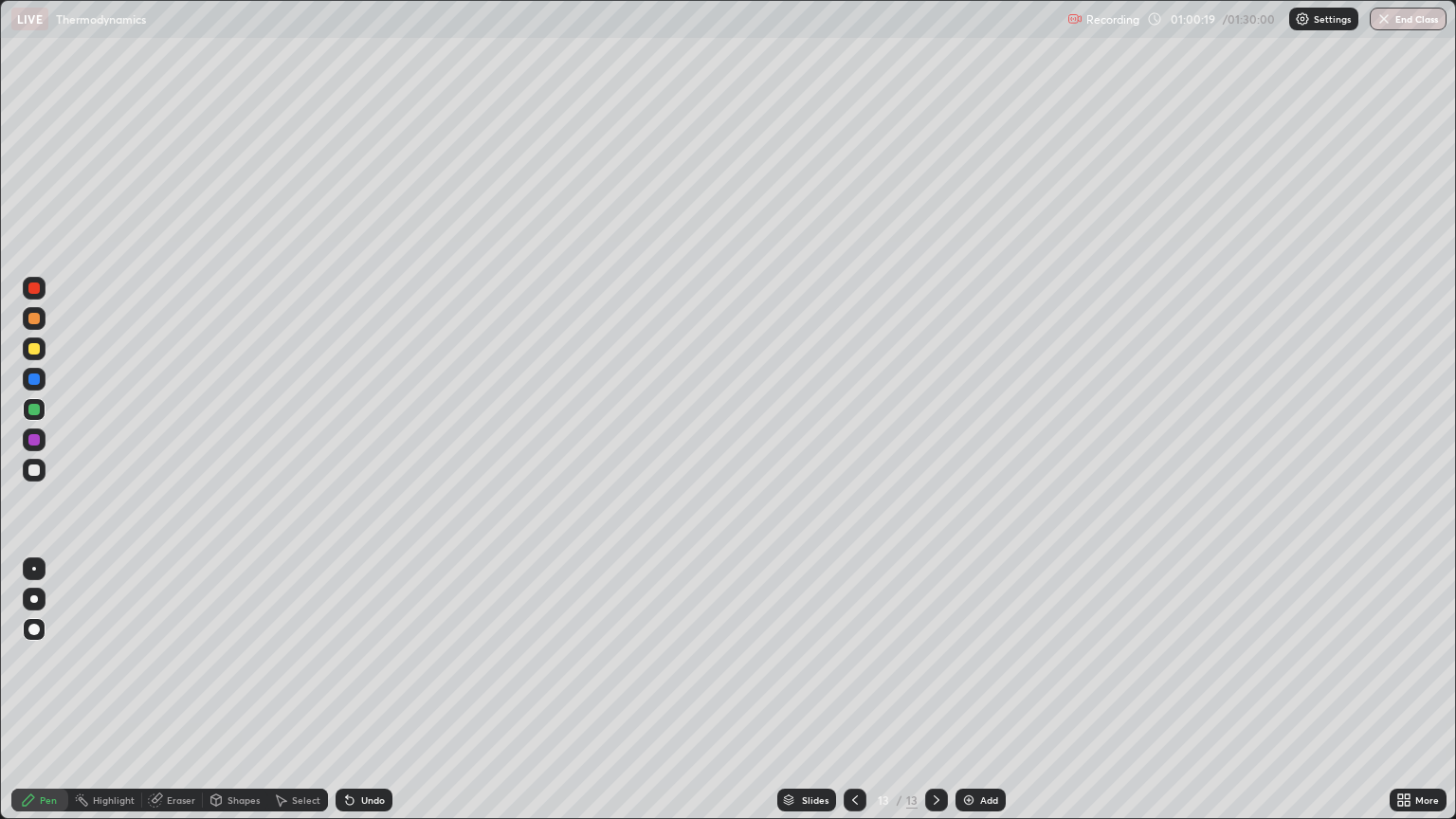 click on "Eraser" at bounding box center [173, 800] 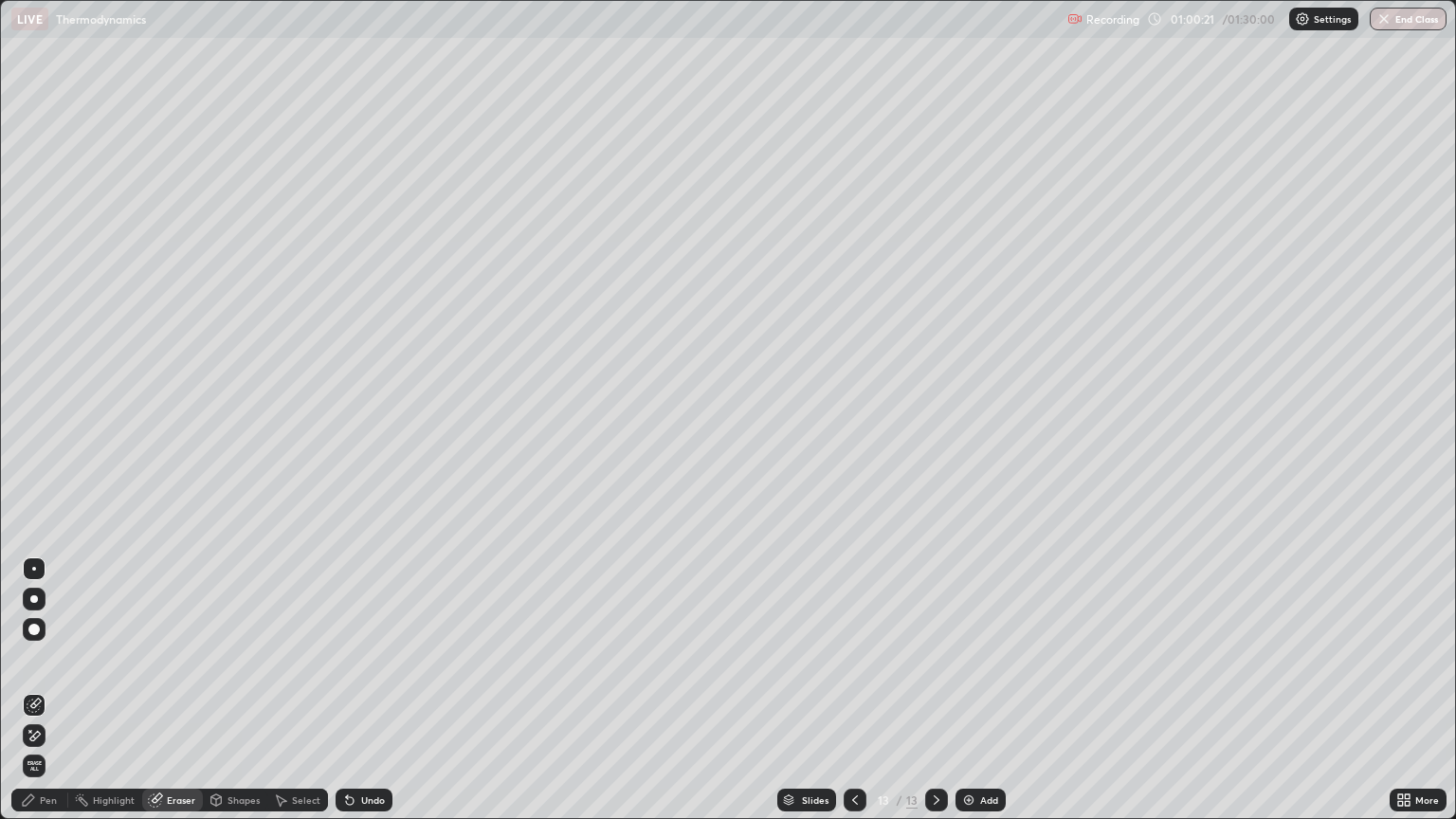 click on "Pen" at bounding box center (48, 800) 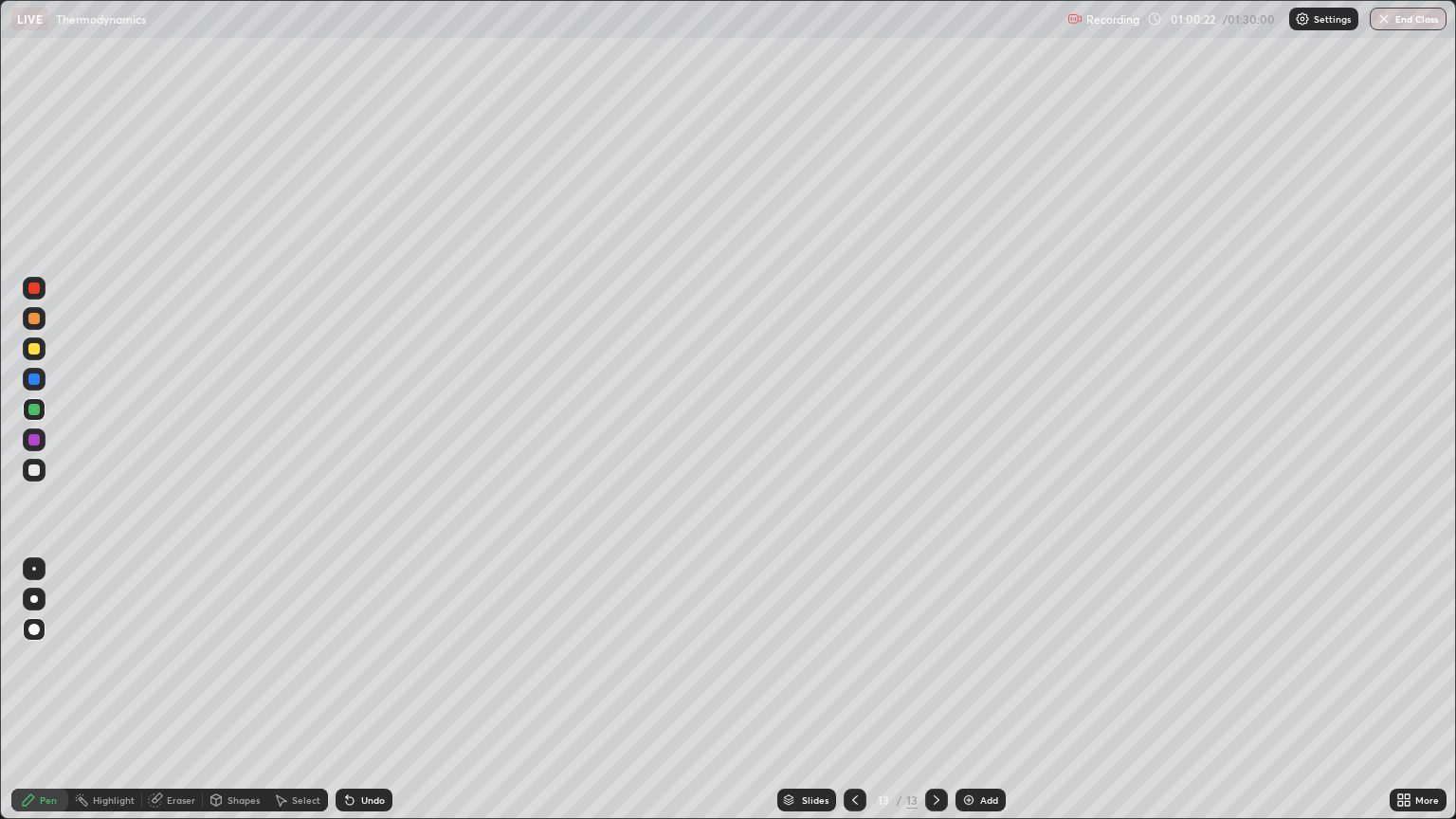 click at bounding box center (34, 470) 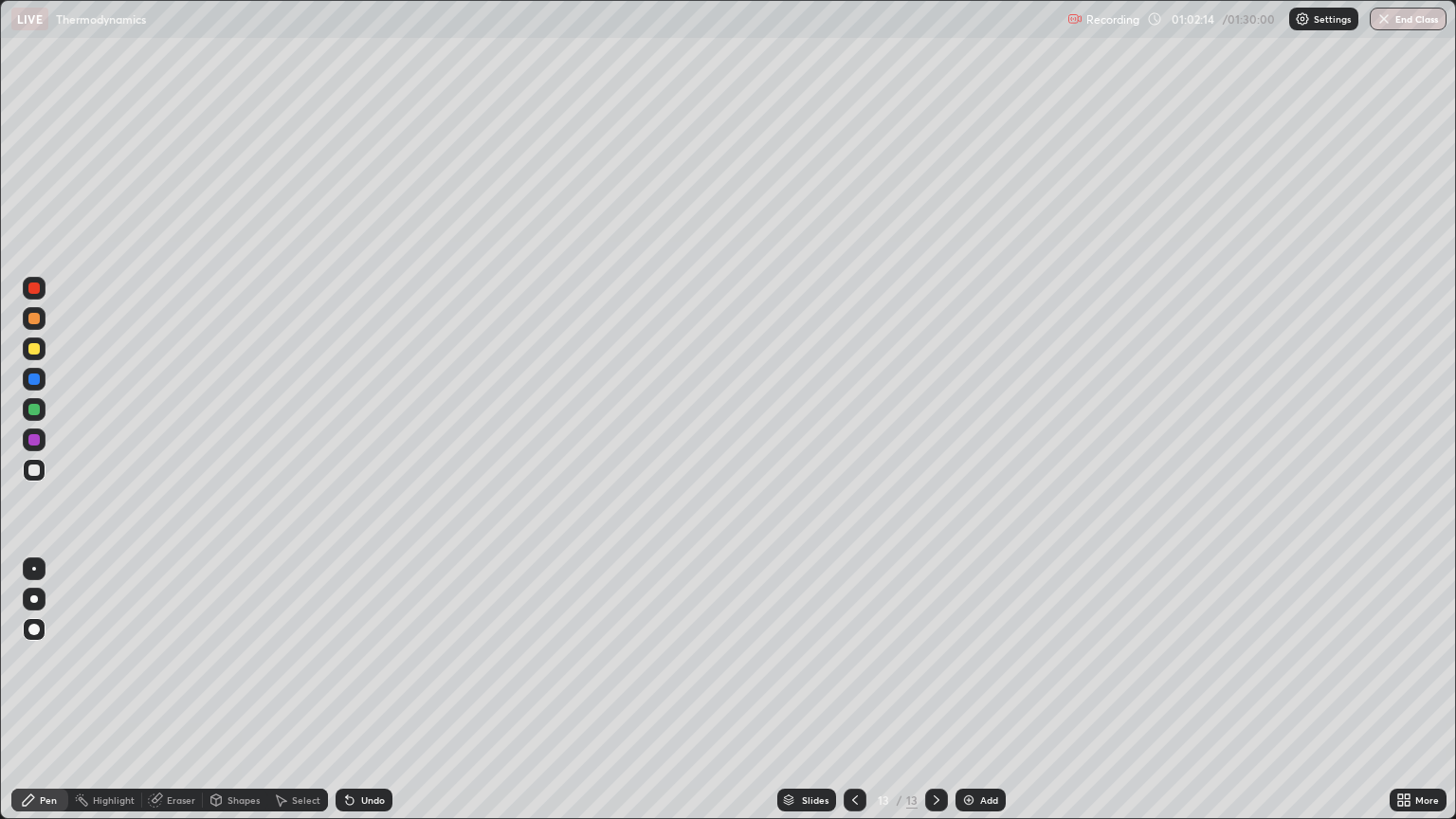 click on "Add" at bounding box center (980, 800) 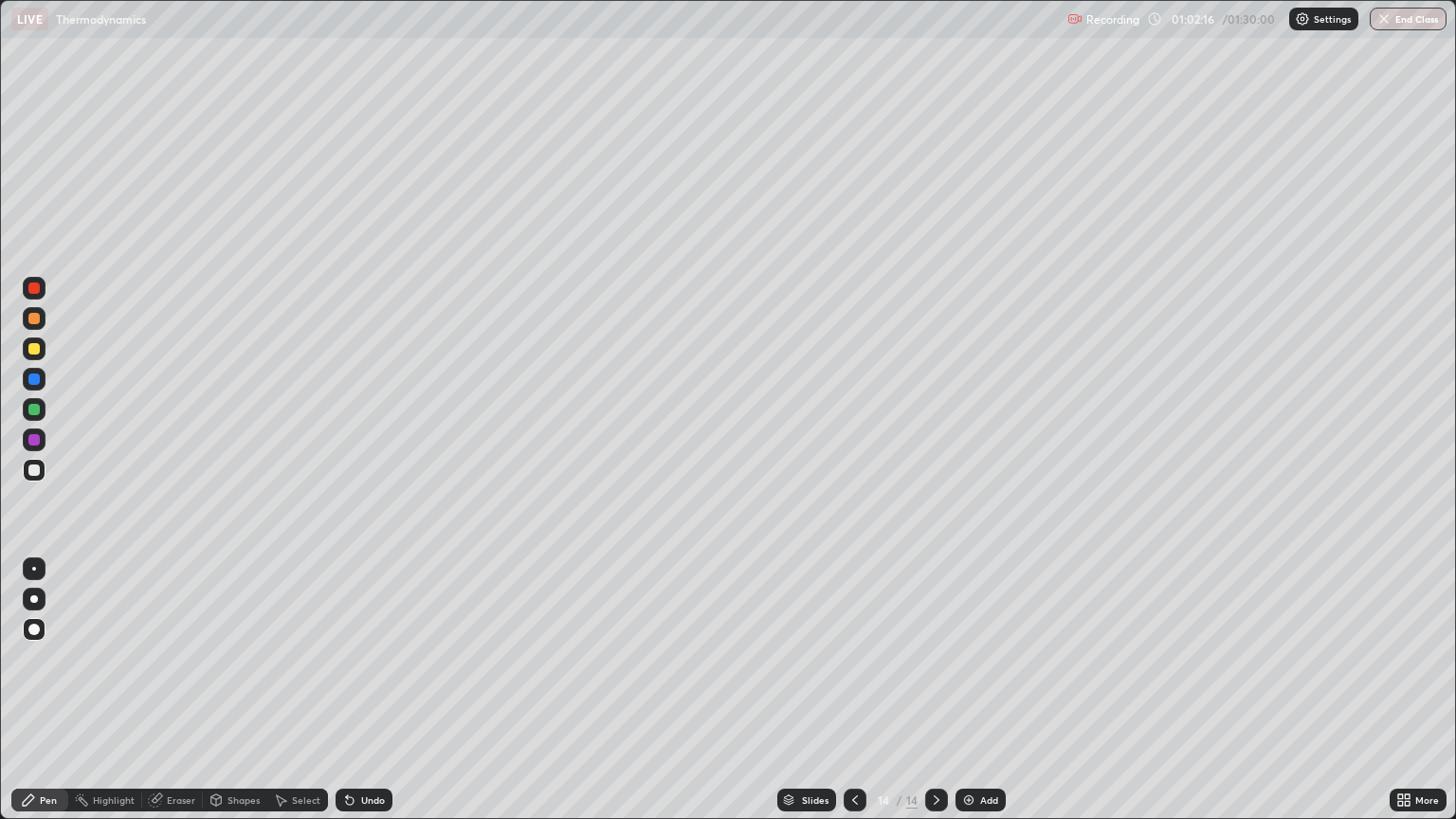 click at bounding box center [34, 470] 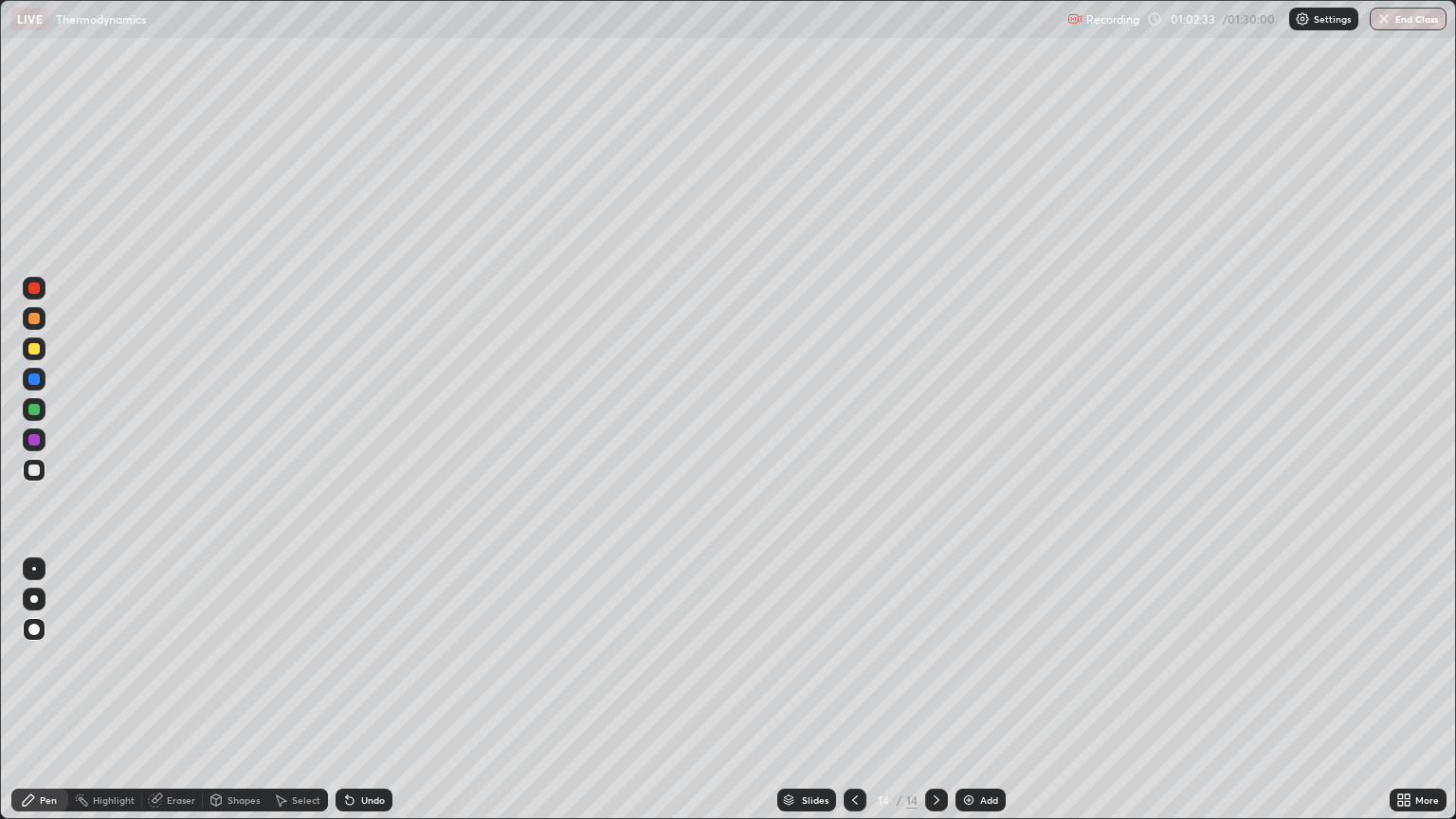 click at bounding box center (34, 349) 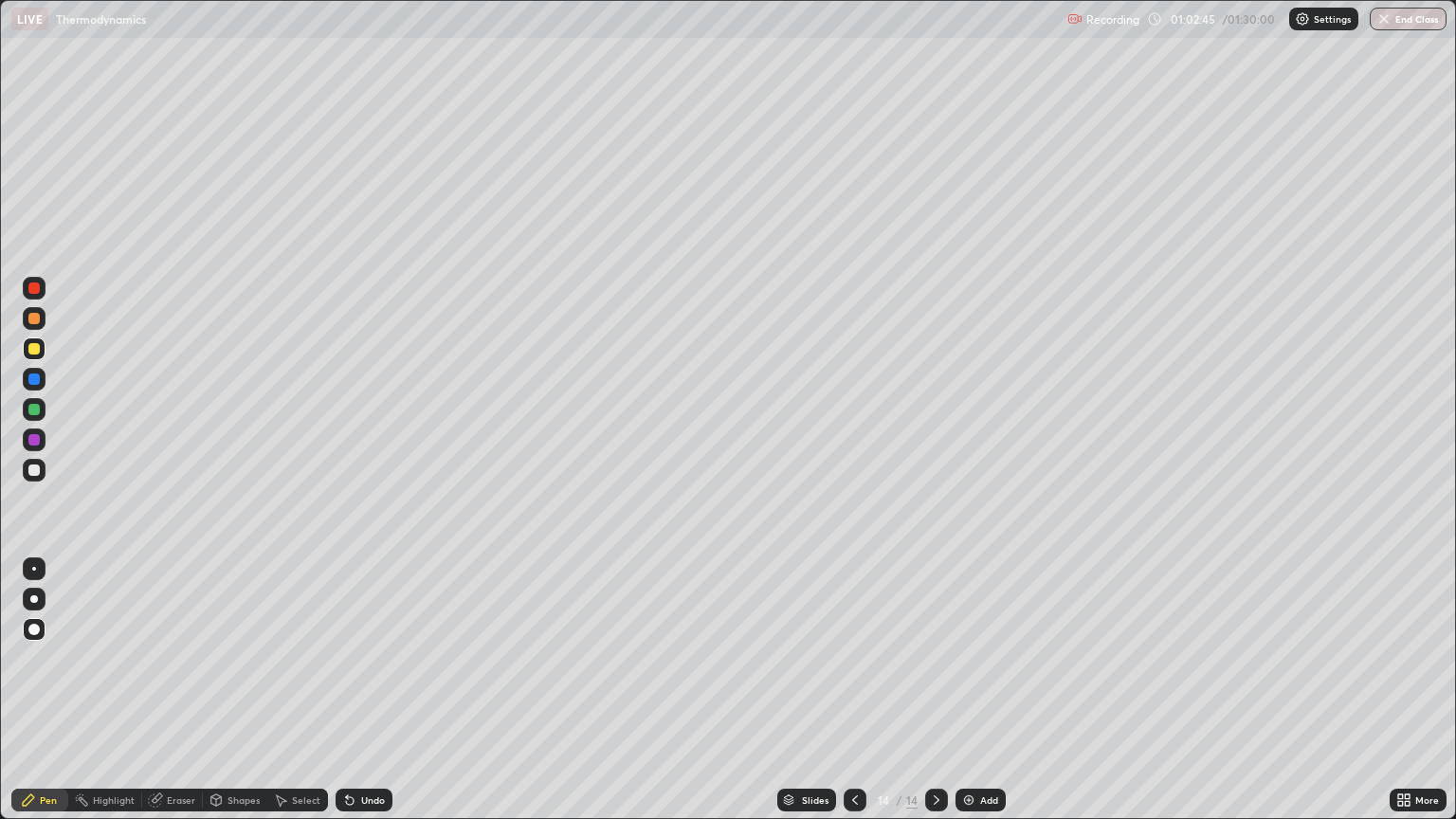 click on "Slides 14 / 14 Add" at bounding box center (891, 800) 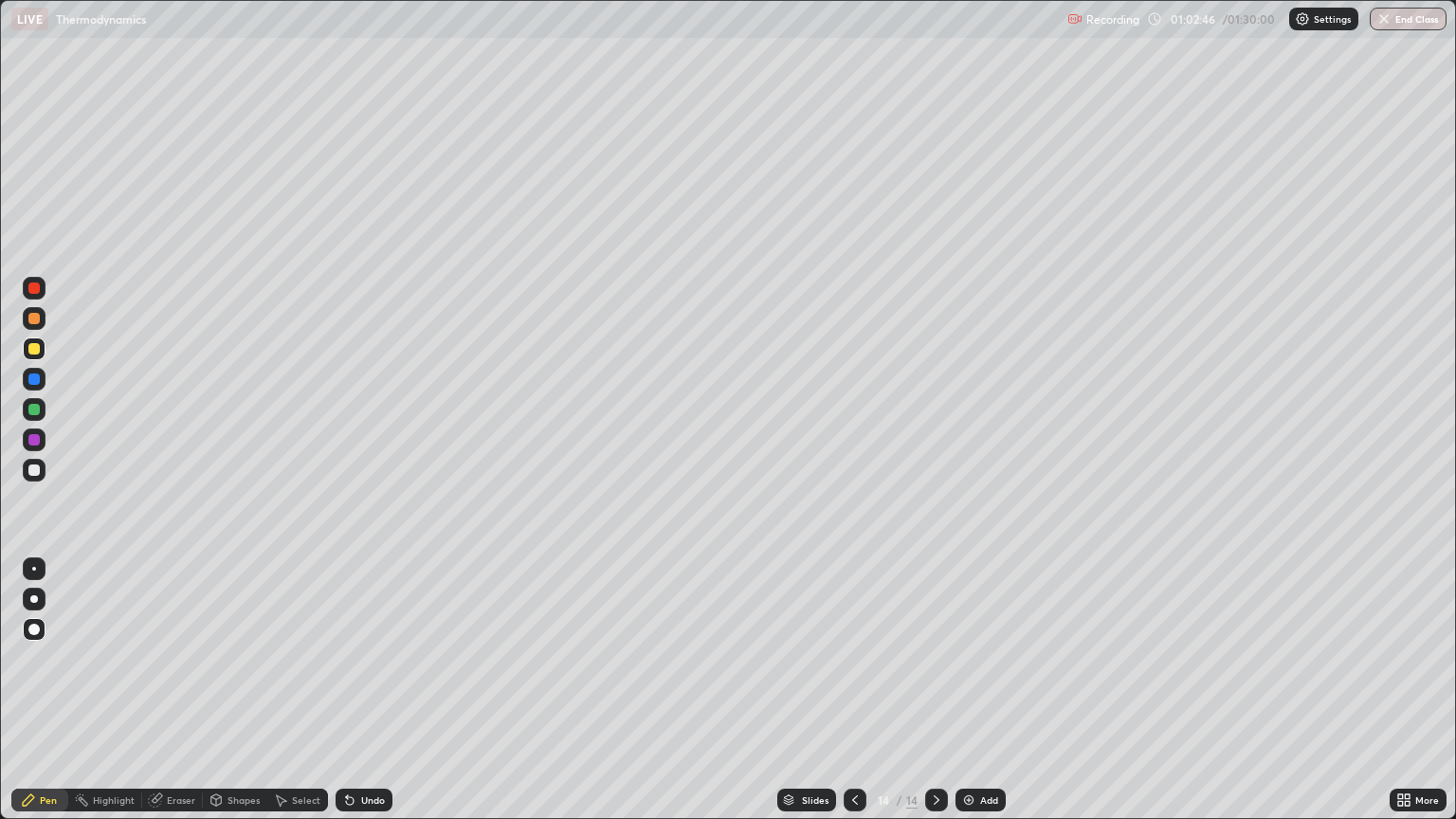 click on "Undo" at bounding box center [364, 800] 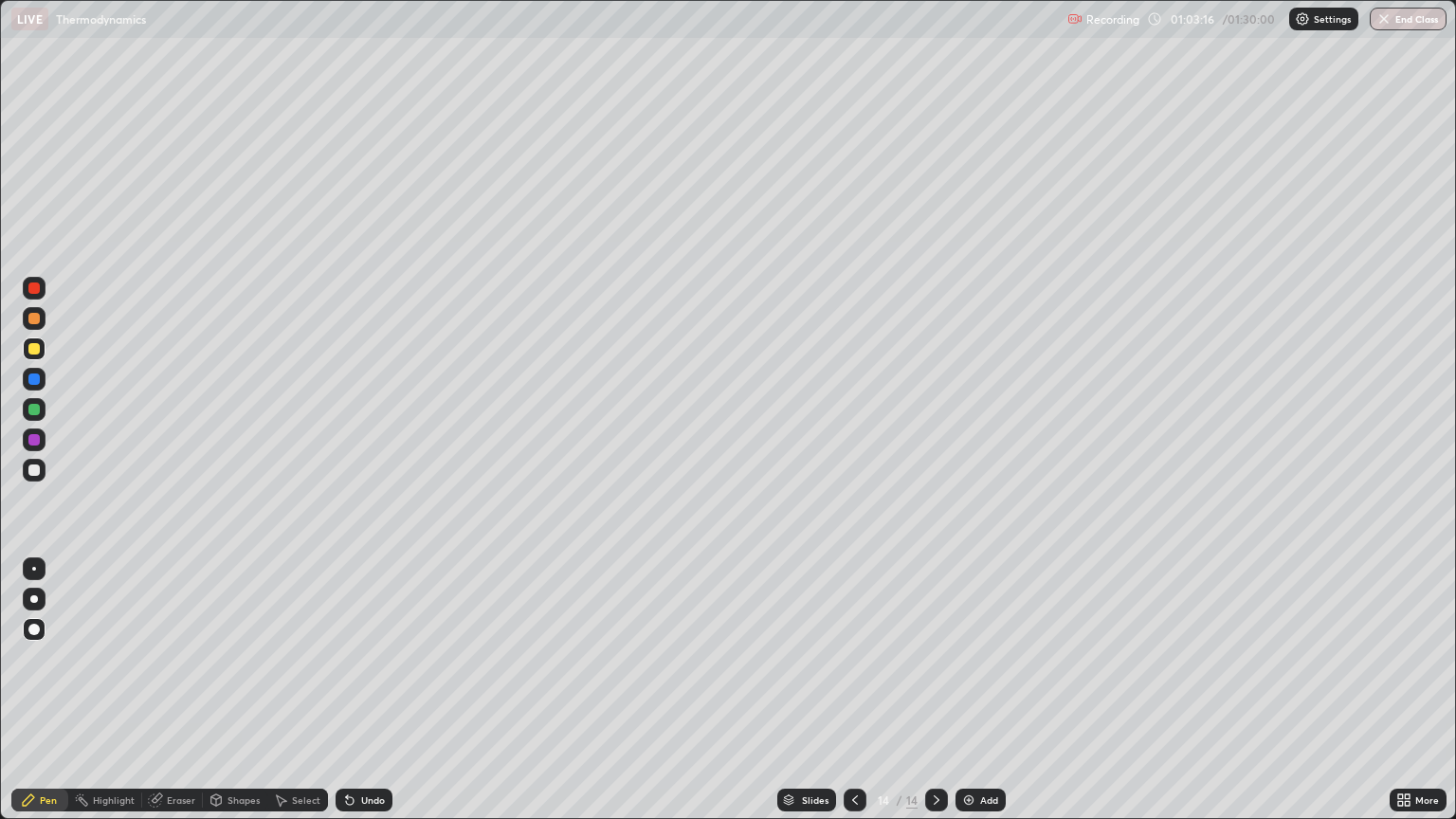 click on "Eraser" at bounding box center [181, 800] 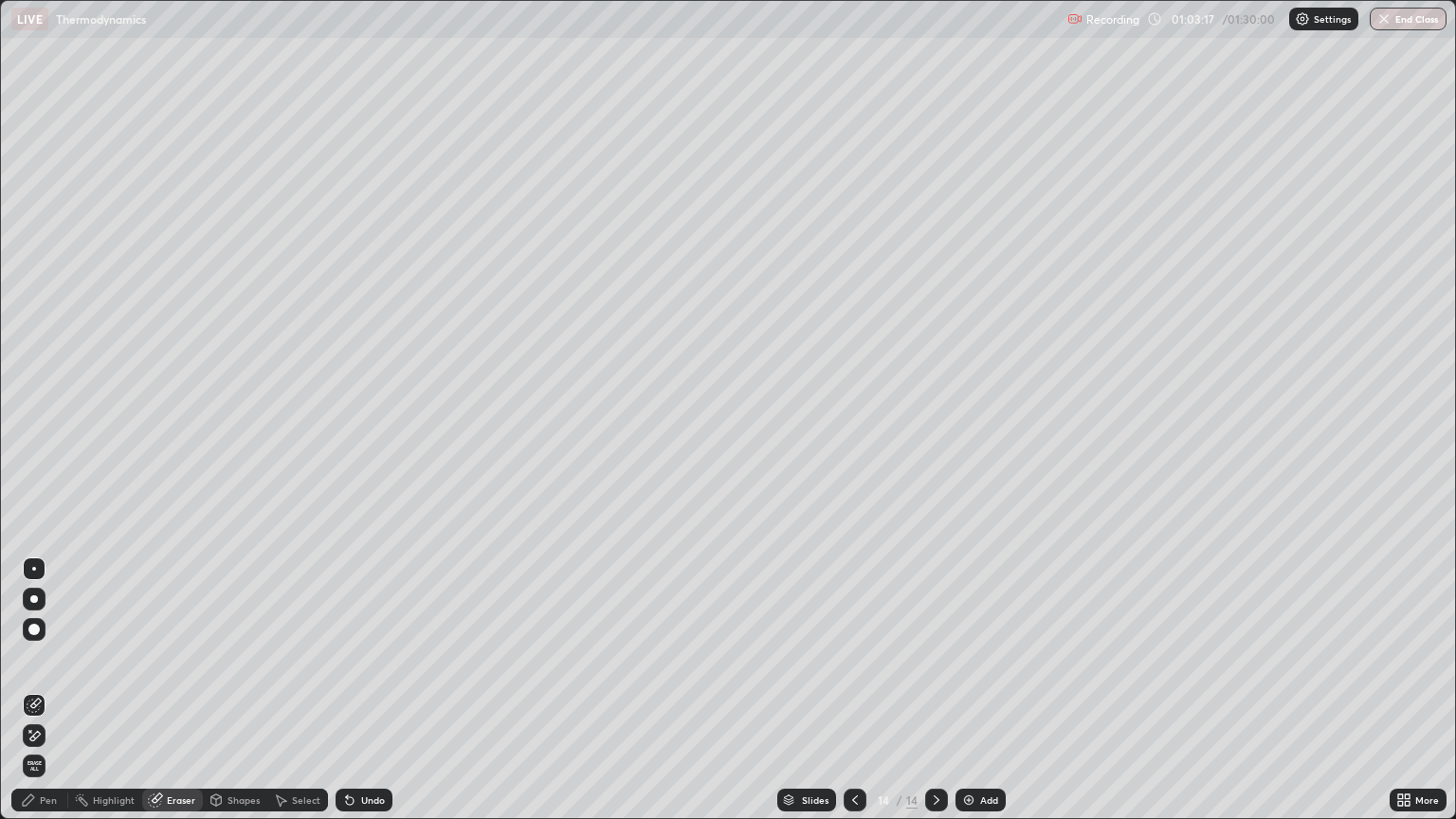 click on "Pen" at bounding box center (48, 800) 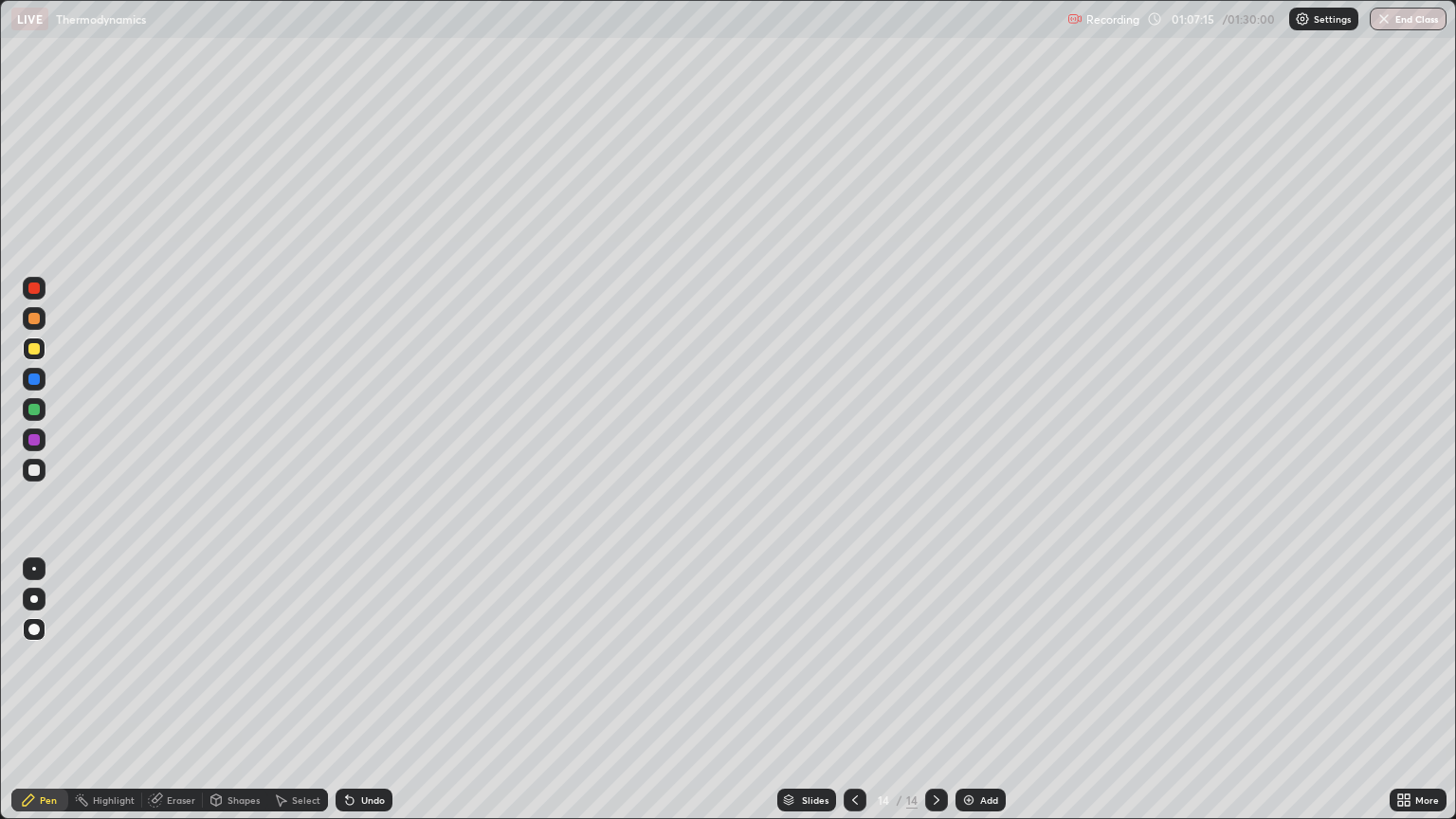 click on "Add" at bounding box center [989, 800] 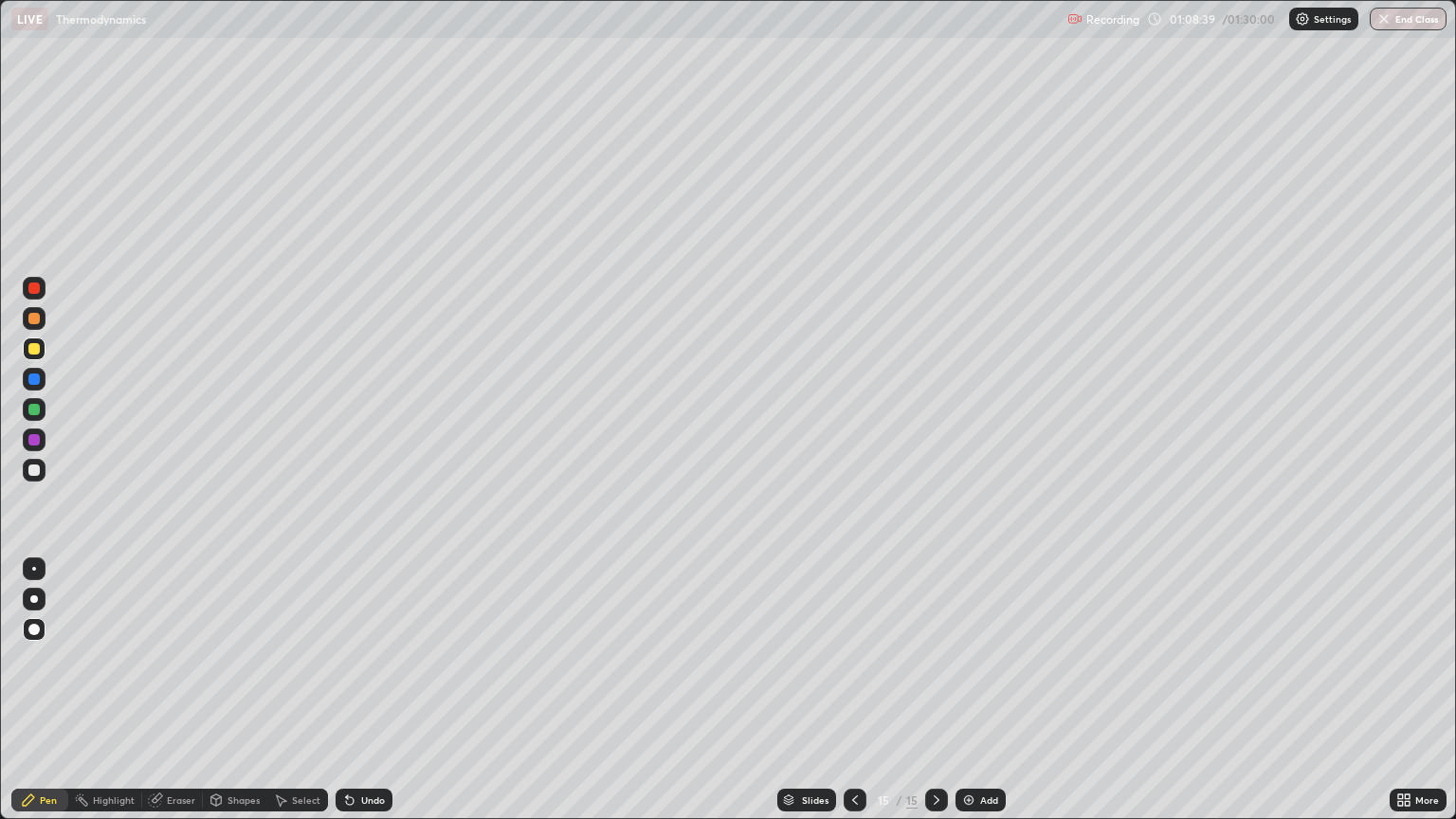 click at bounding box center (34, 470) 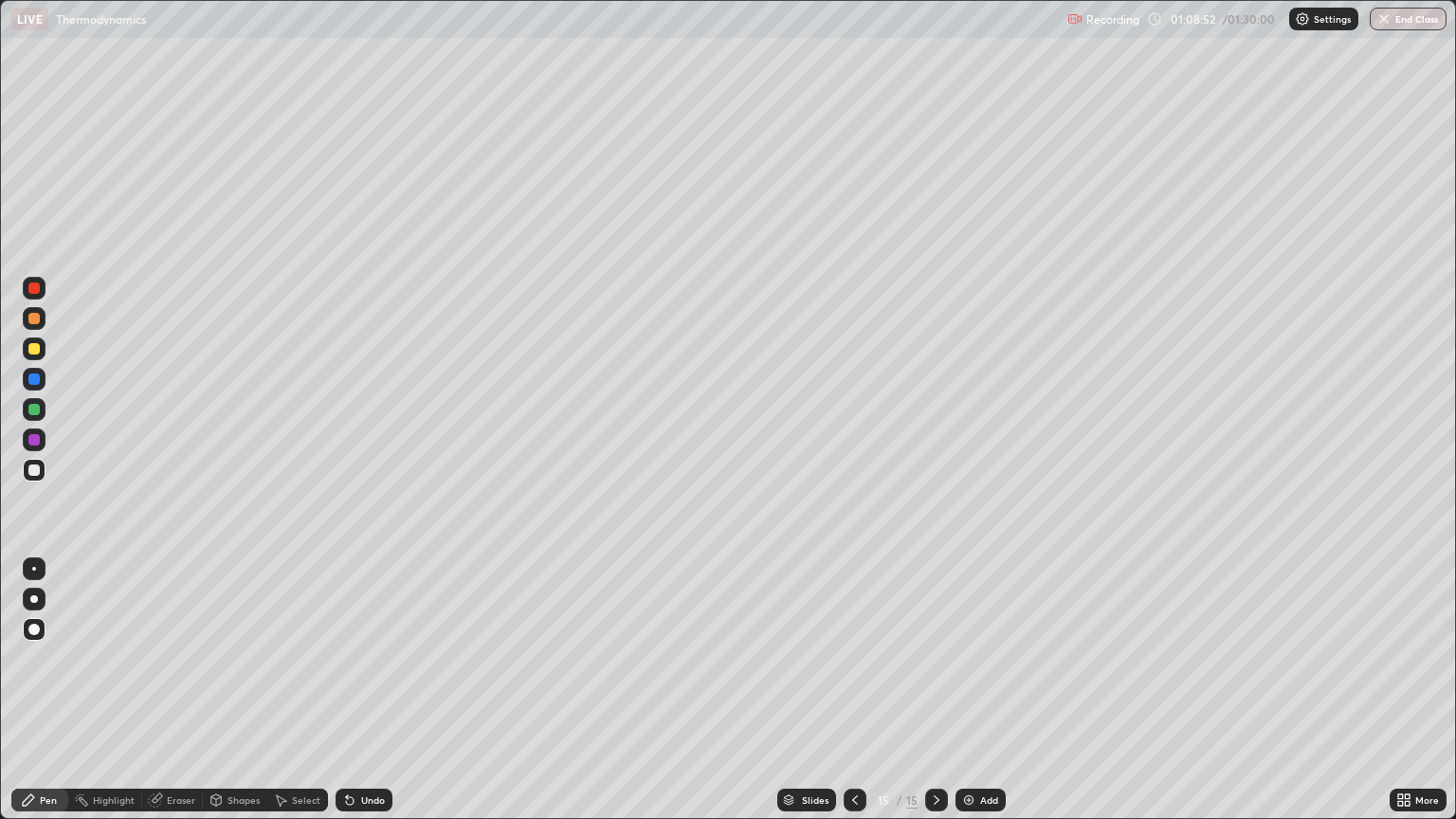 click on "Shapes" at bounding box center [244, 800] 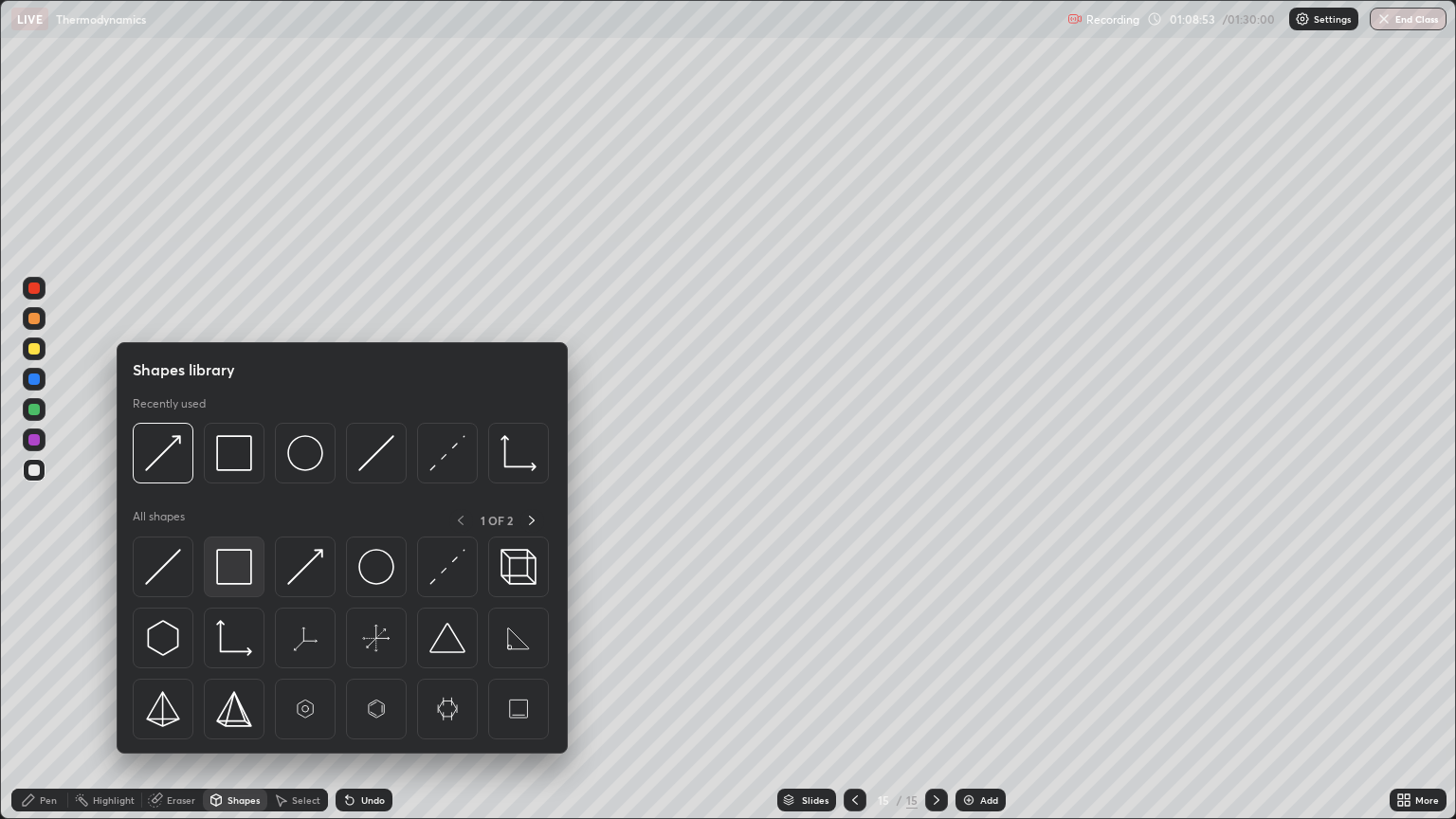 click at bounding box center [234, 567] 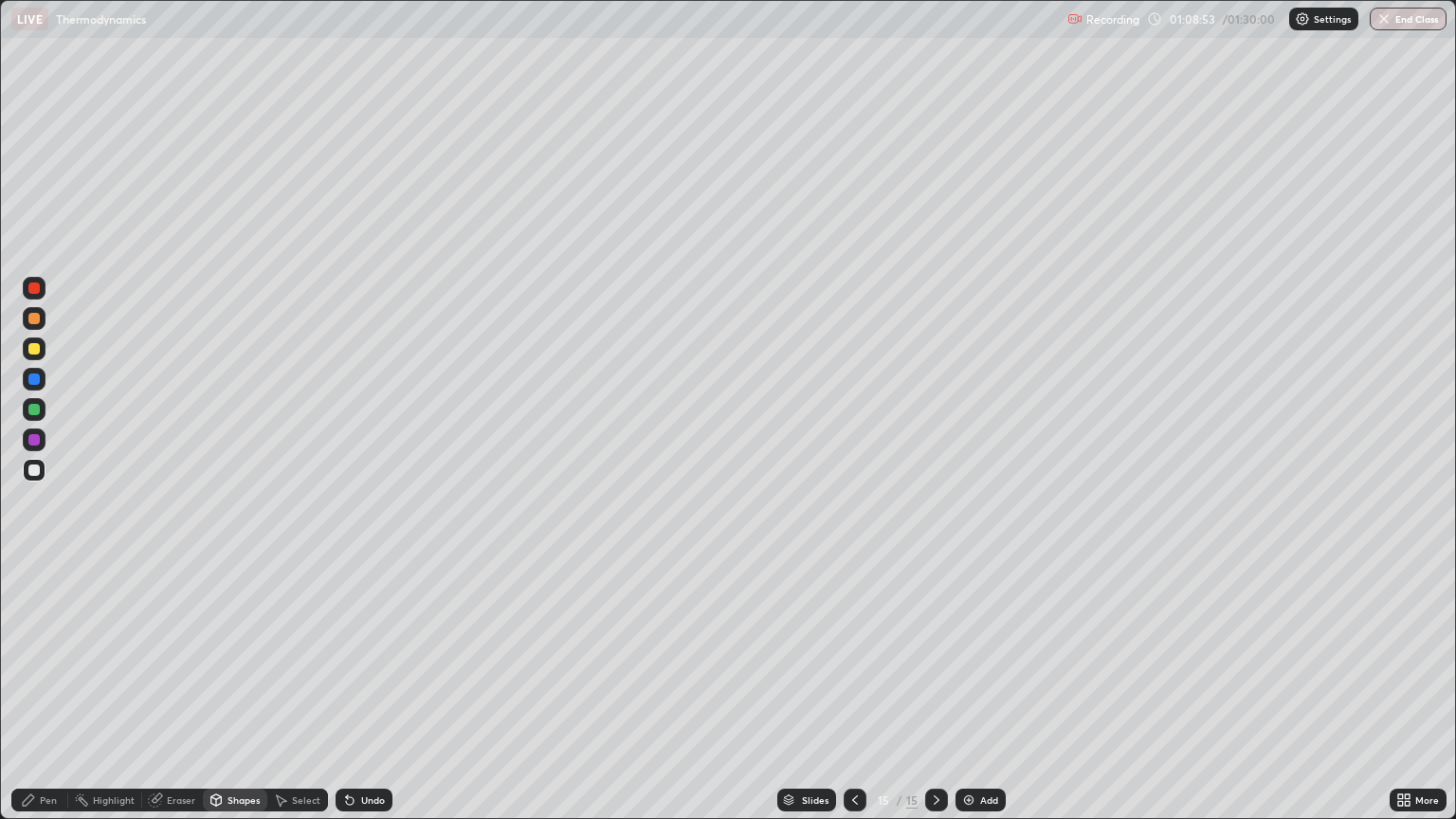 click at bounding box center [34, 440] 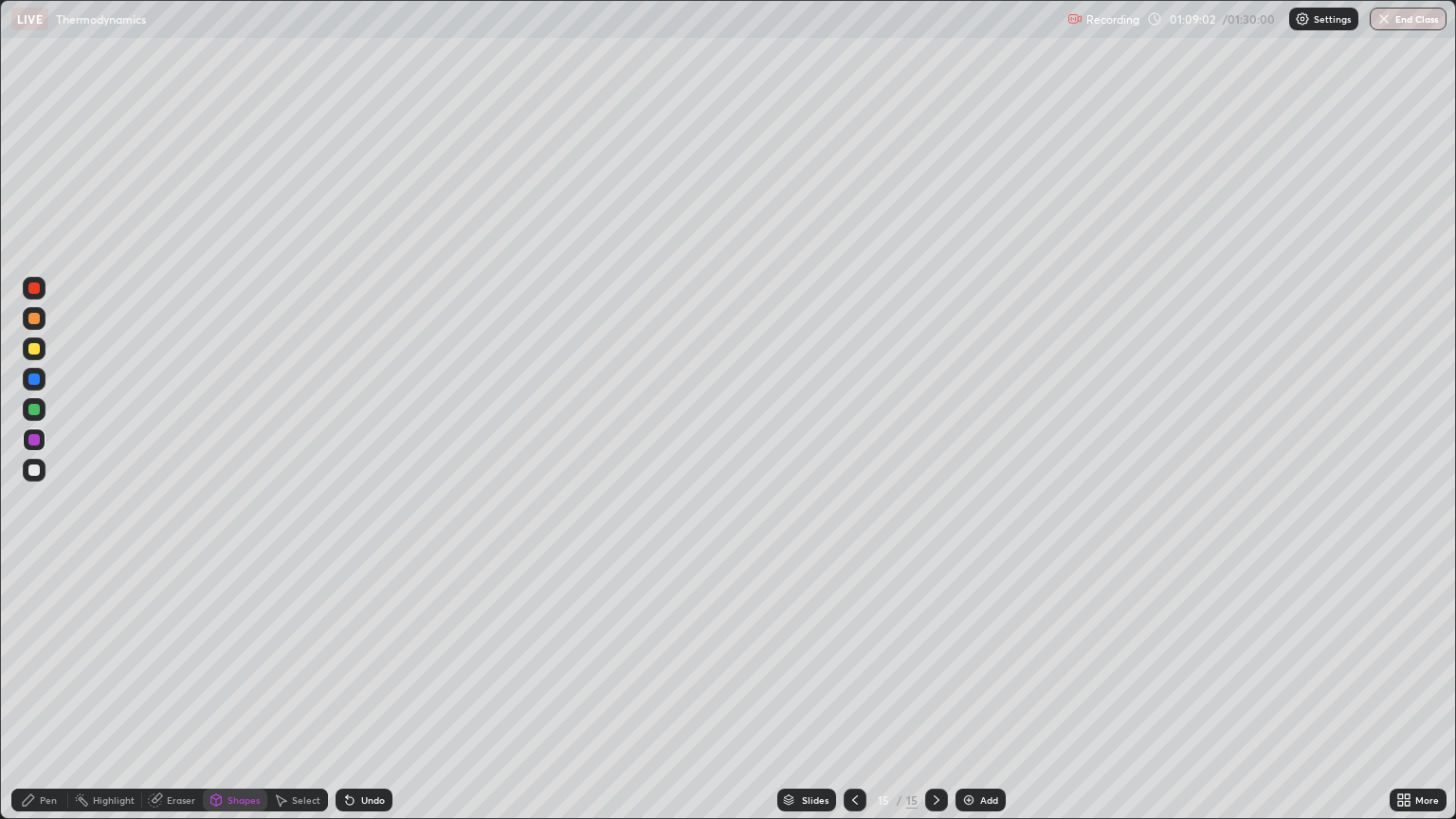 click on "Pen" at bounding box center (48, 800) 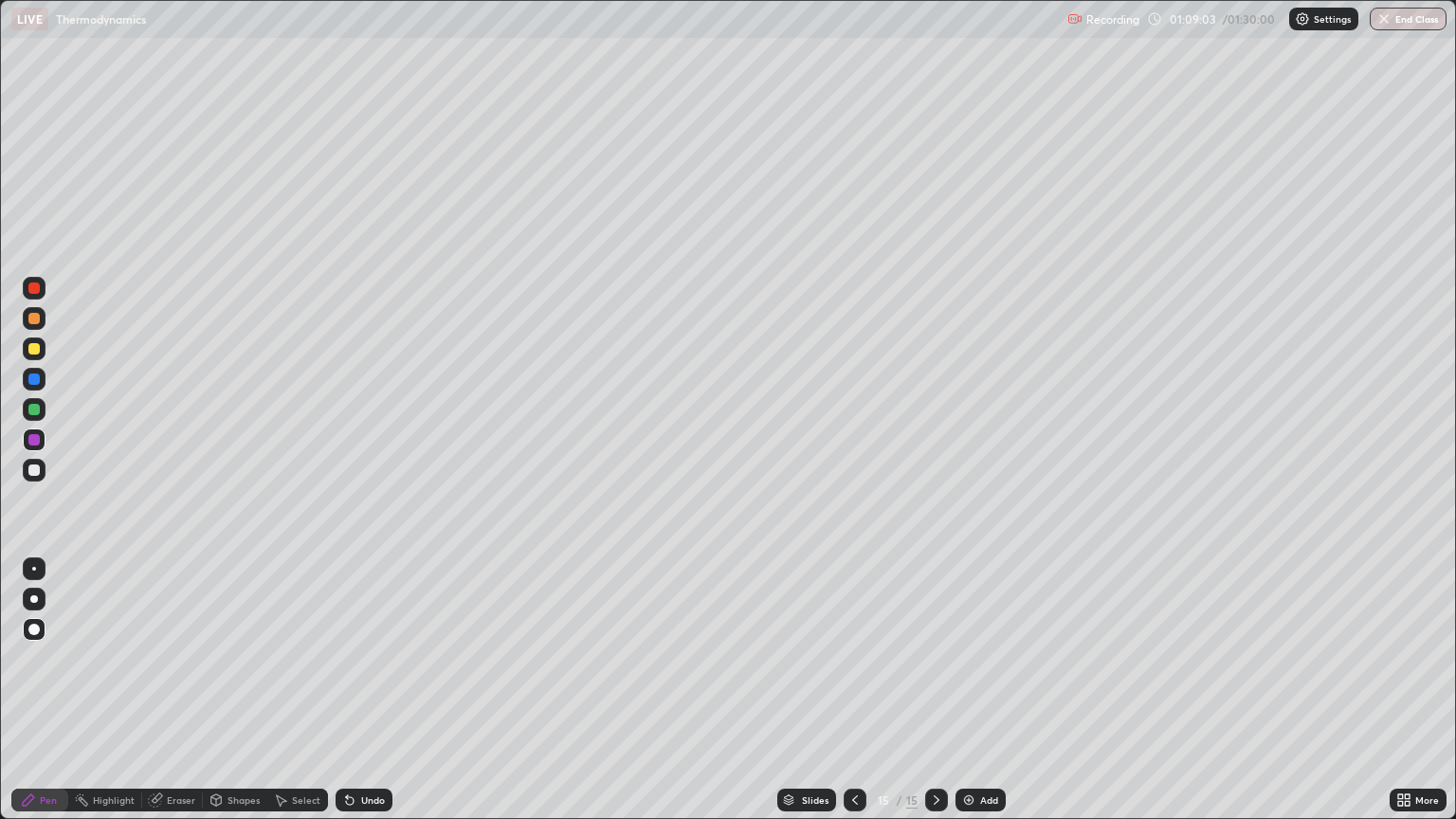 click at bounding box center (34, 470) 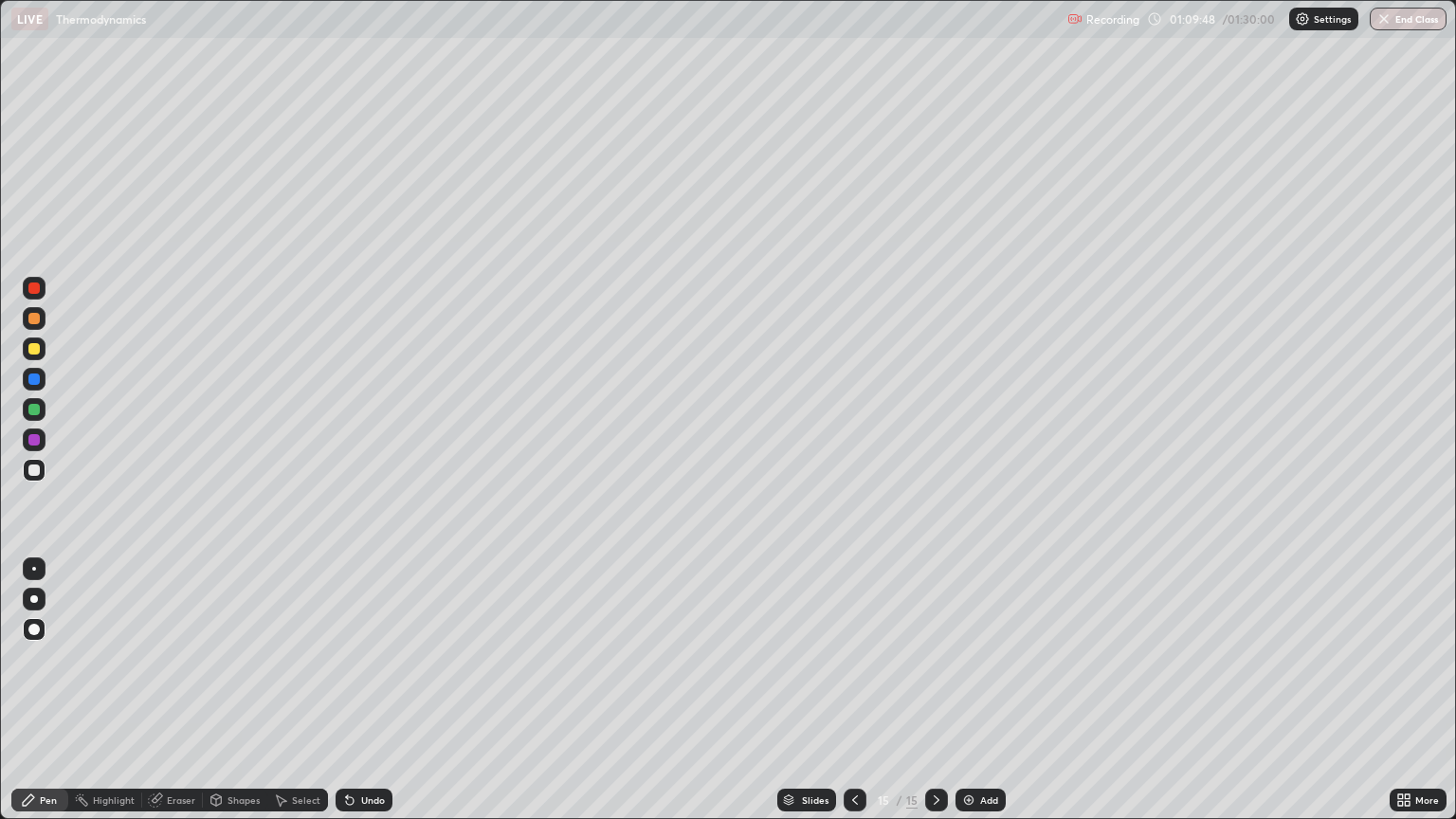 click on "Undo" at bounding box center [373, 800] 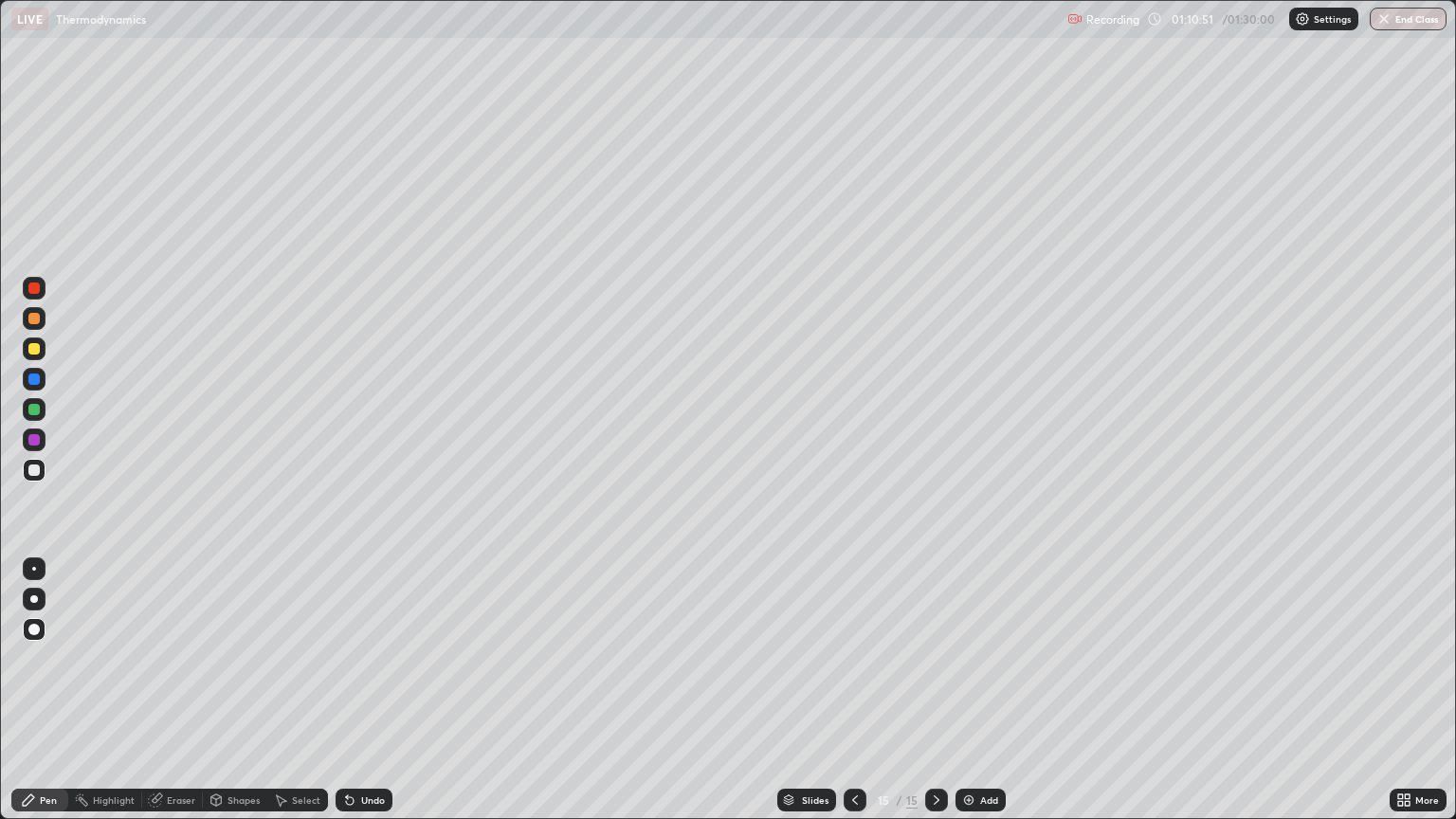 click on "Slides 15 / 15 Add" at bounding box center [891, 800] 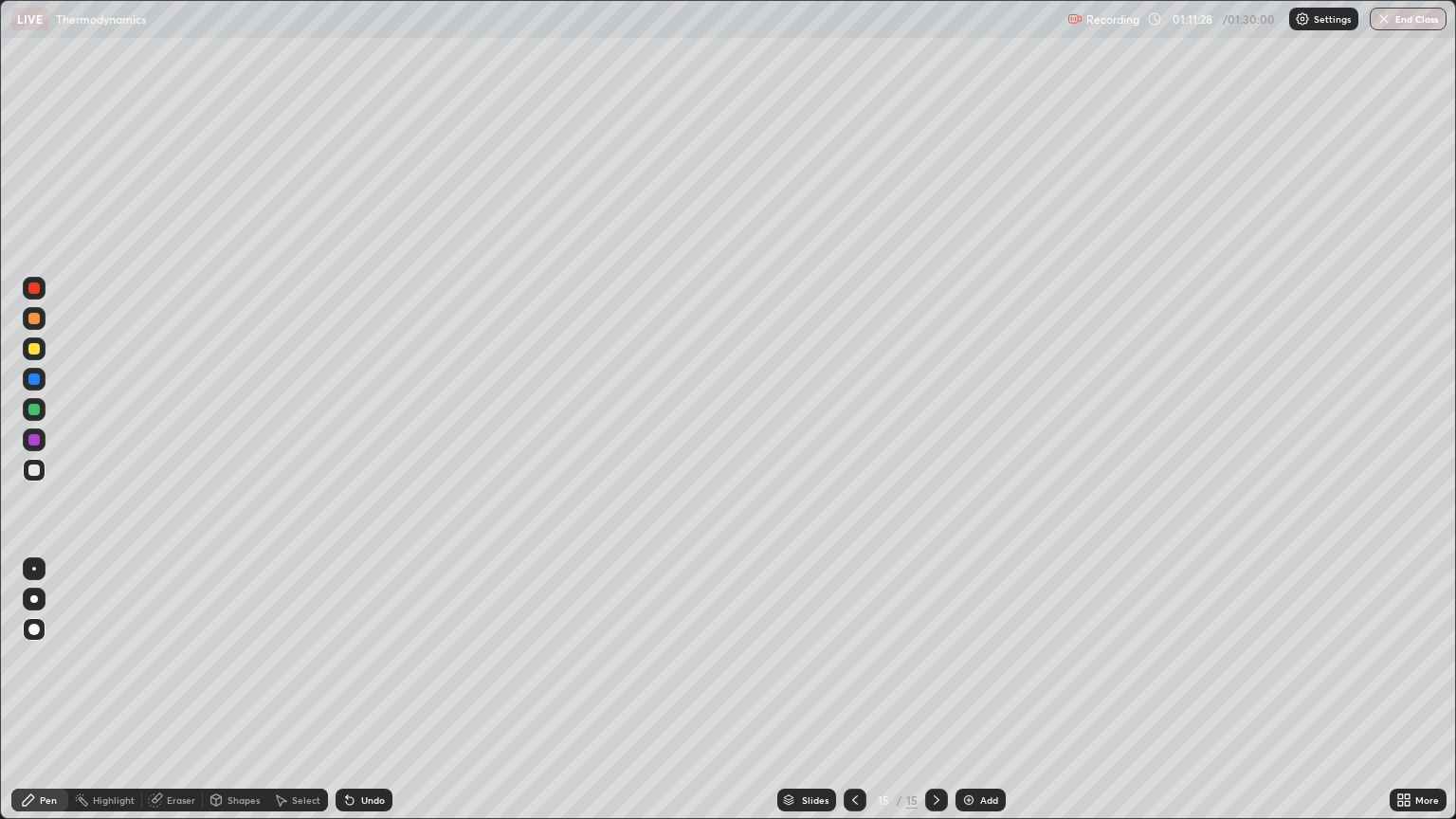 click on "Undo" at bounding box center [364, 800] 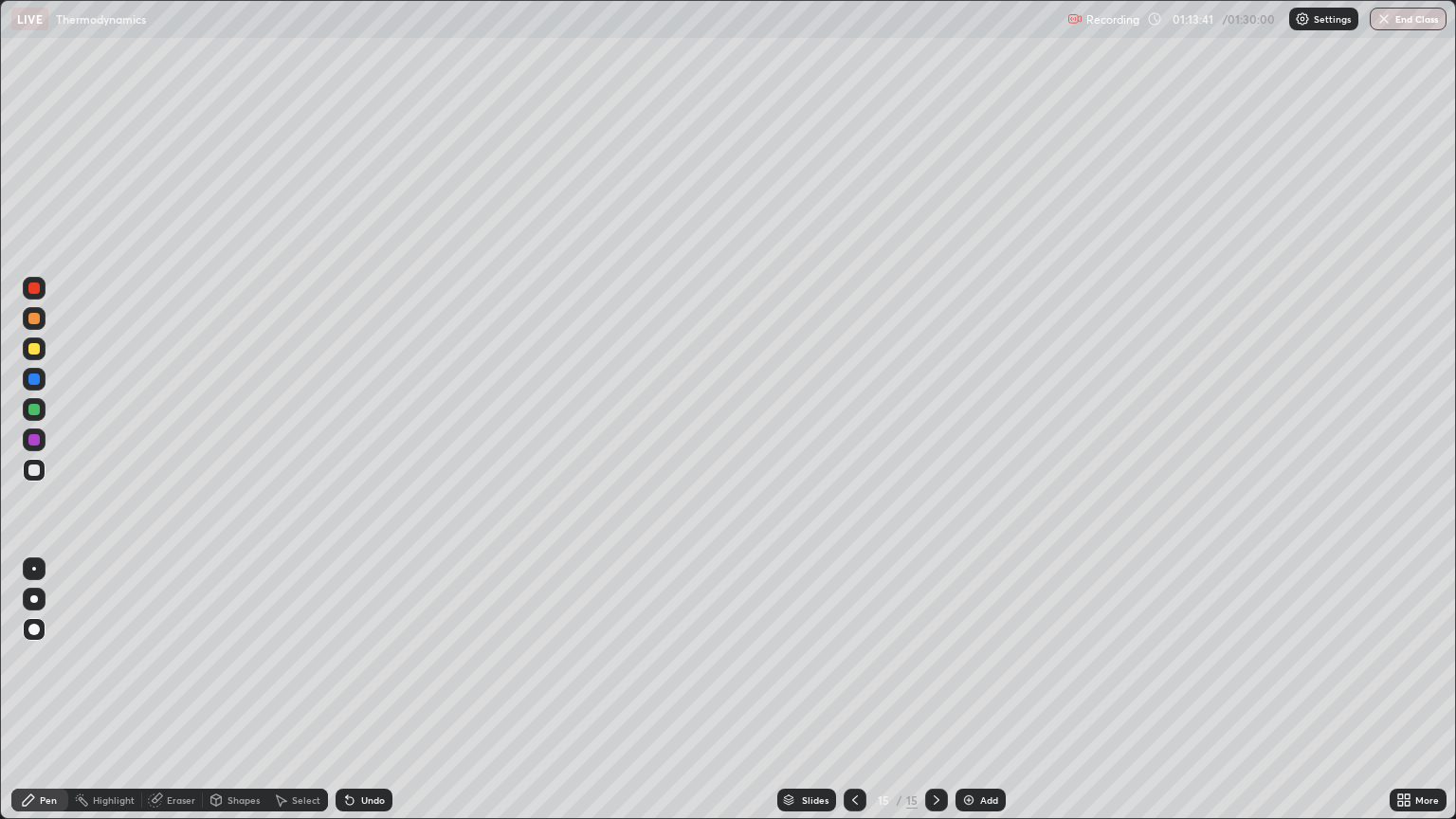 click on "Add" at bounding box center (980, 800) 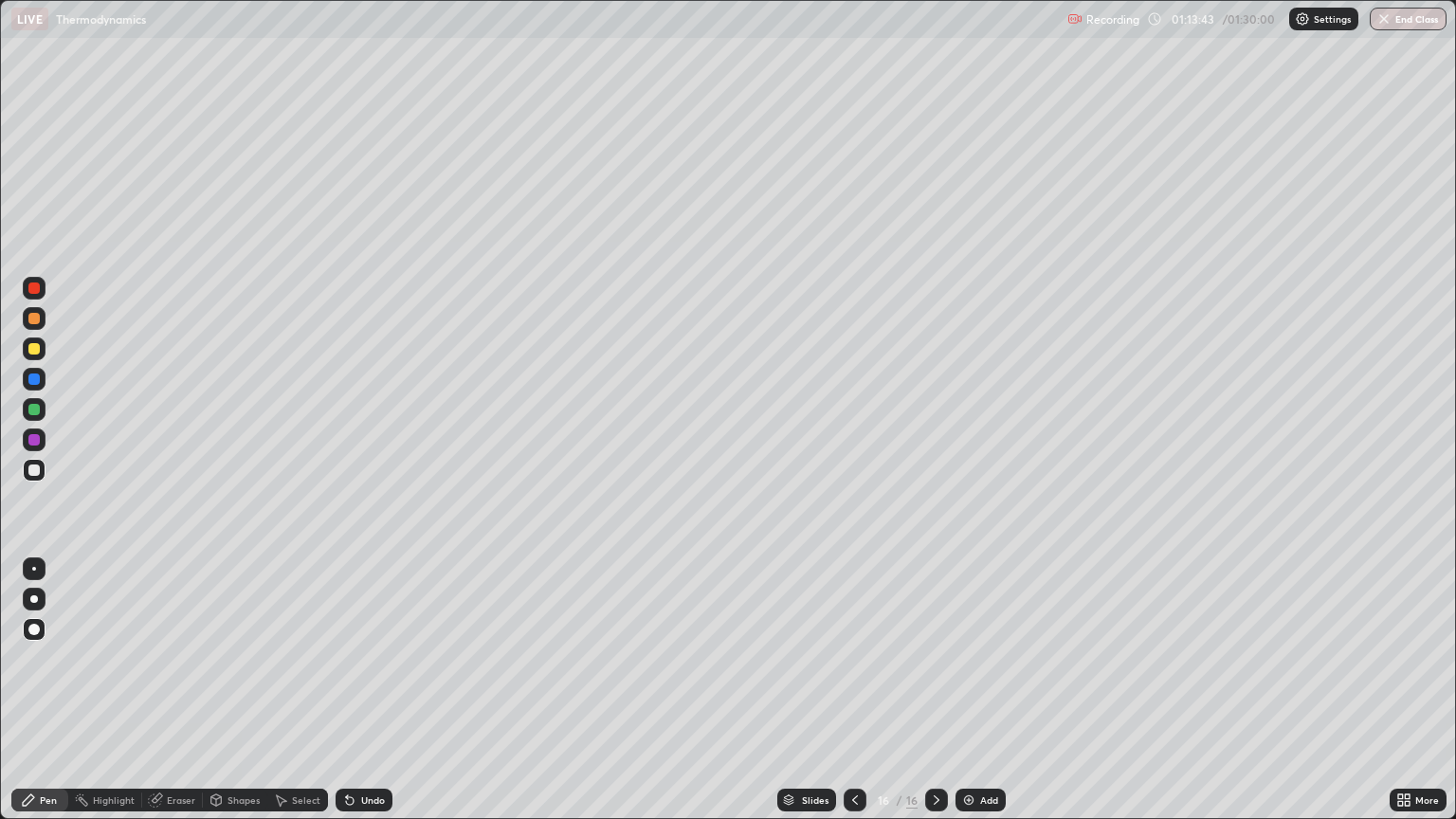 click at bounding box center [34, 349] 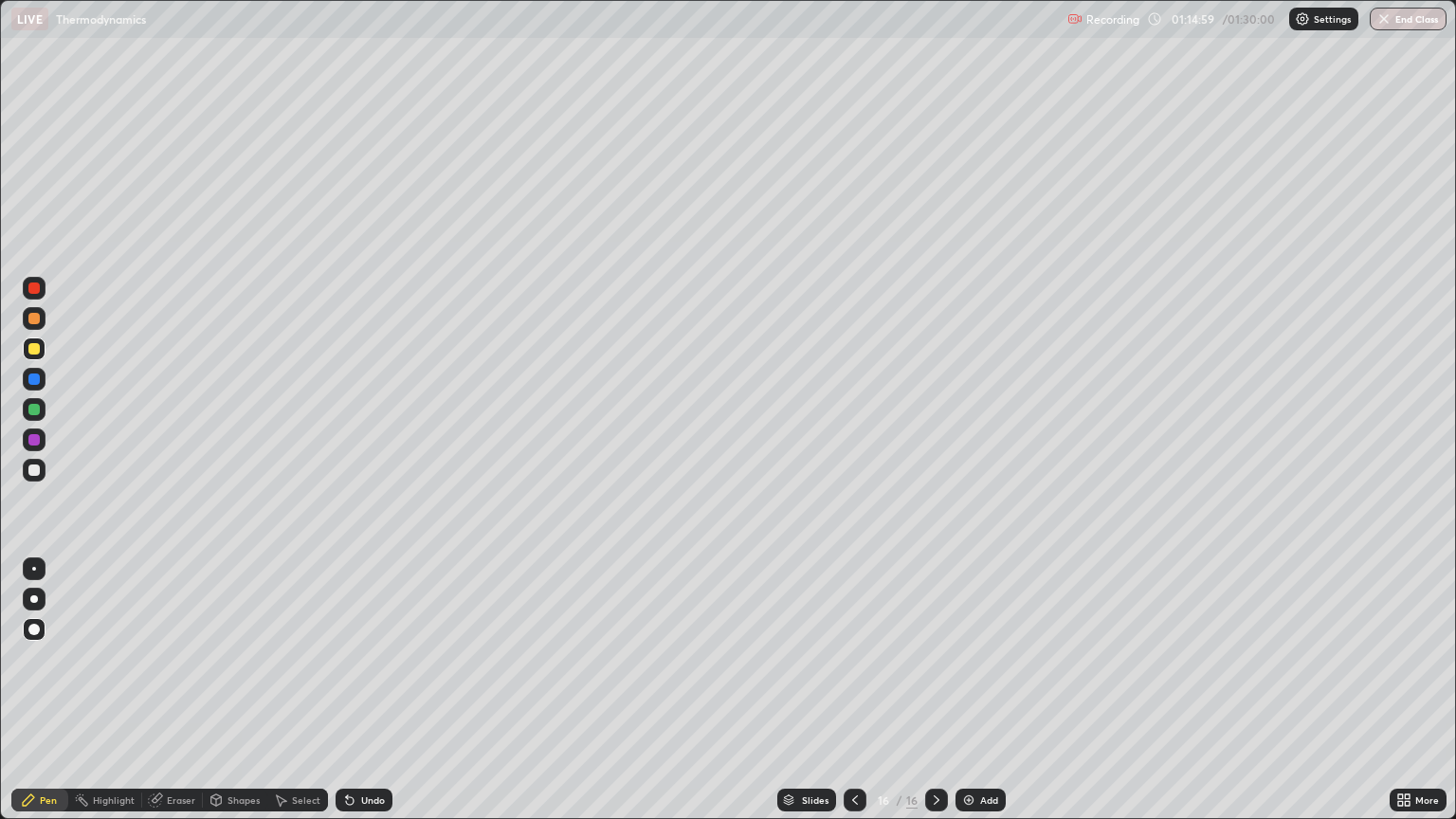 click on "Undo" at bounding box center (373, 800) 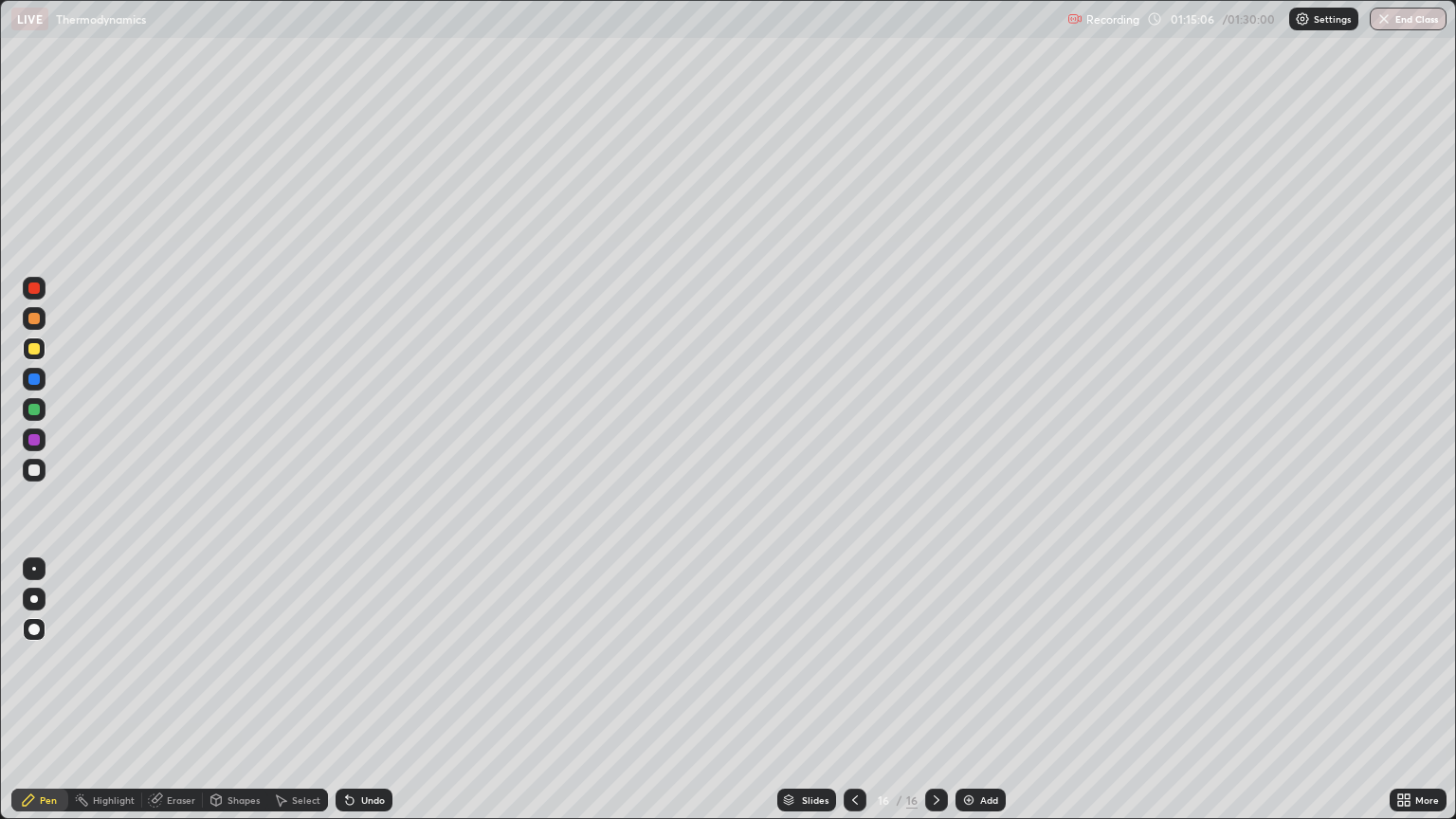 click on "Undo" at bounding box center [364, 800] 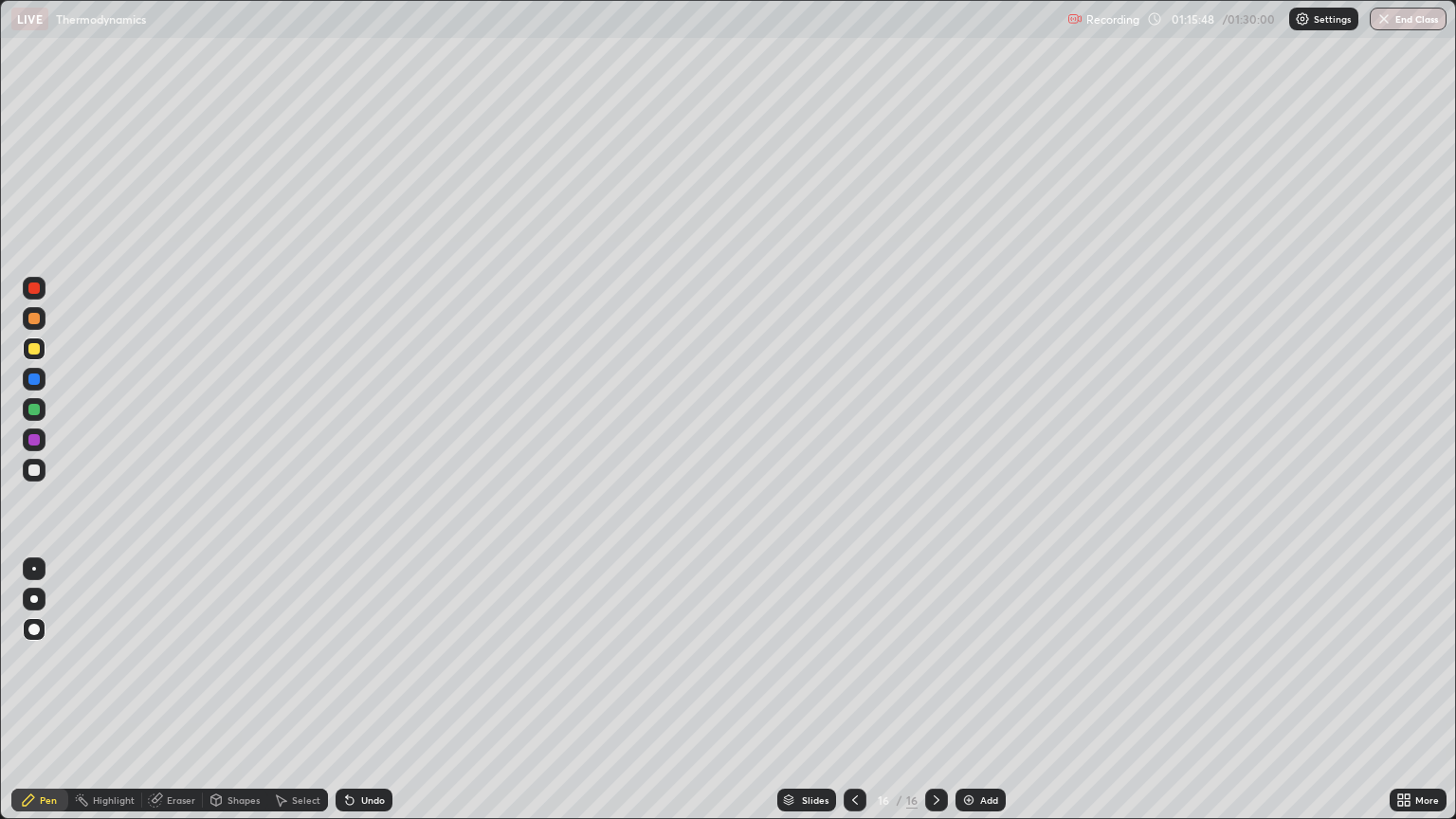 click on "Shapes" at bounding box center [244, 800] 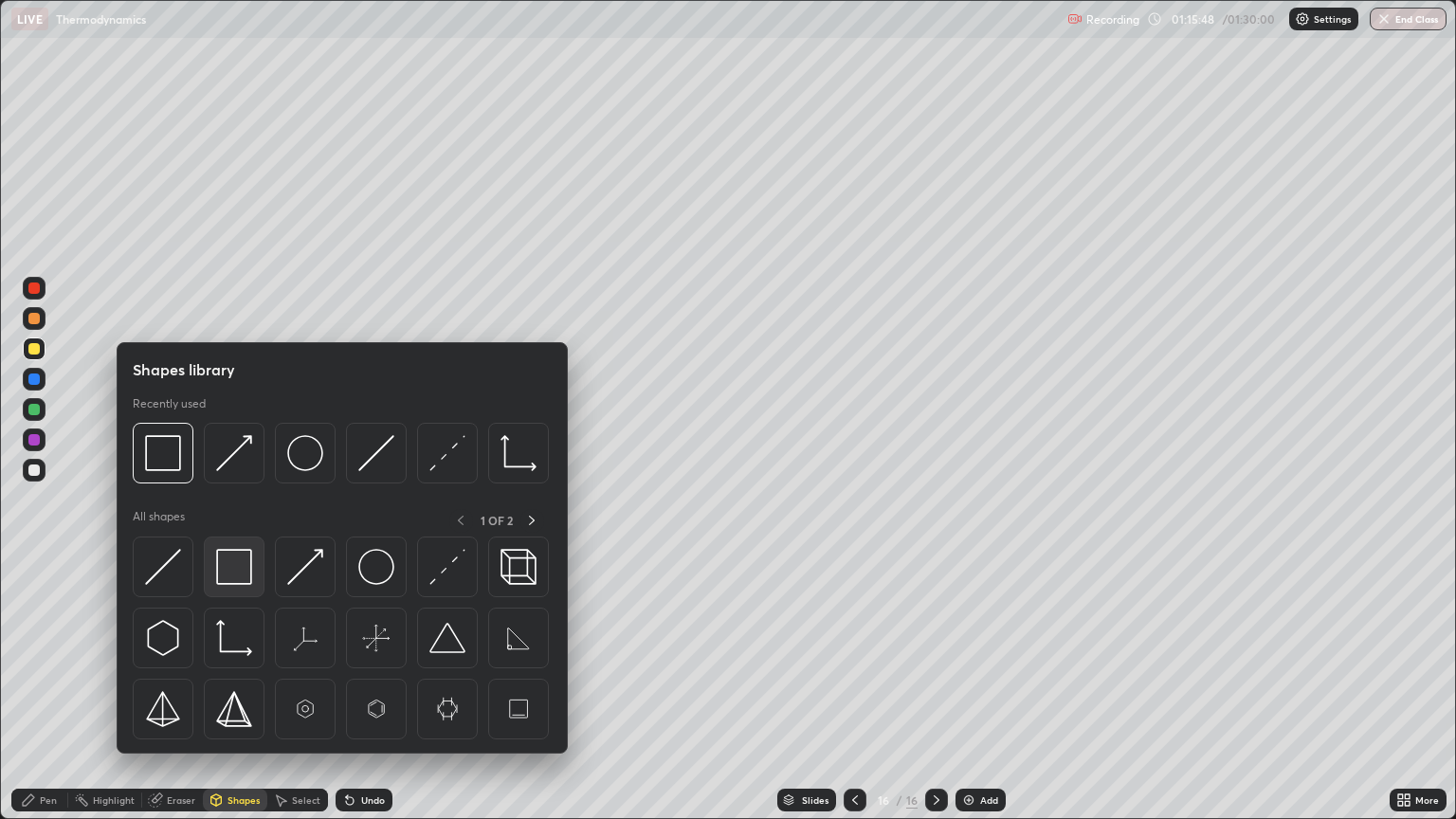 click at bounding box center [234, 567] 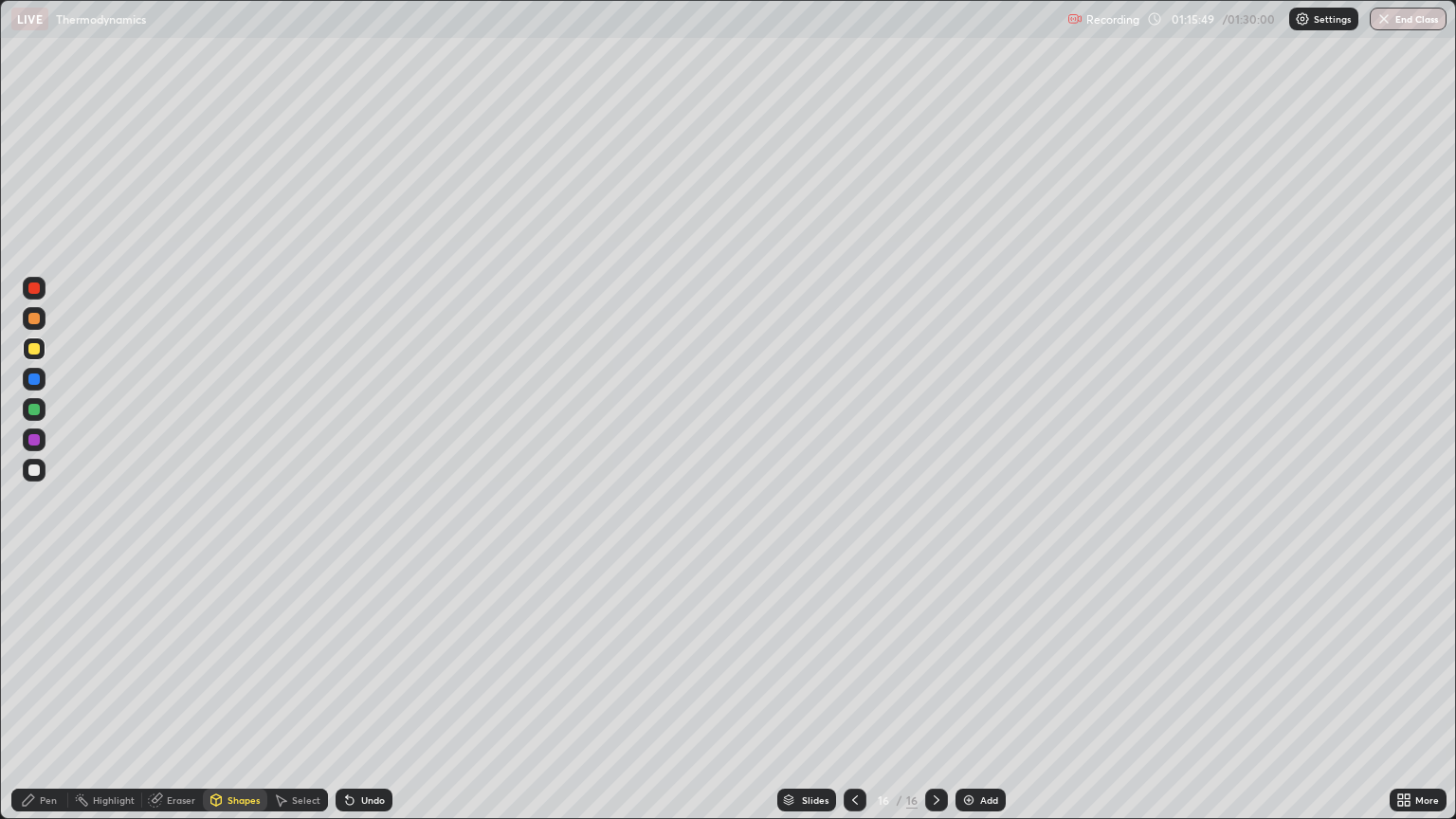 click at bounding box center (34, 440) 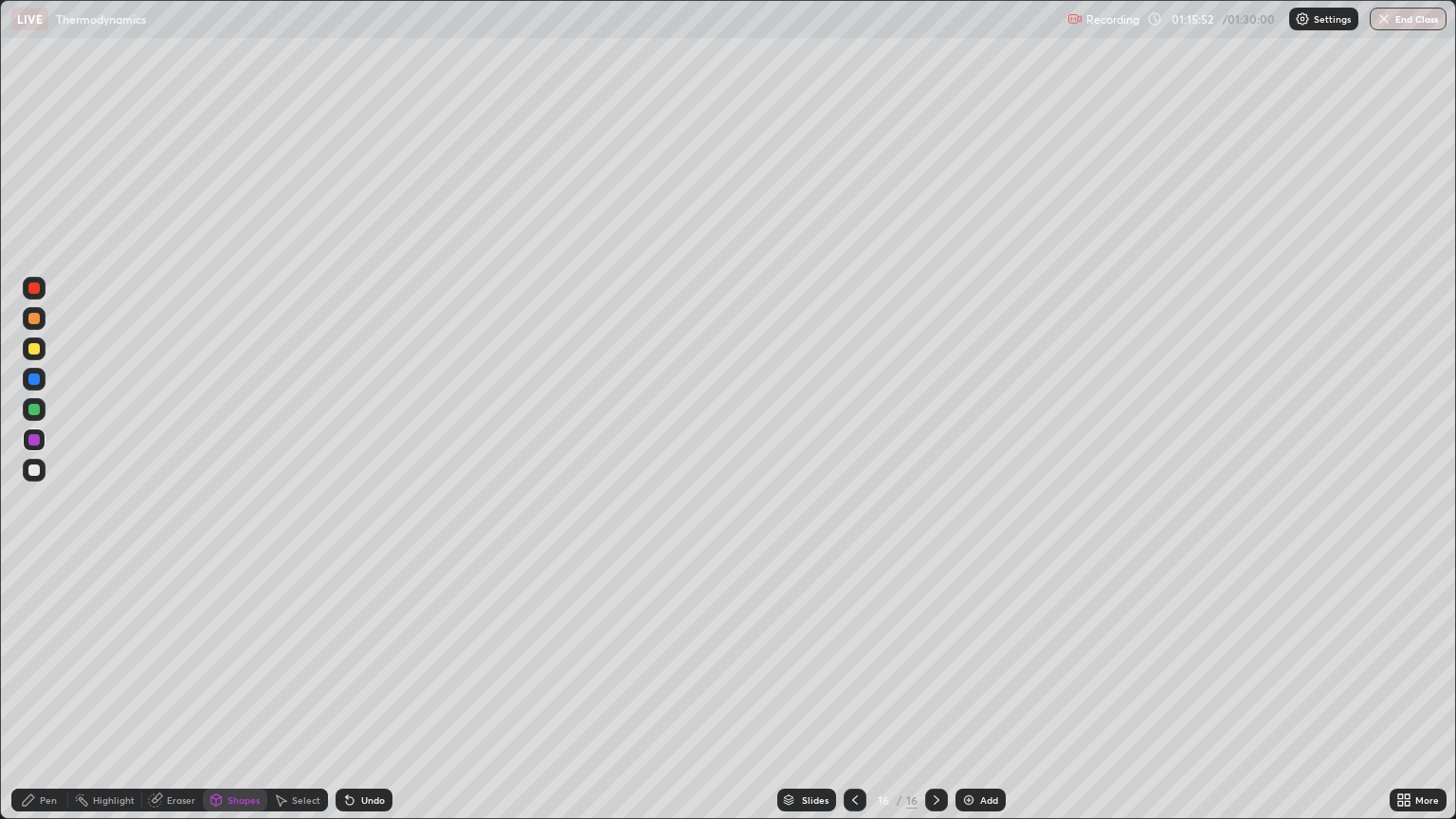 click on "Pen" at bounding box center [48, 800] 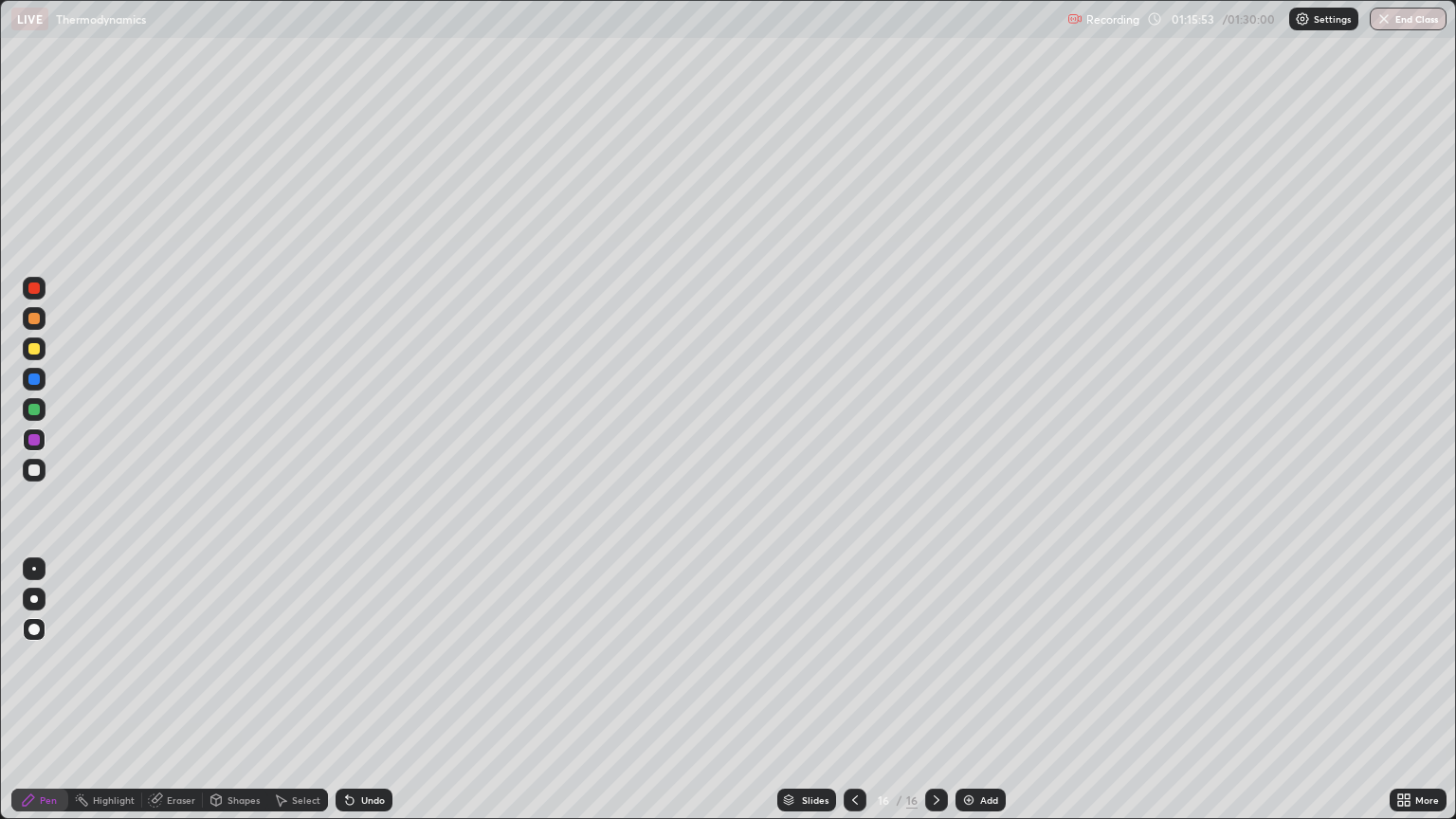 click at bounding box center [34, 470] 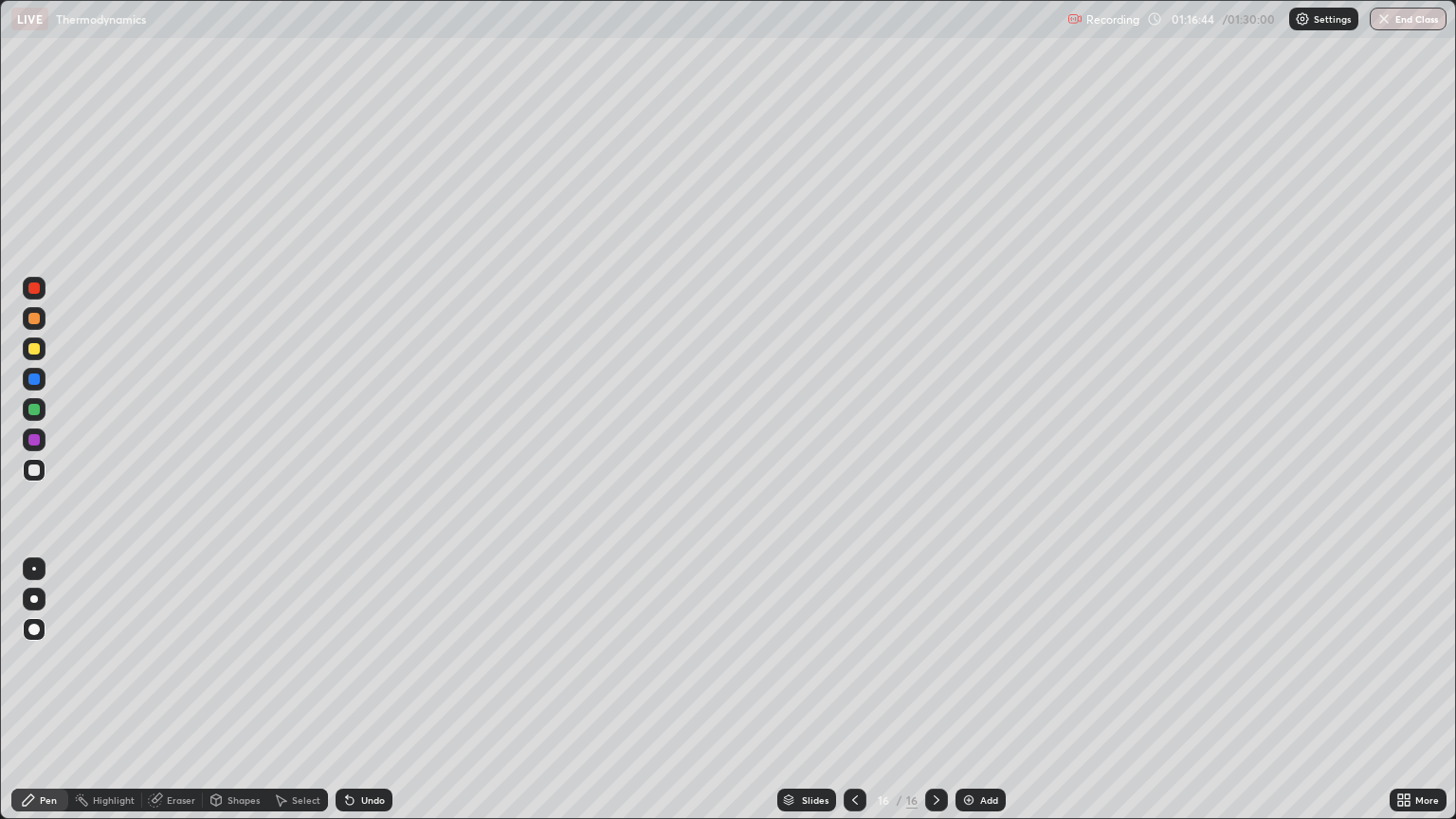 click on "Shapes" at bounding box center [244, 800] 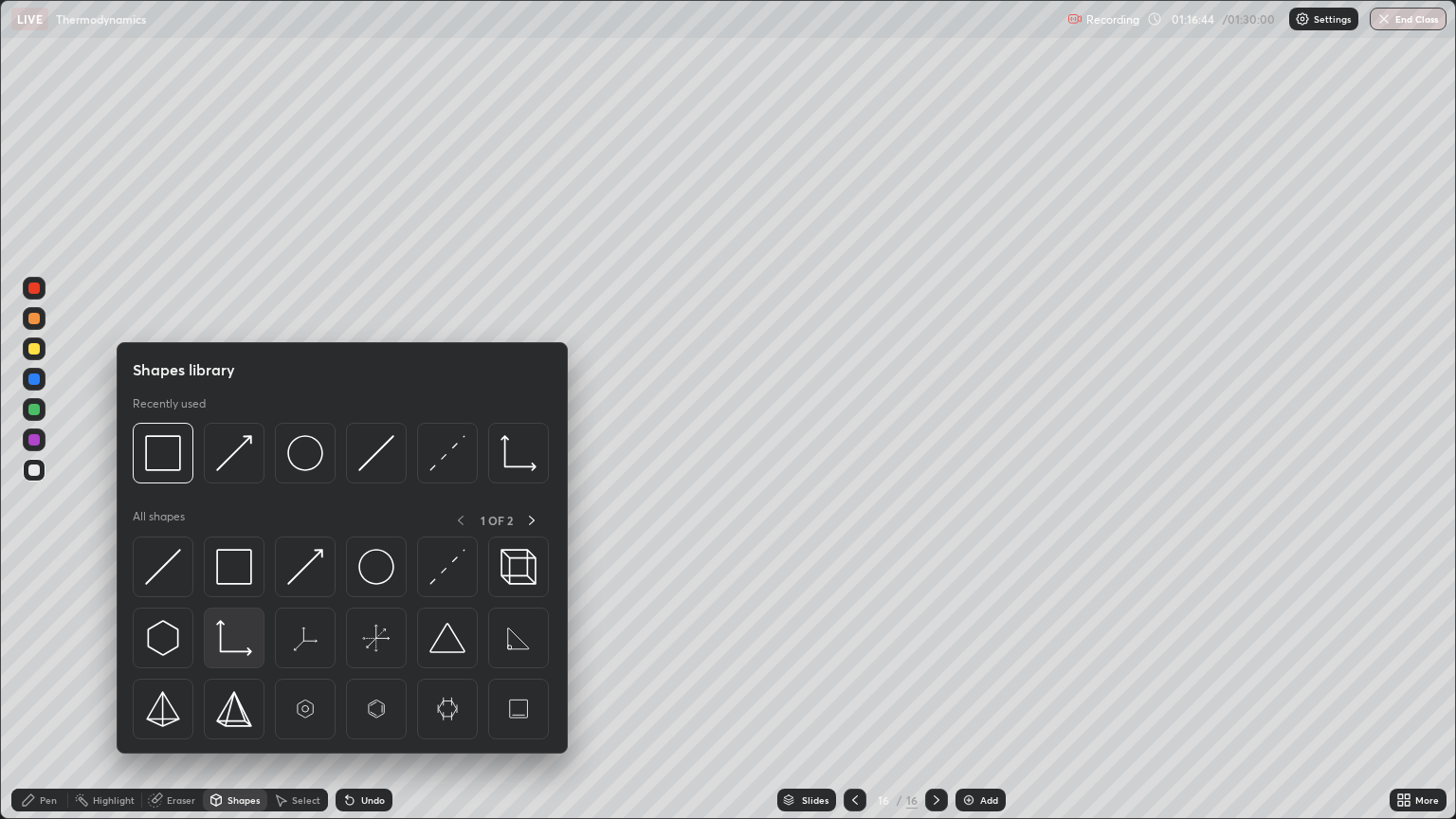 click at bounding box center [234, 638] 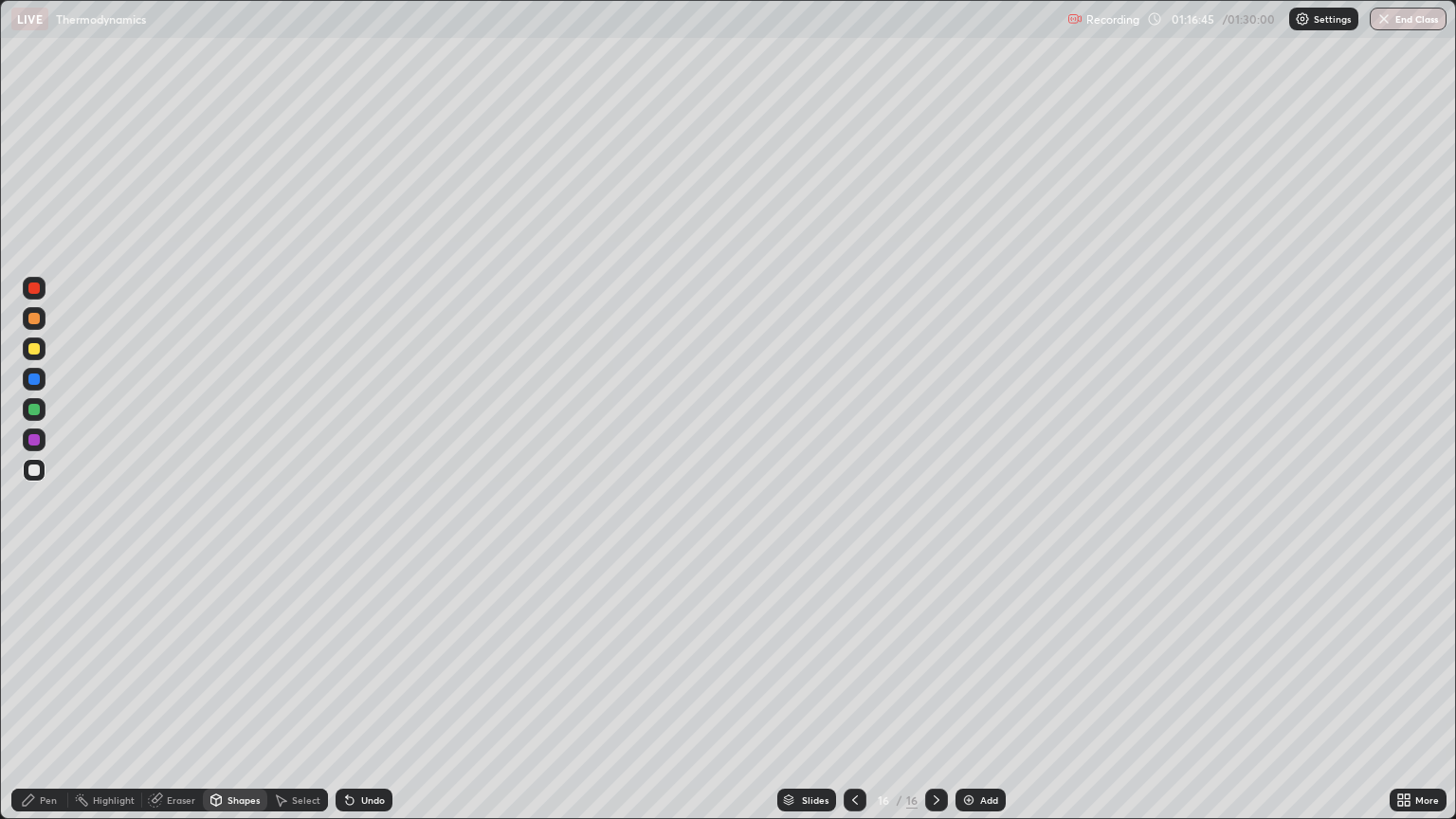 click on "Shapes" at bounding box center [244, 800] 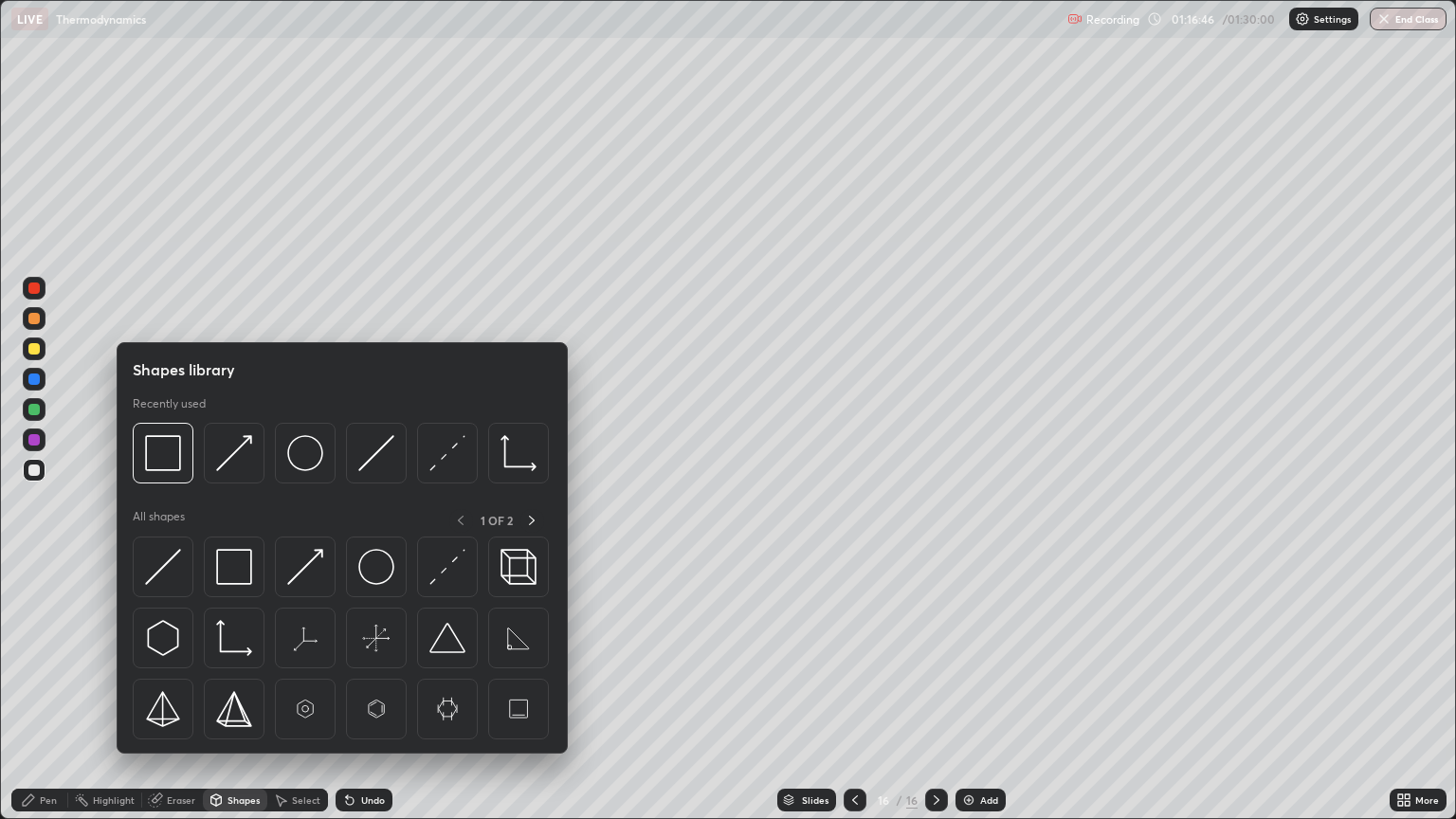 click at bounding box center (234, 567) 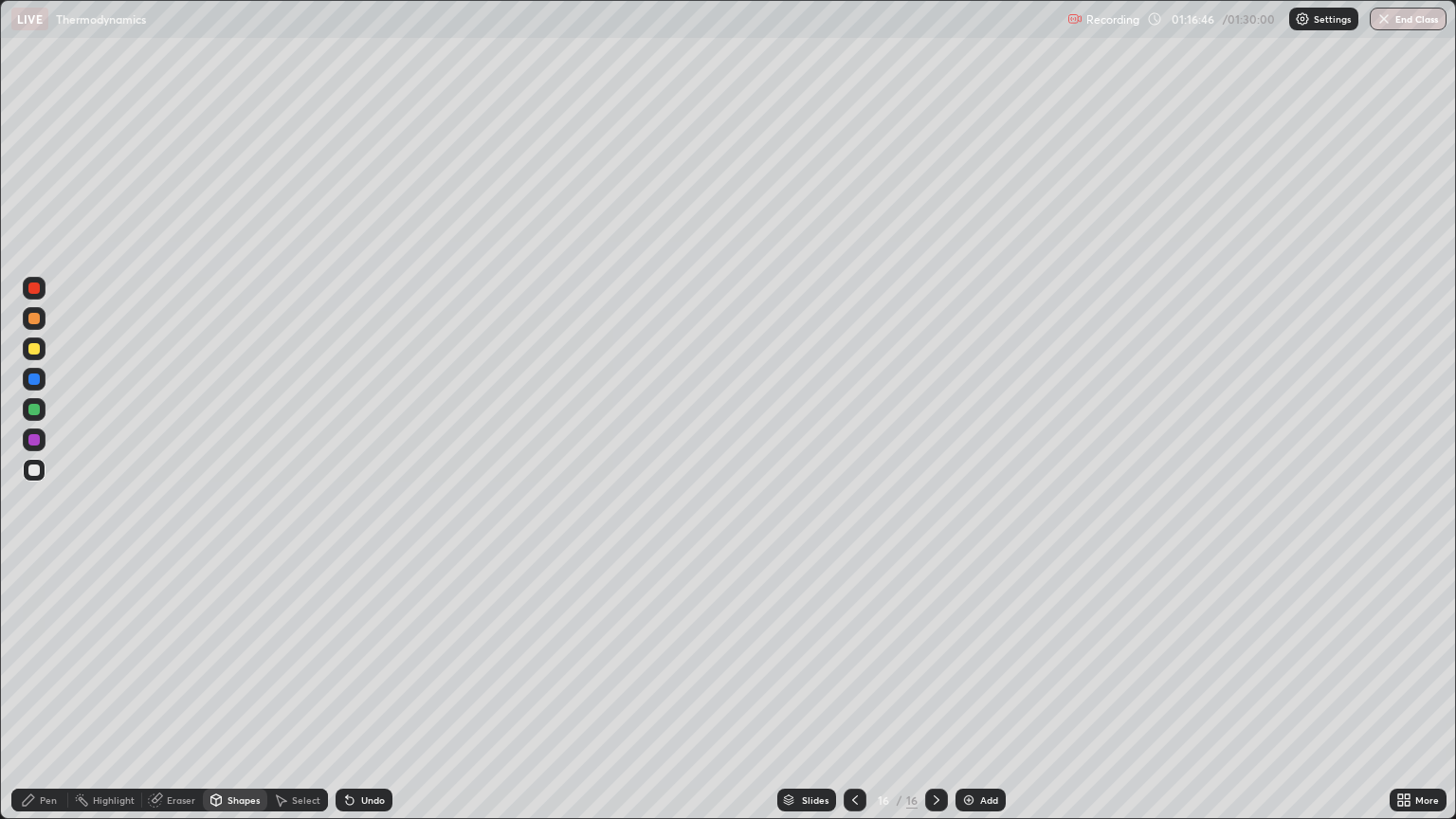 click at bounding box center (34, 440) 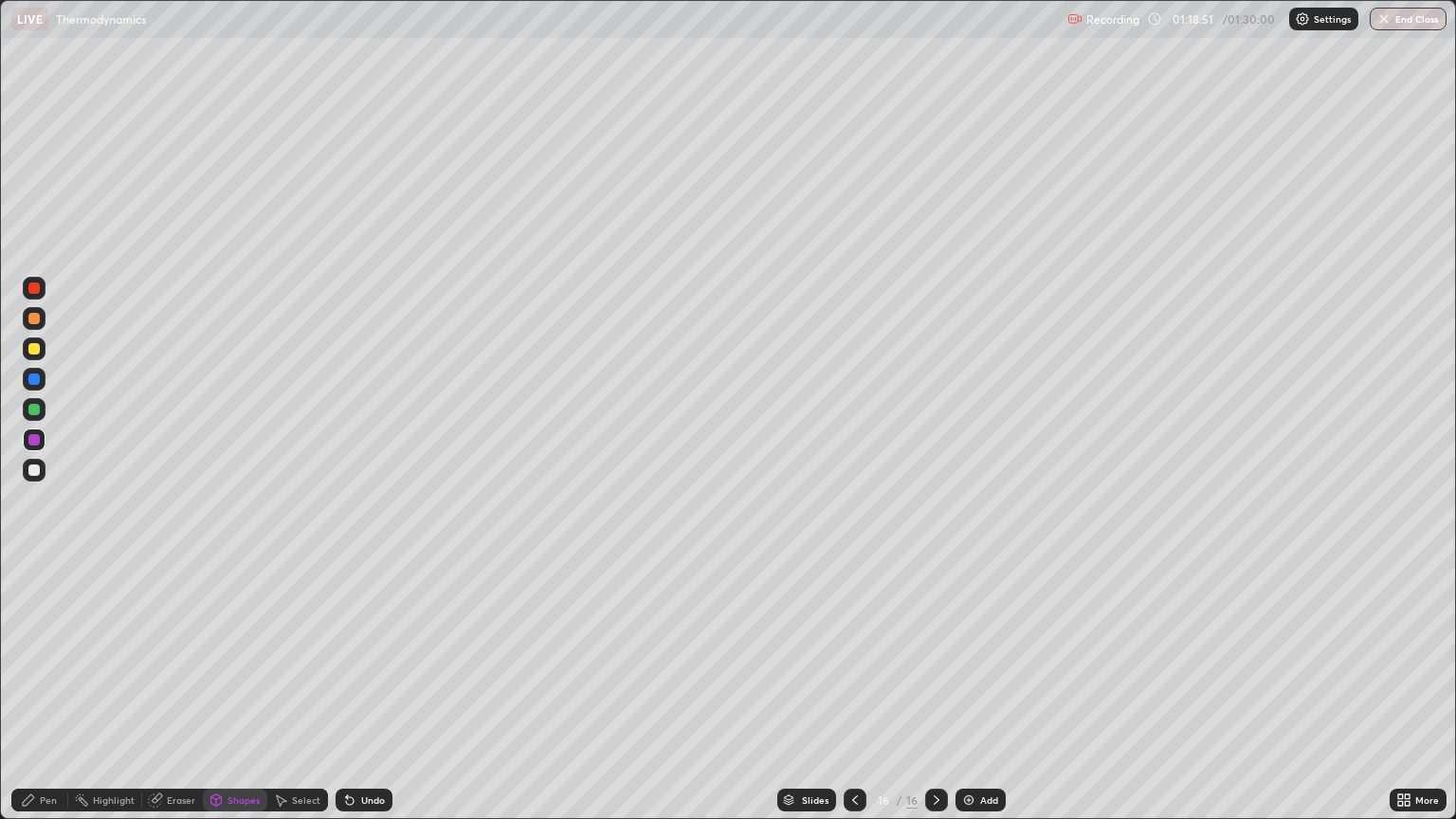 click on "Add" at bounding box center [989, 800] 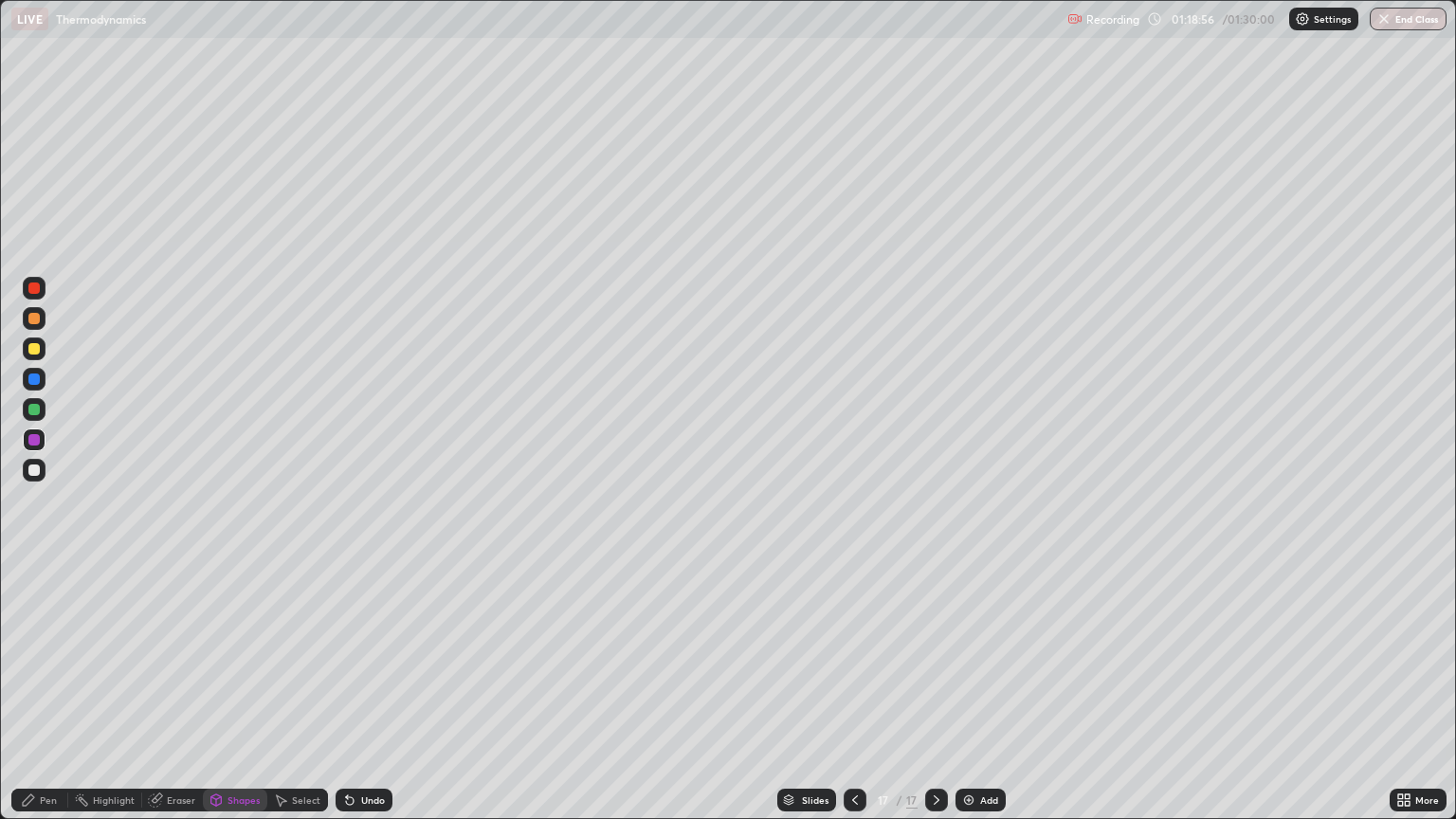 click at bounding box center (34, 349) 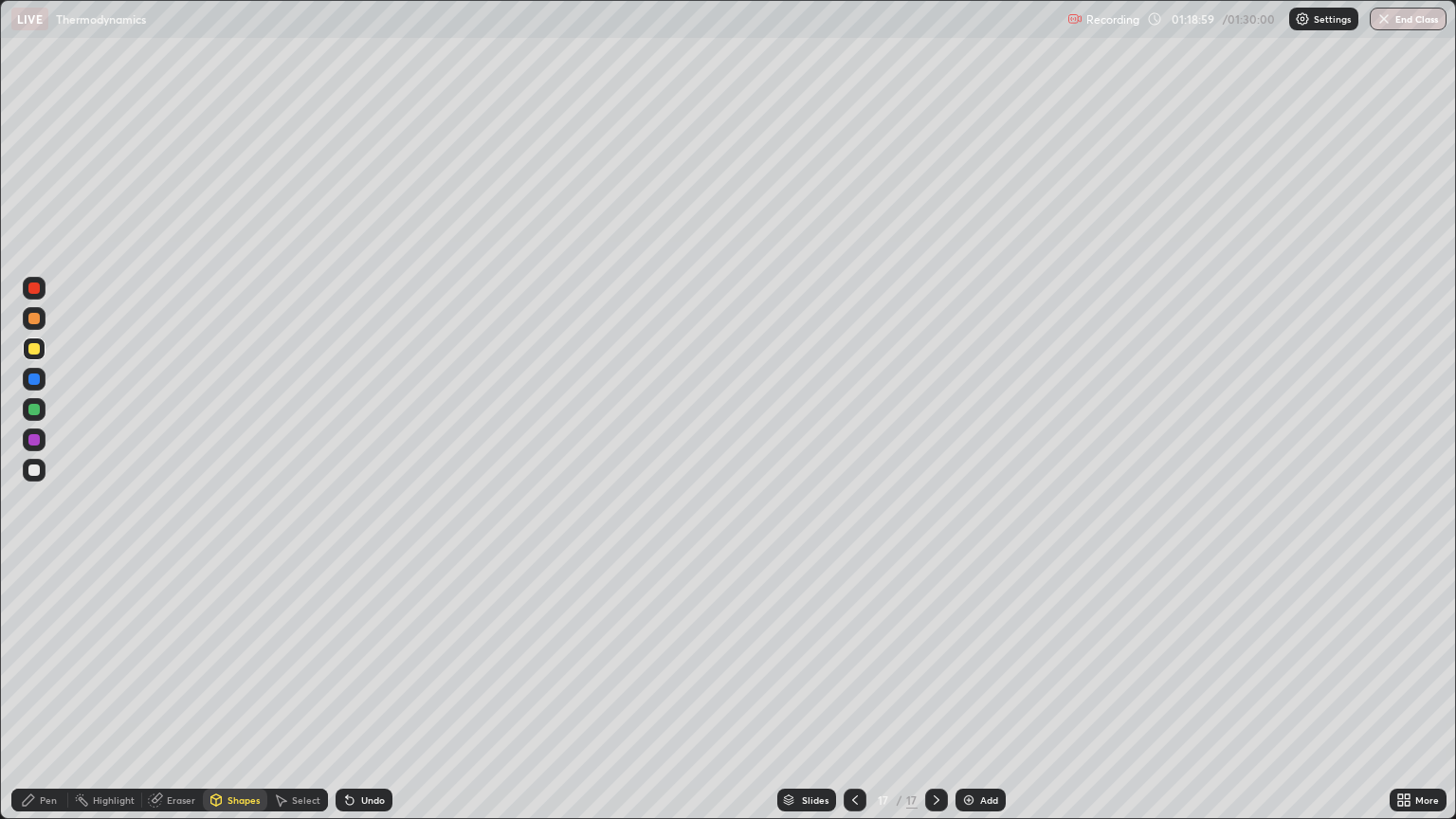 click on "Pen" at bounding box center (40, 800) 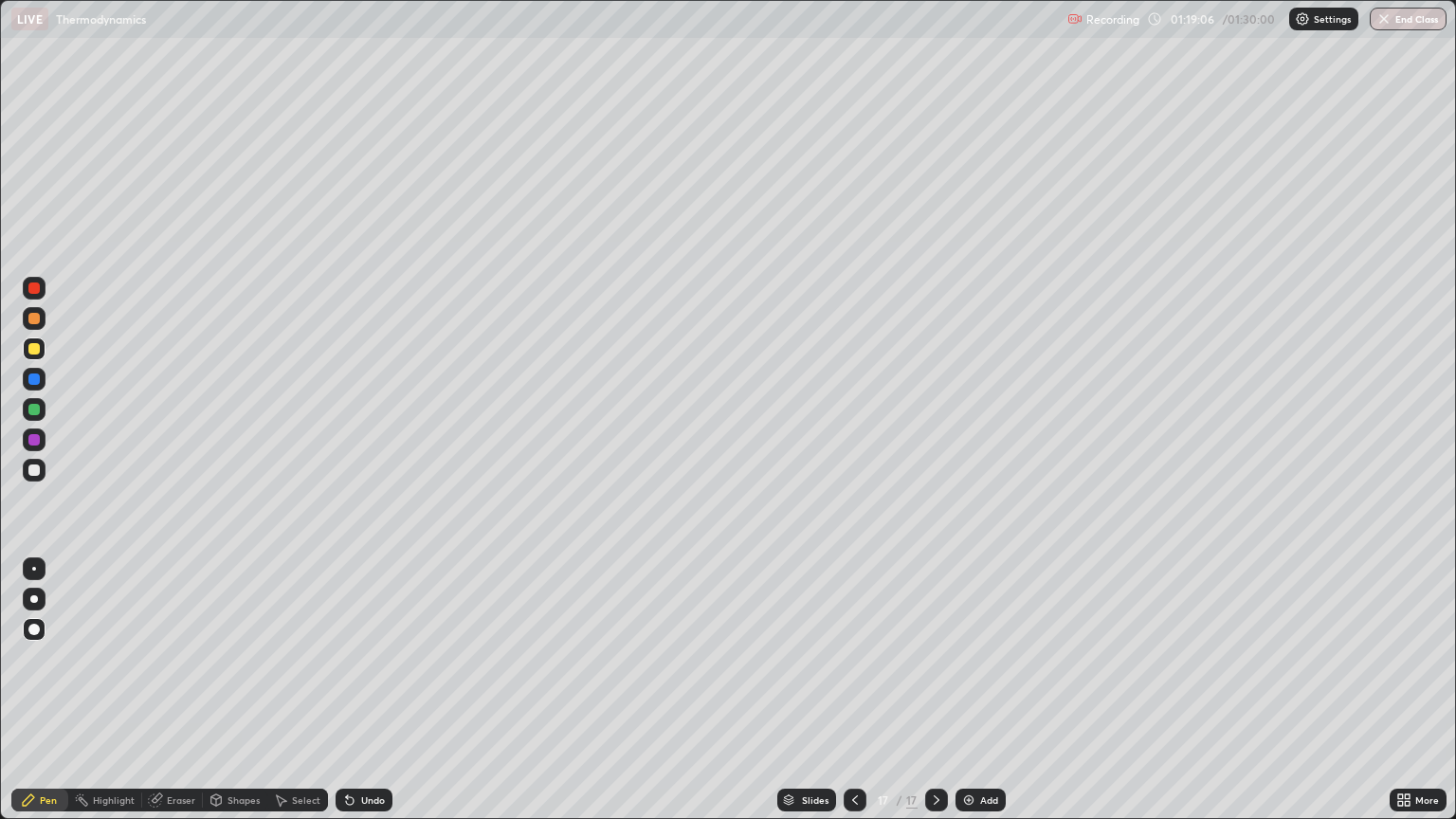 click on "Undo" at bounding box center [373, 800] 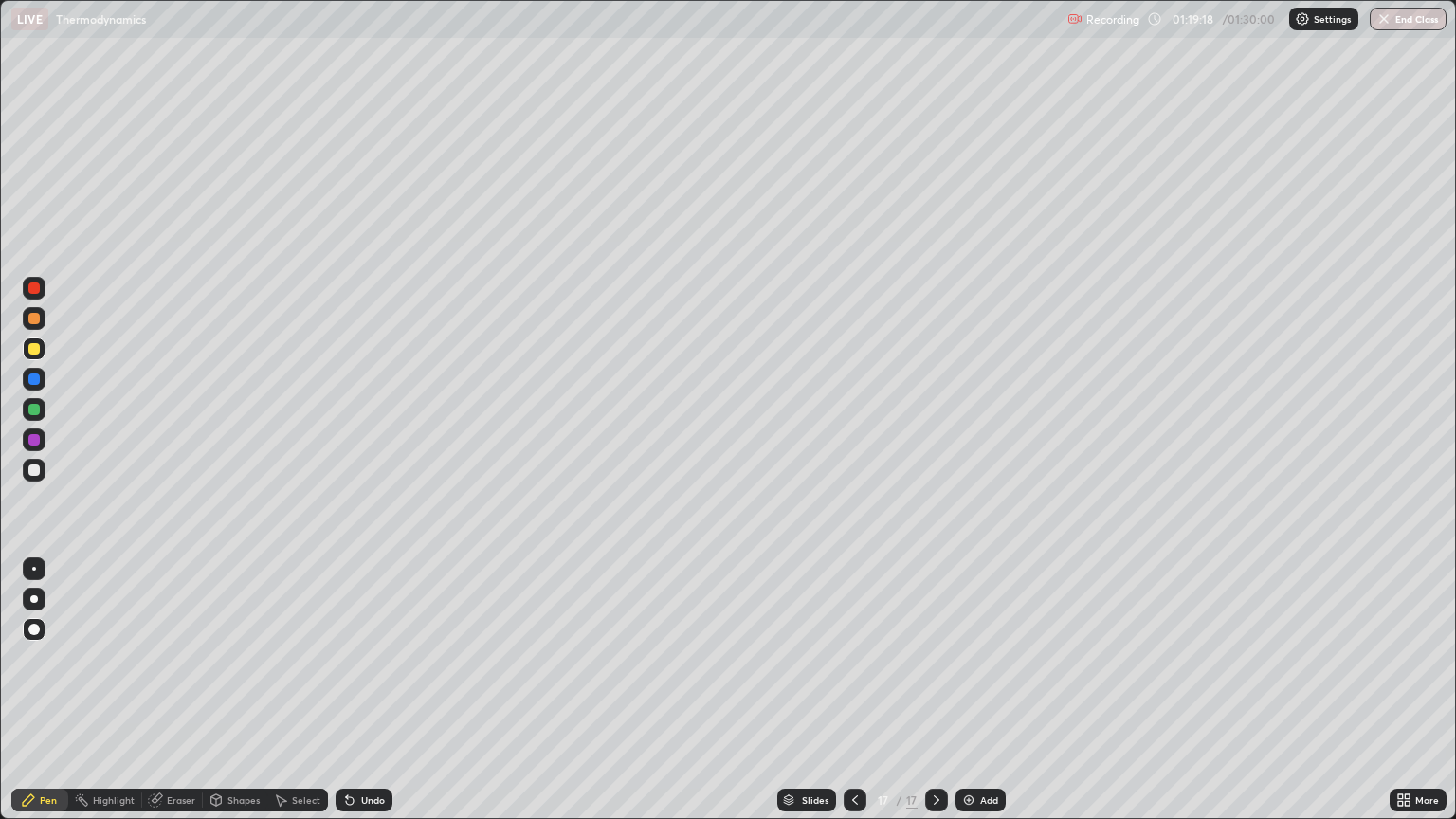 click on "Shapes" at bounding box center [244, 800] 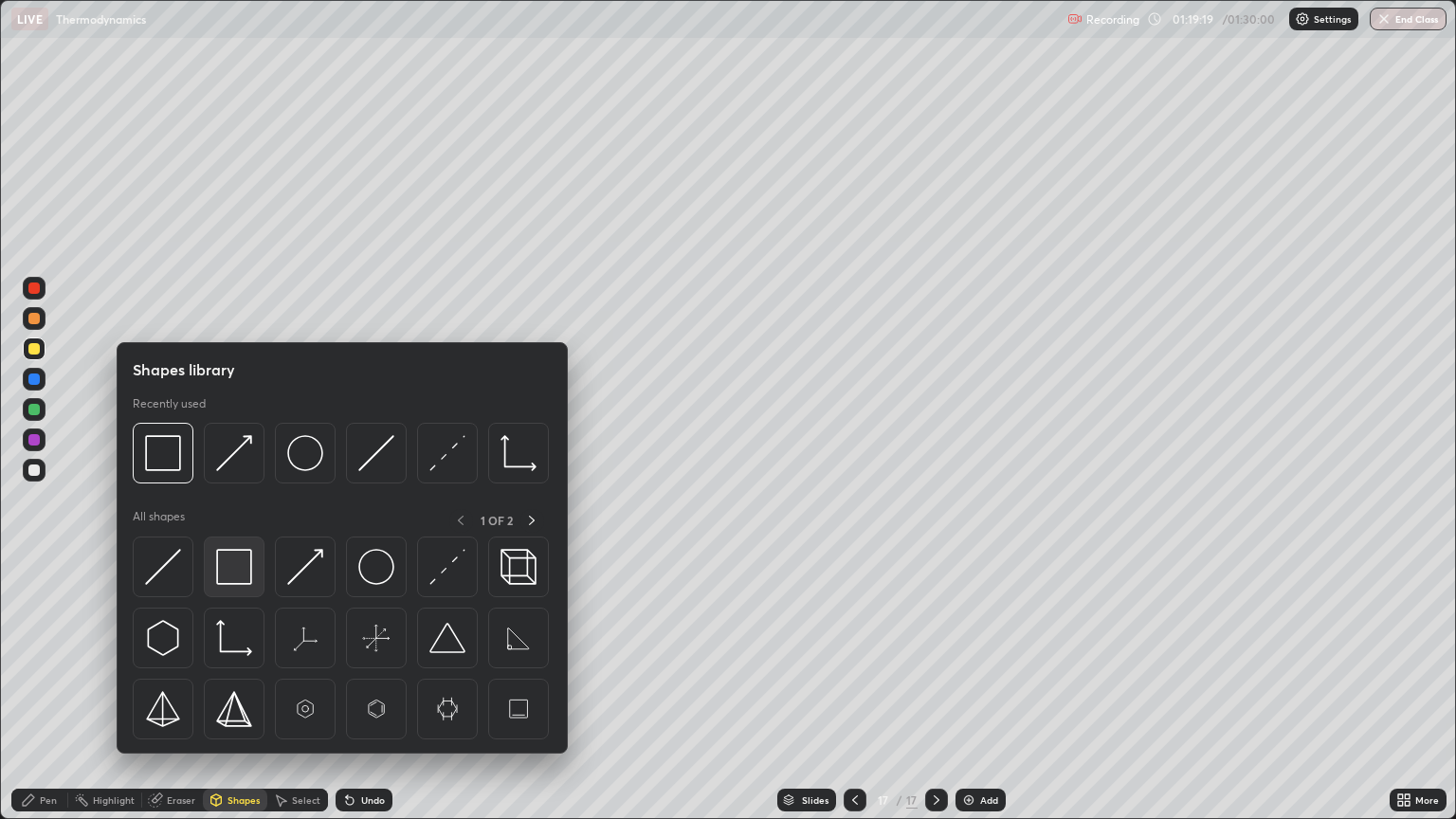 click at bounding box center [234, 567] 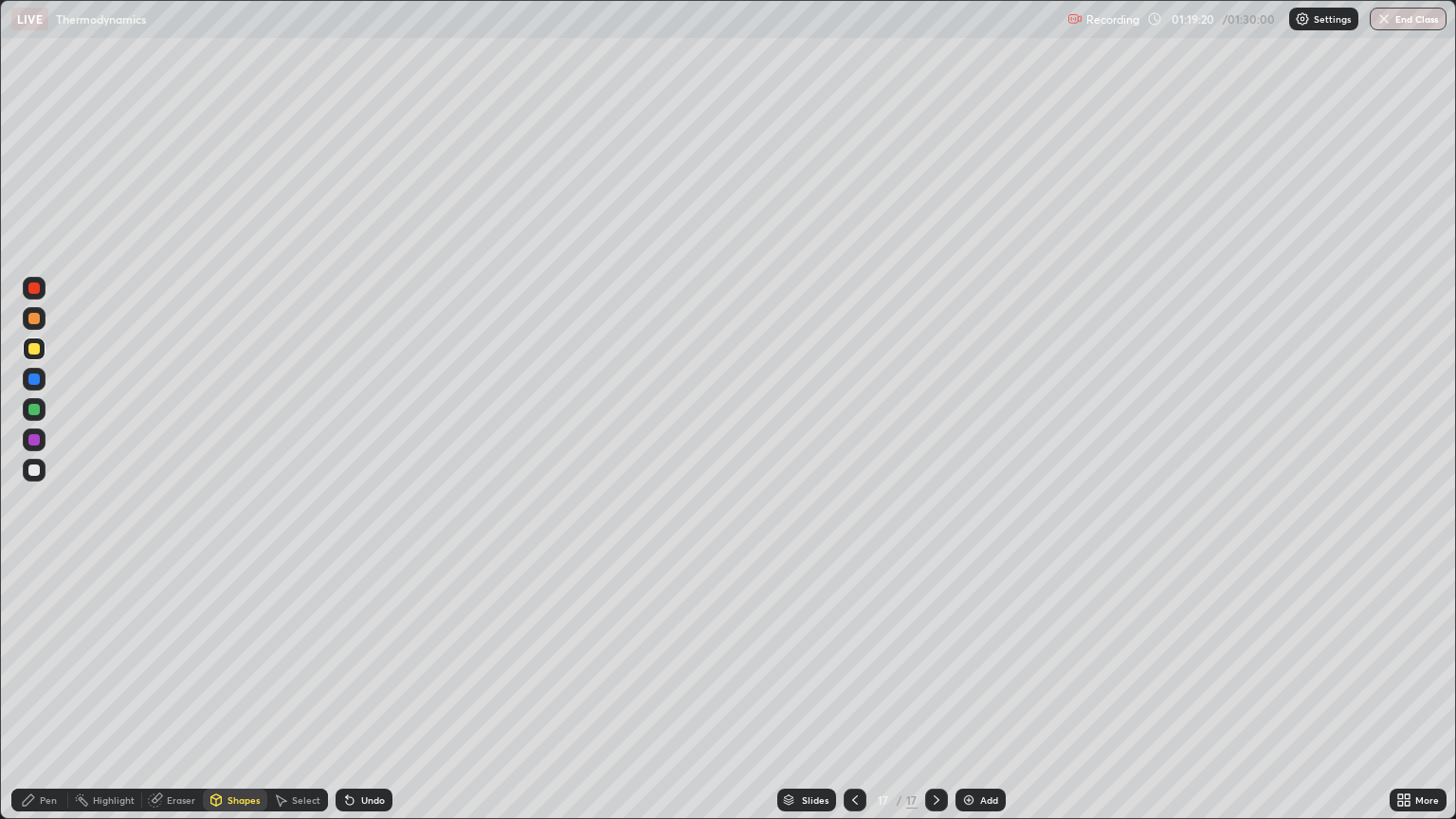 click at bounding box center [34, 470] 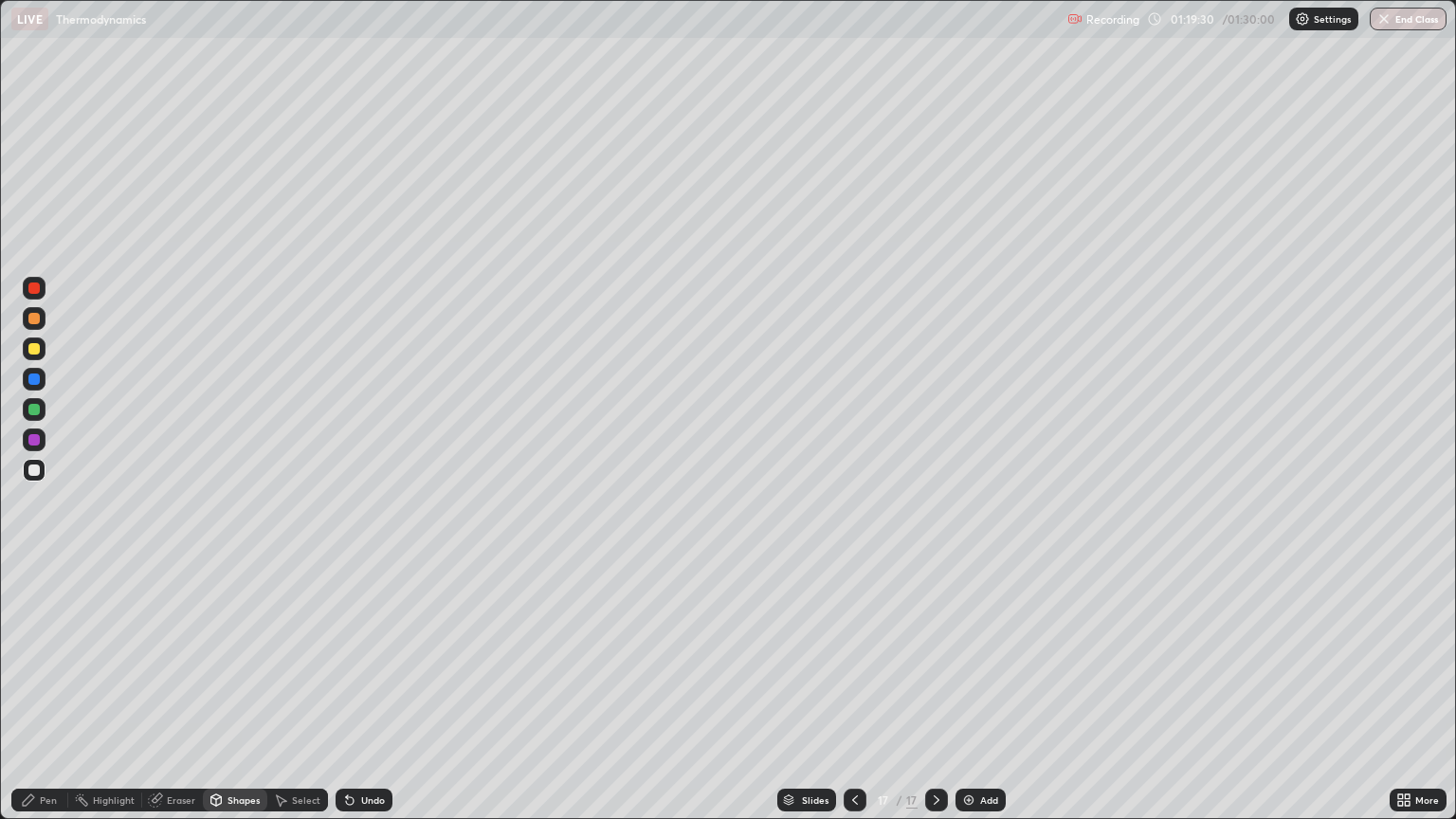 click on "Pen" at bounding box center (48, 800) 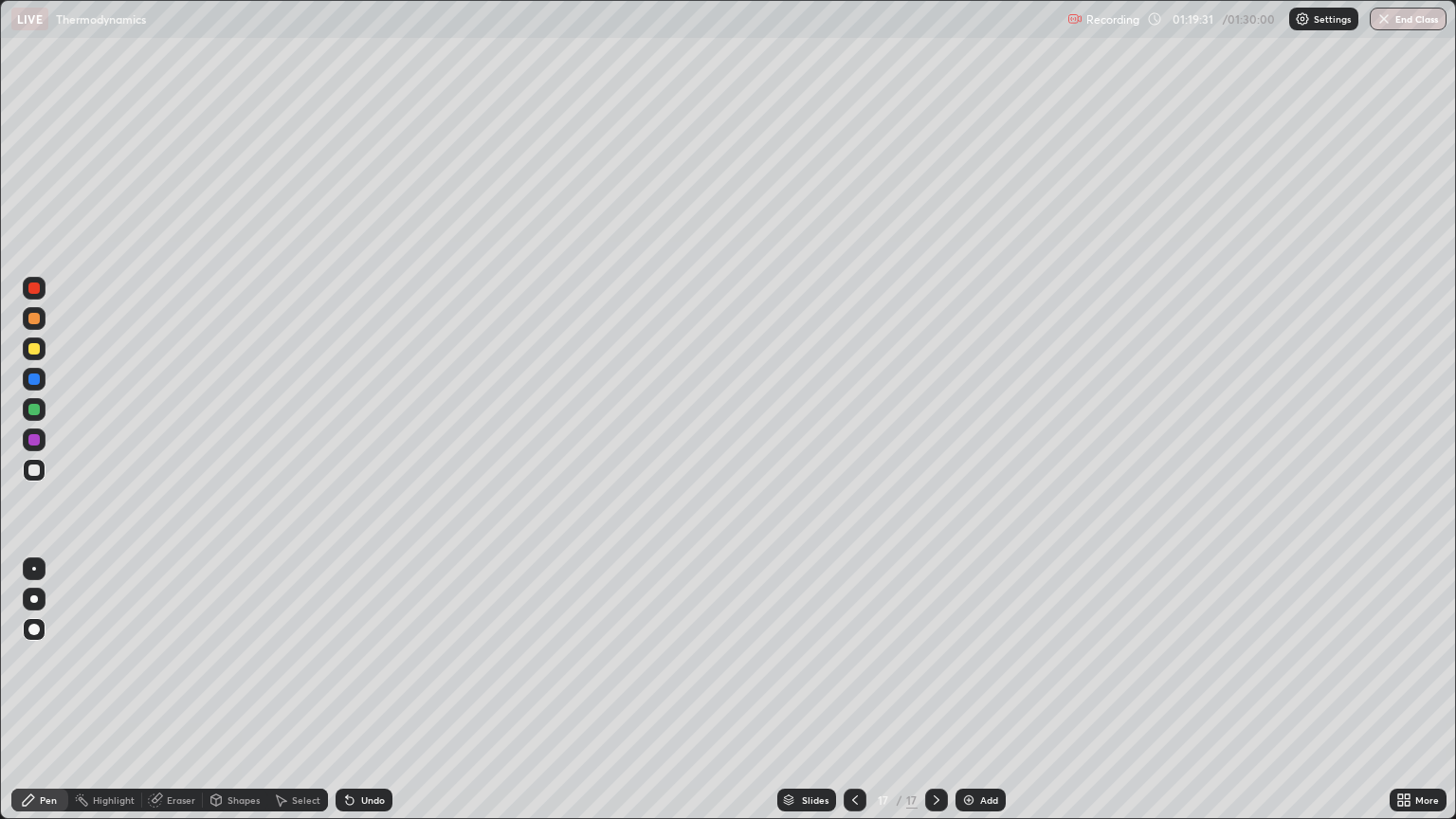 click on "Shapes" at bounding box center (235, 800) 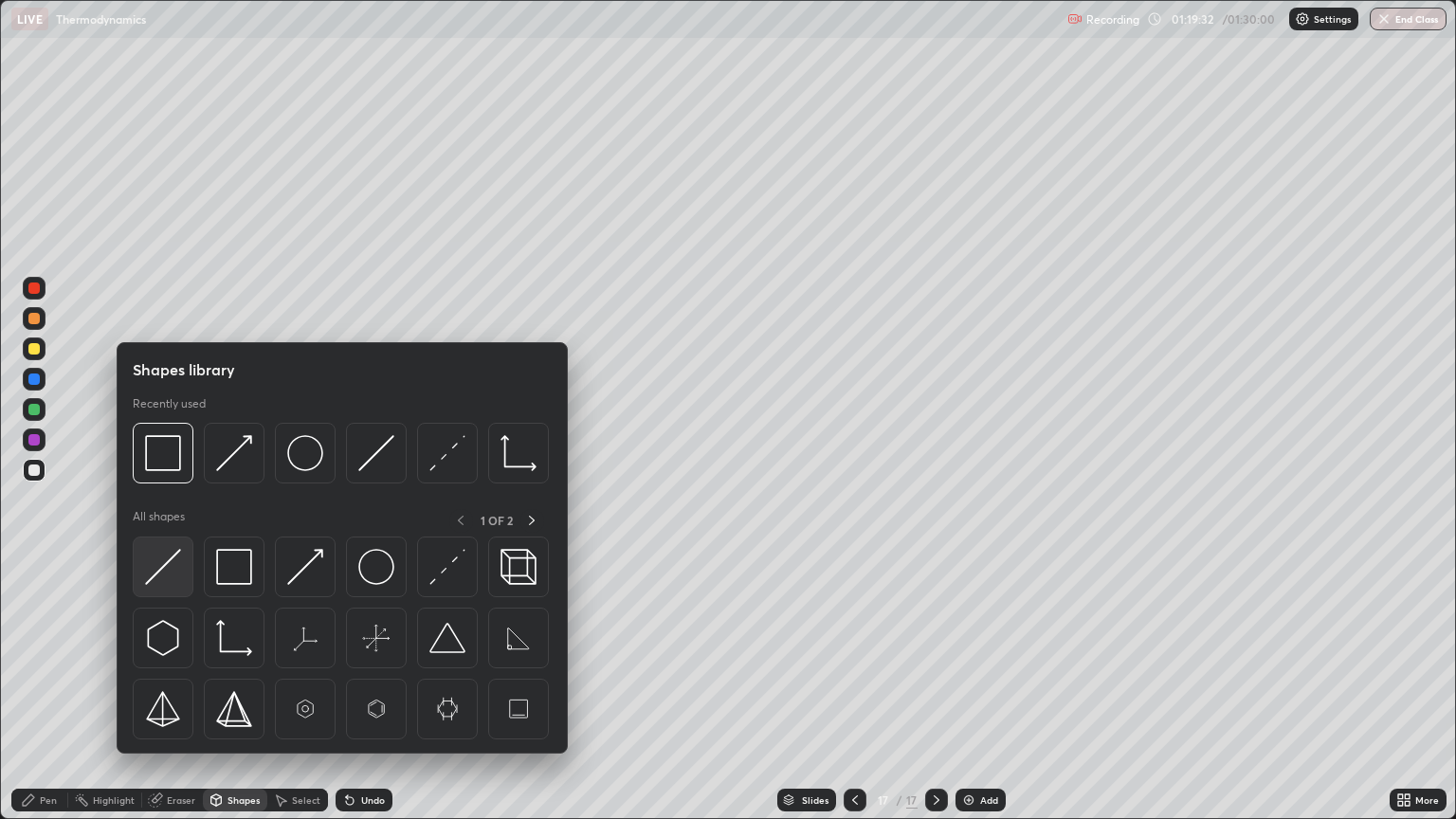 click at bounding box center [163, 567] 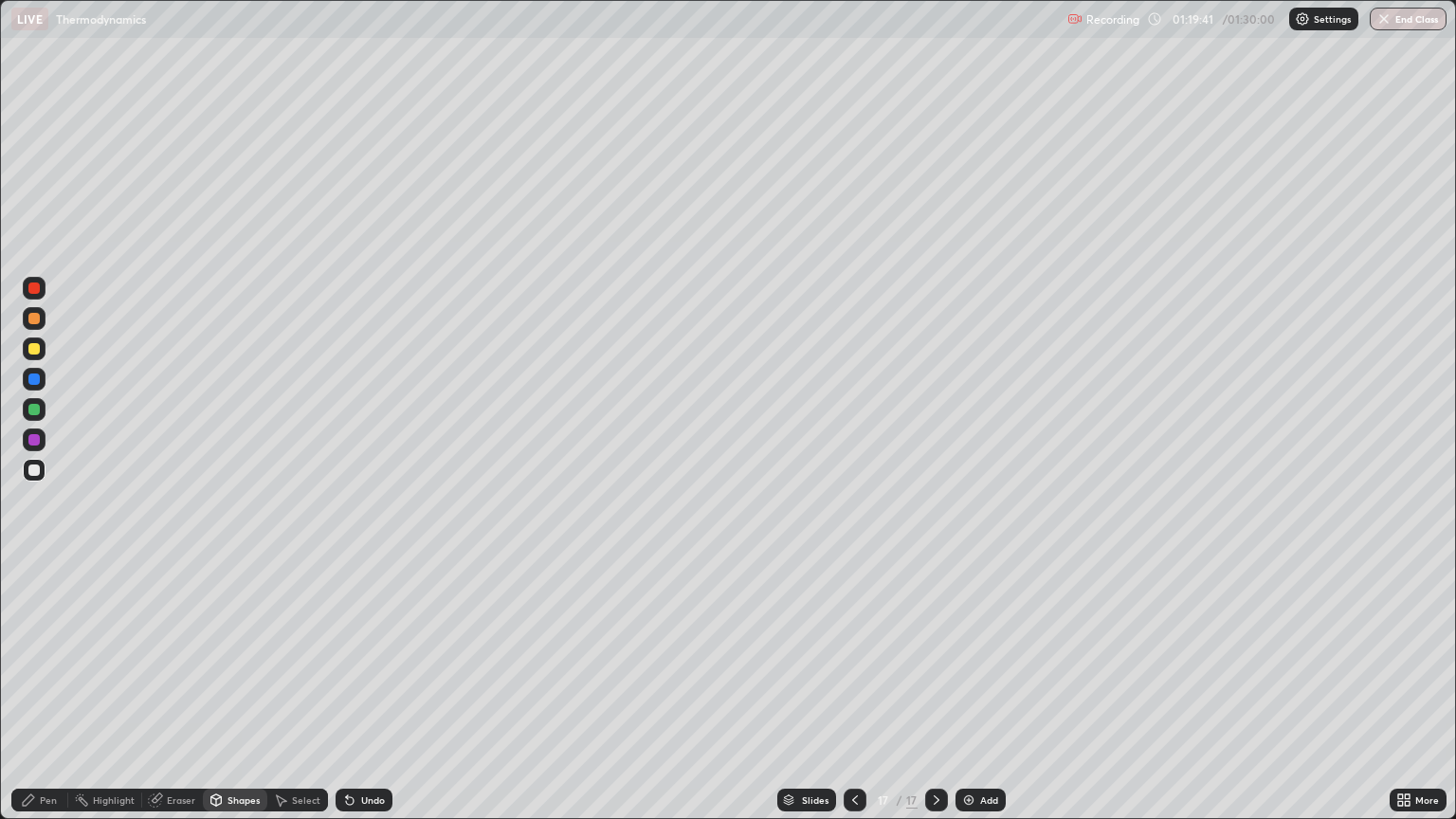 click on "Pen" at bounding box center [48, 800] 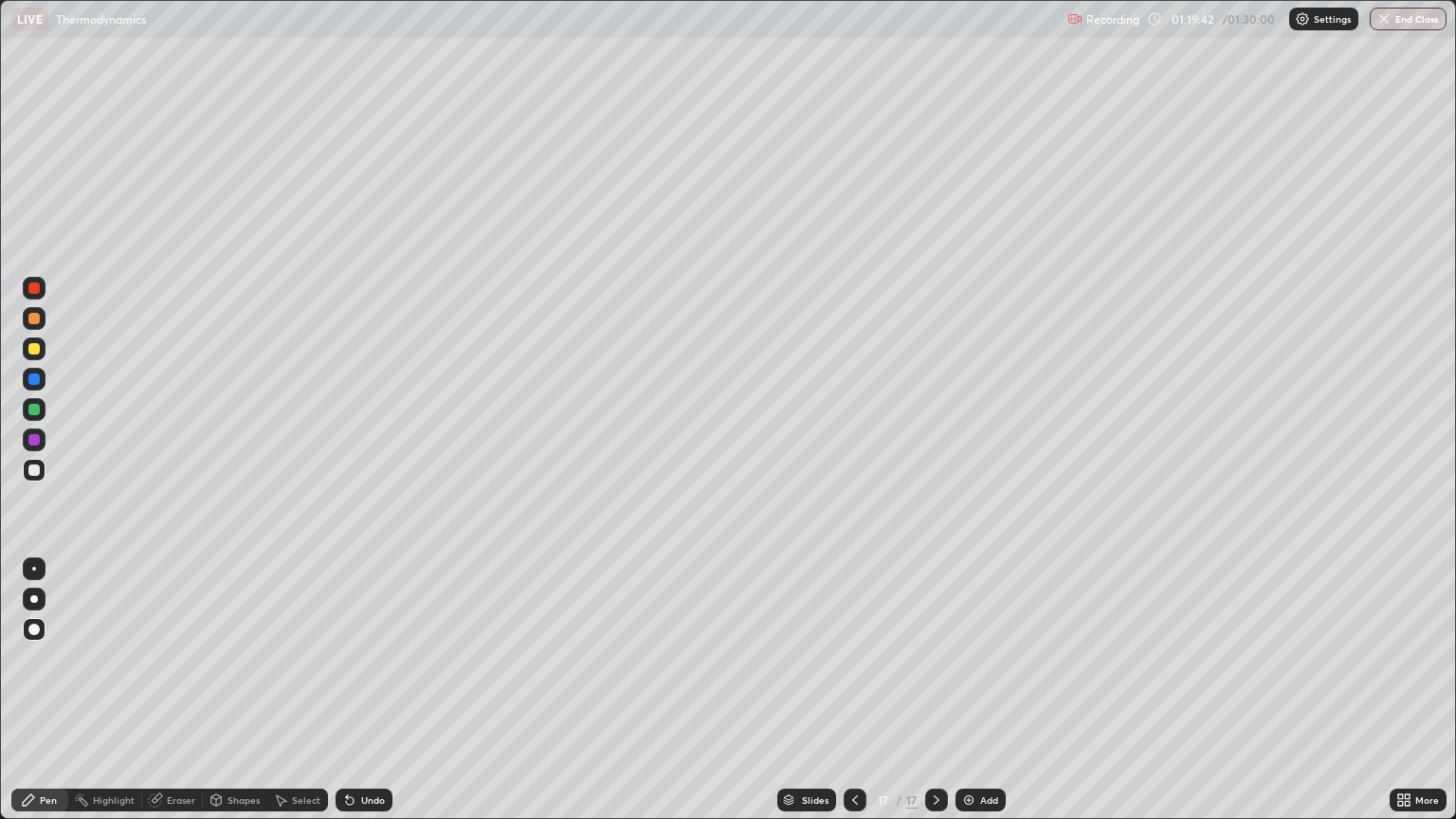 click at bounding box center (34, 470) 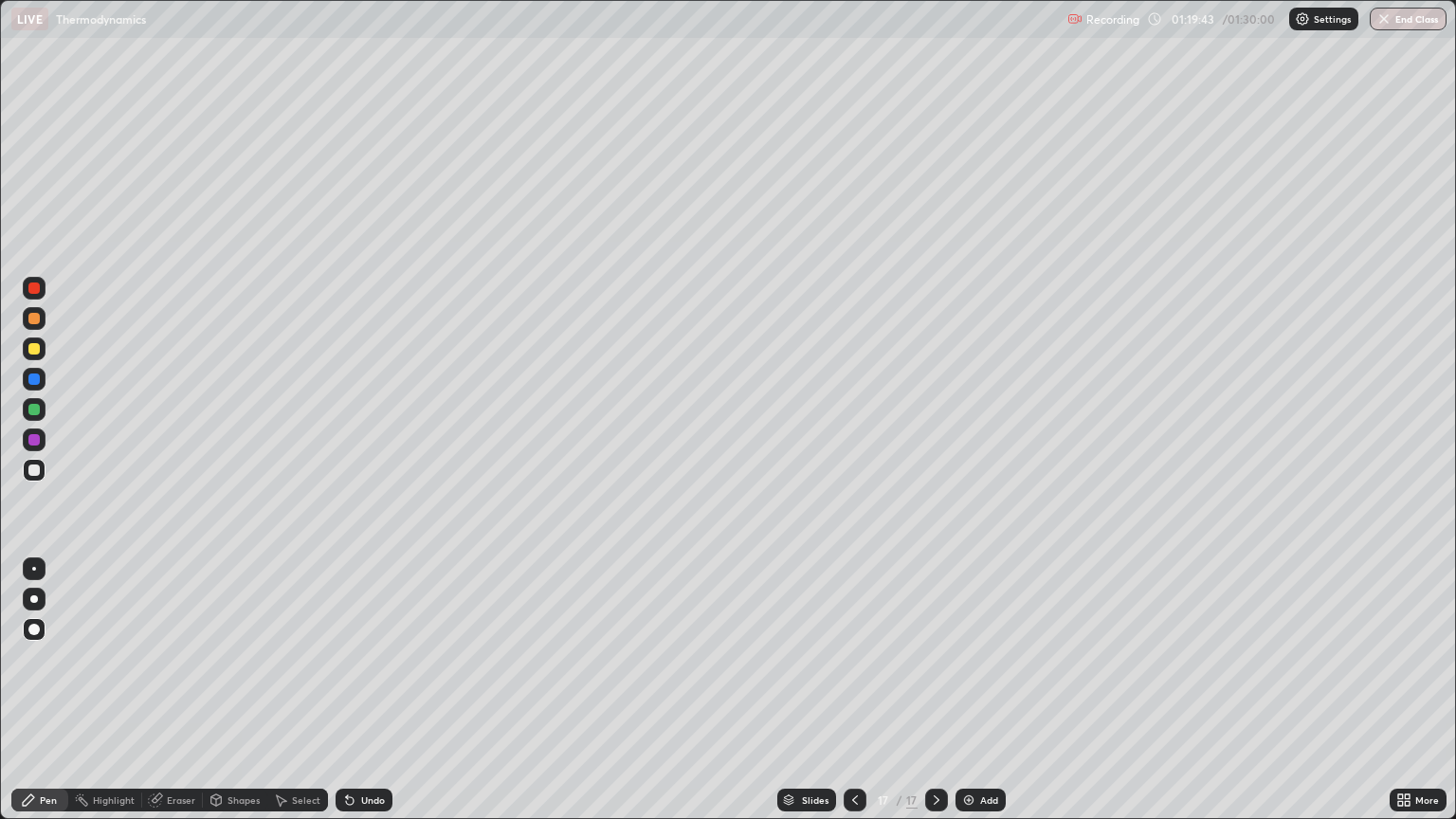click at bounding box center (34, 410) 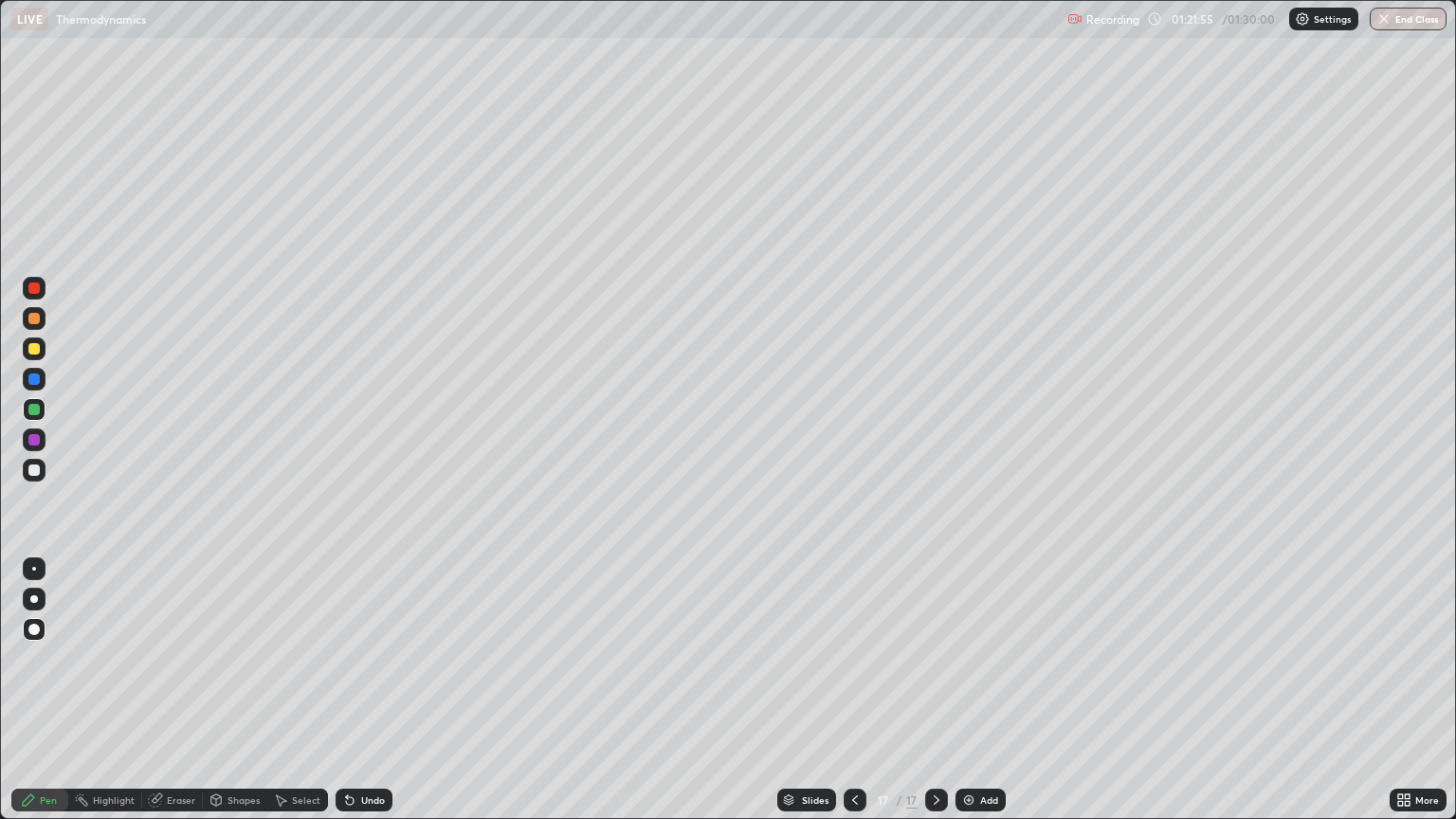 click at bounding box center (34, 470) 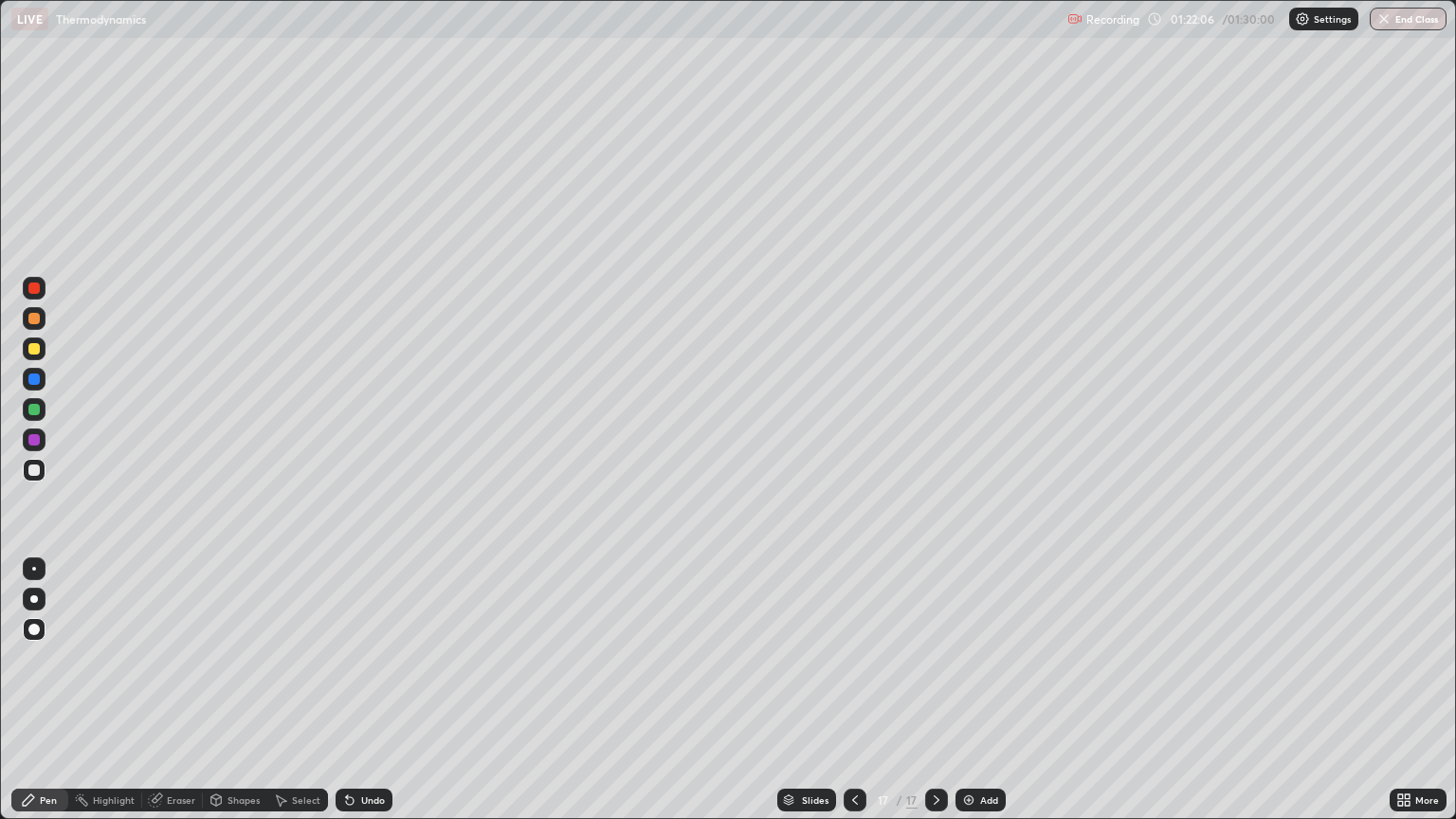 click 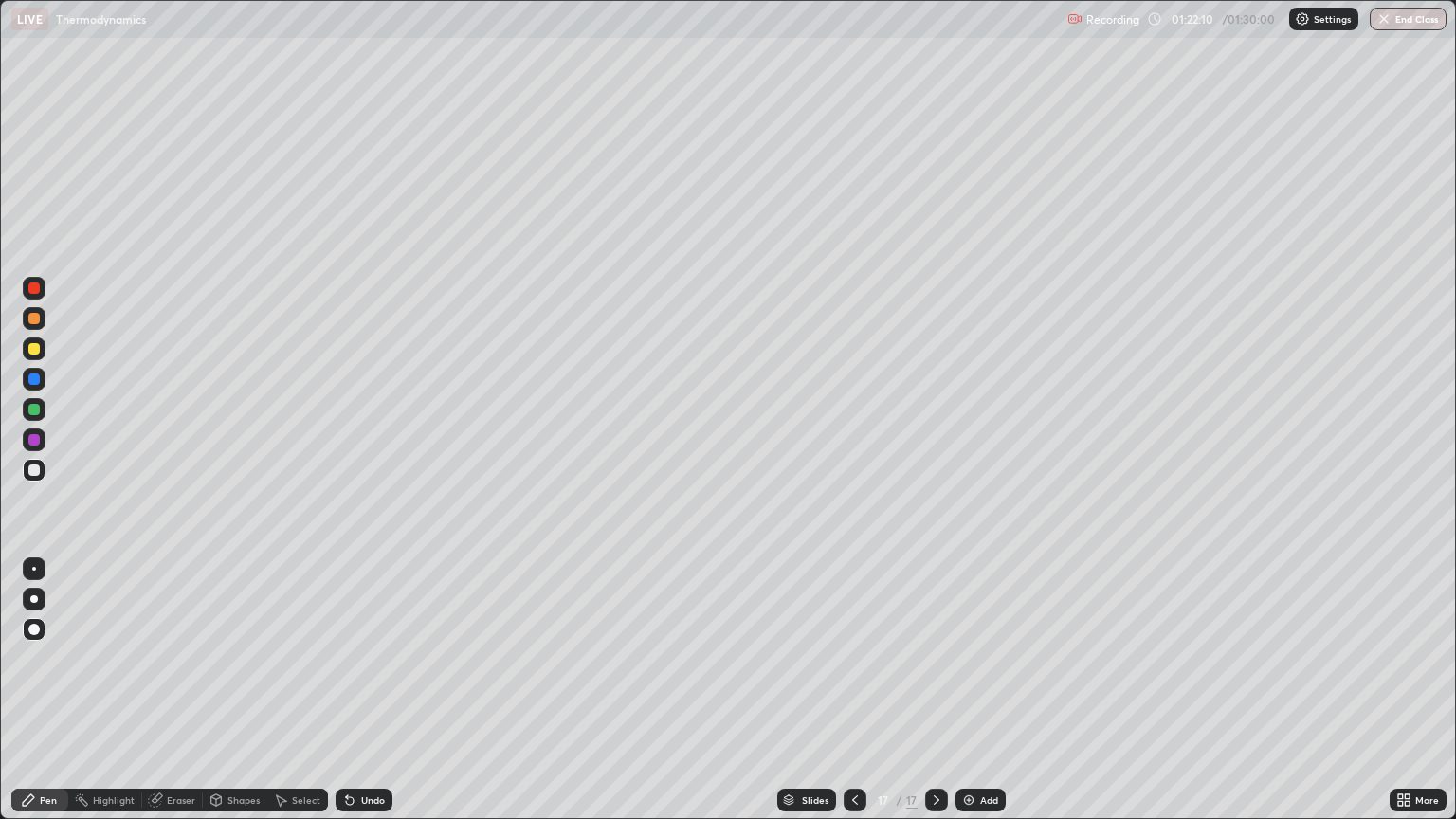 click 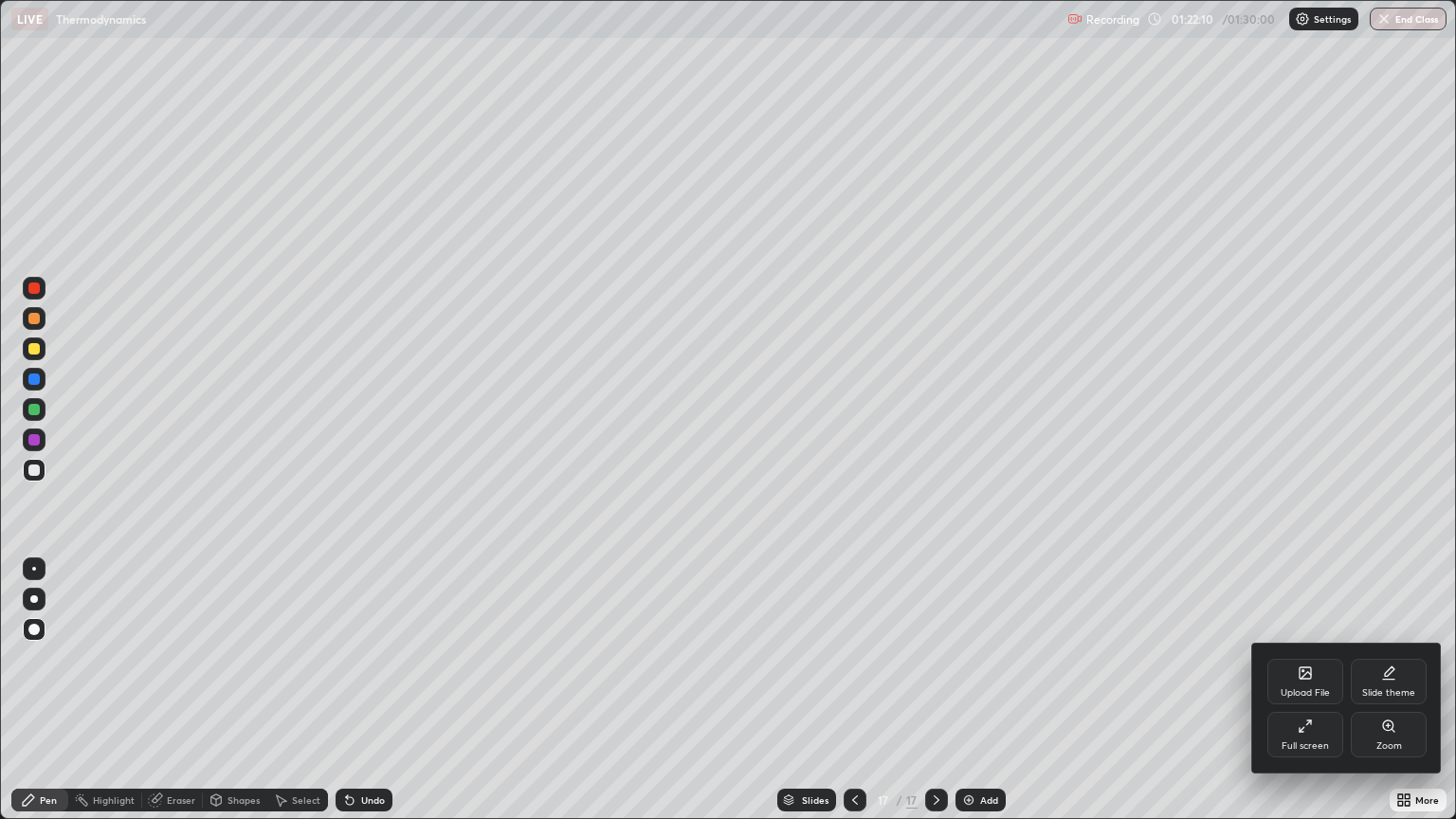 click 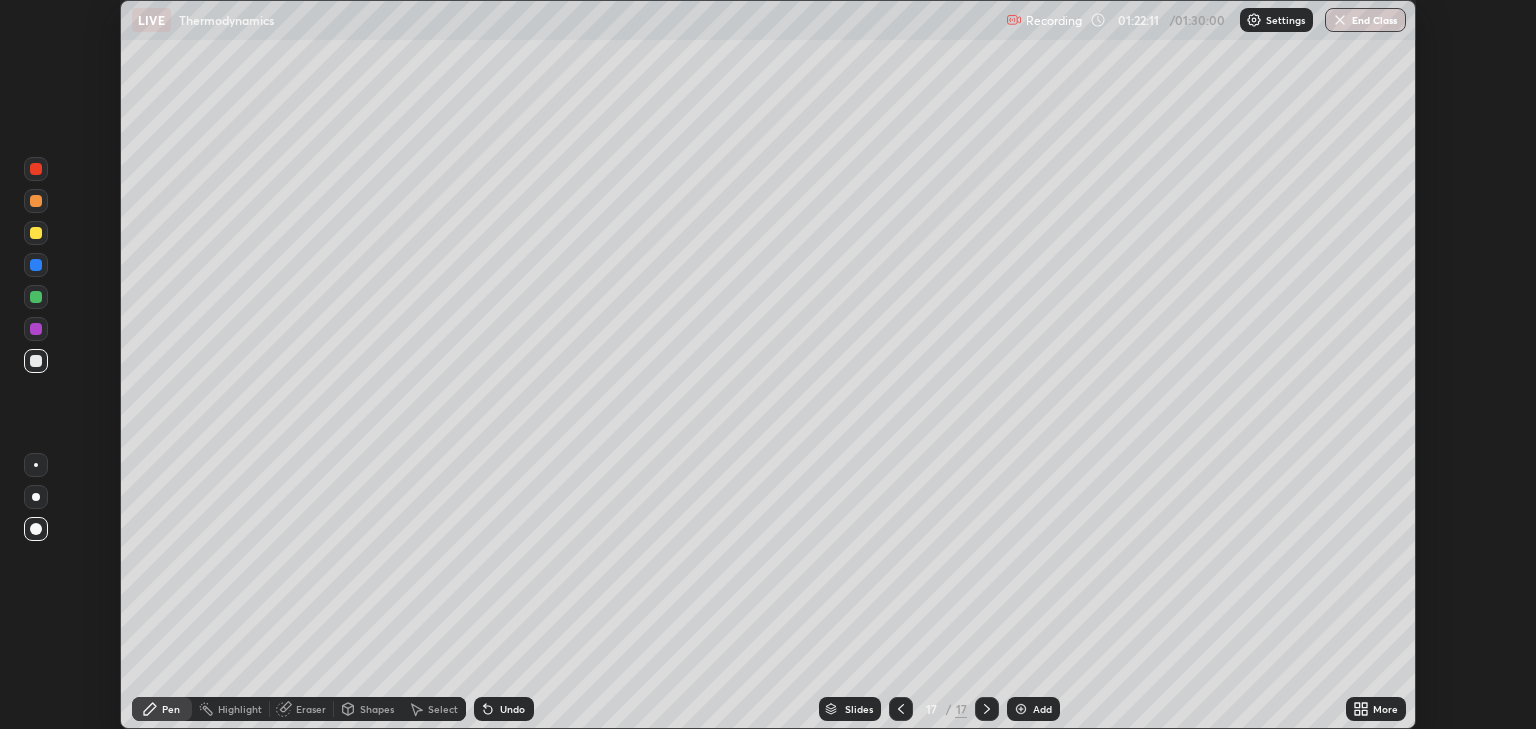 scroll, scrollTop: 729, scrollLeft: 1536, axis: both 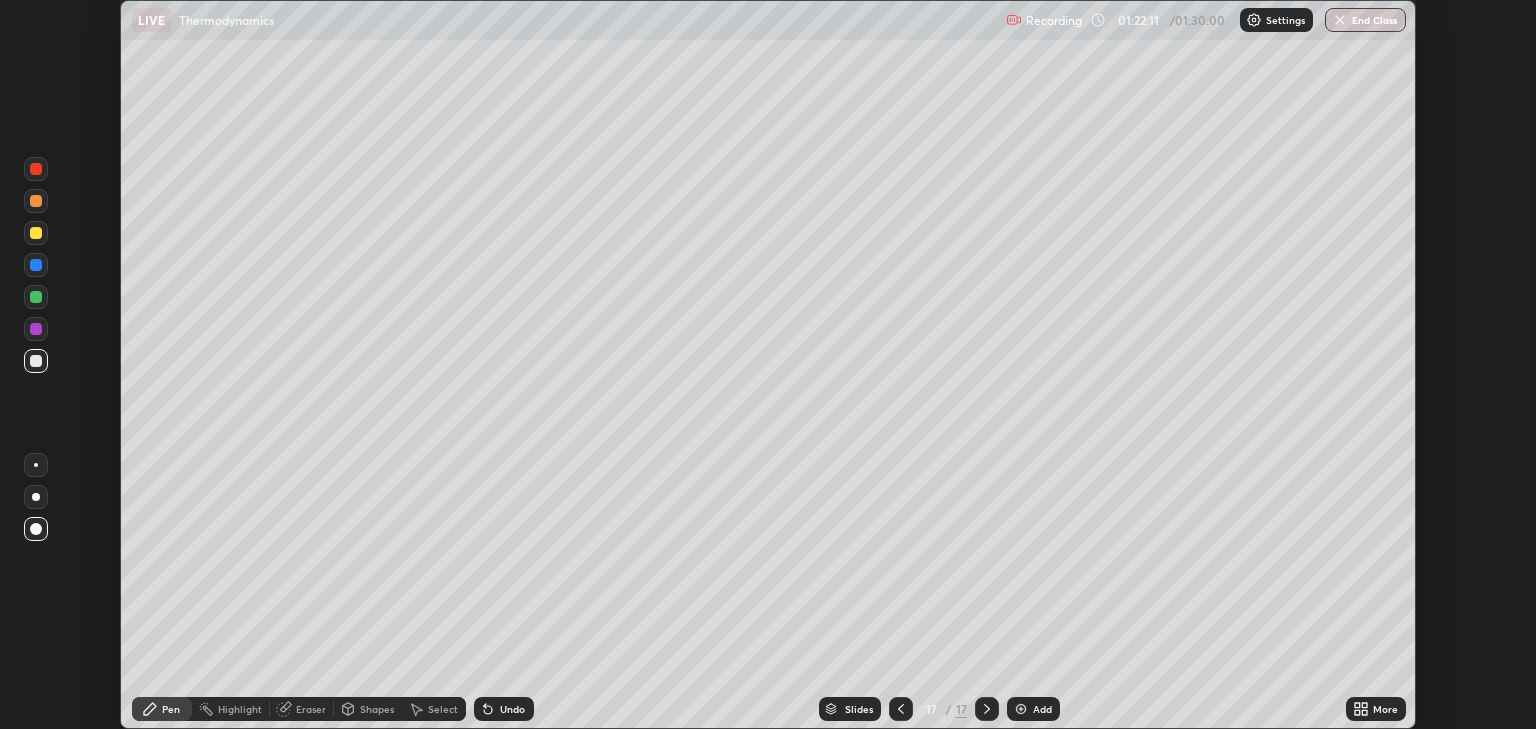 click 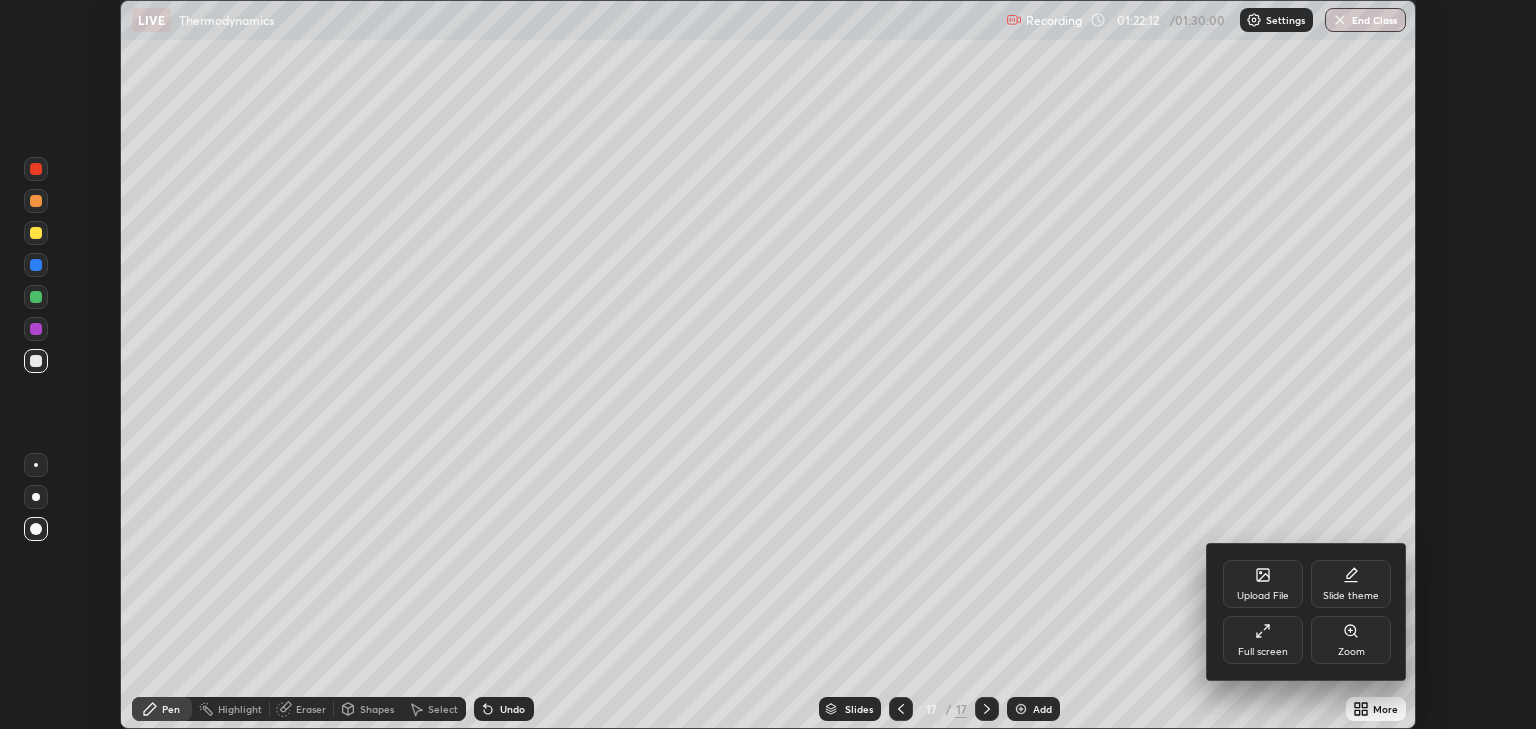 click on "Full screen" at bounding box center (1263, 640) 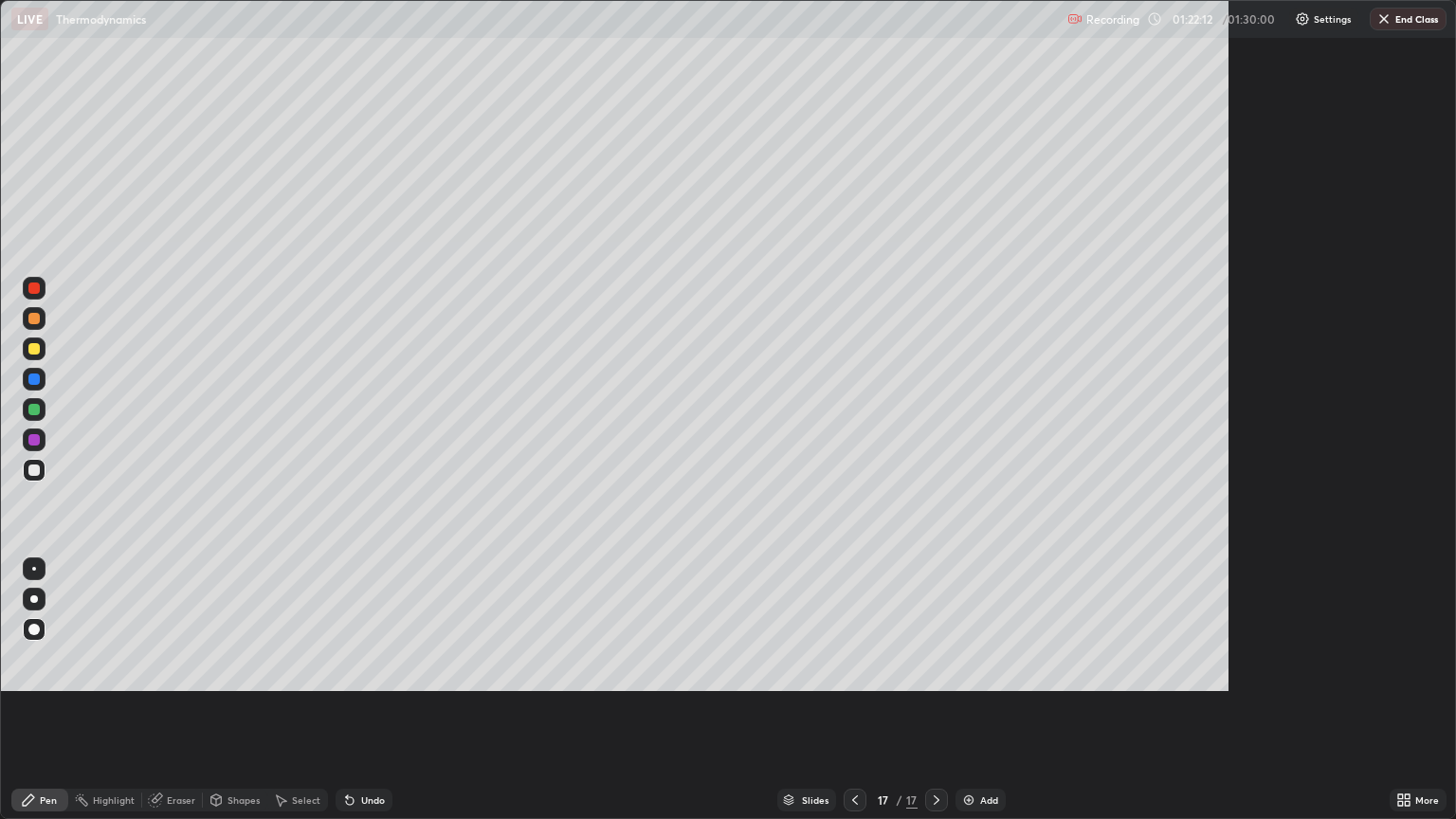 scroll, scrollTop: 93973, scrollLeft: 93336, axis: both 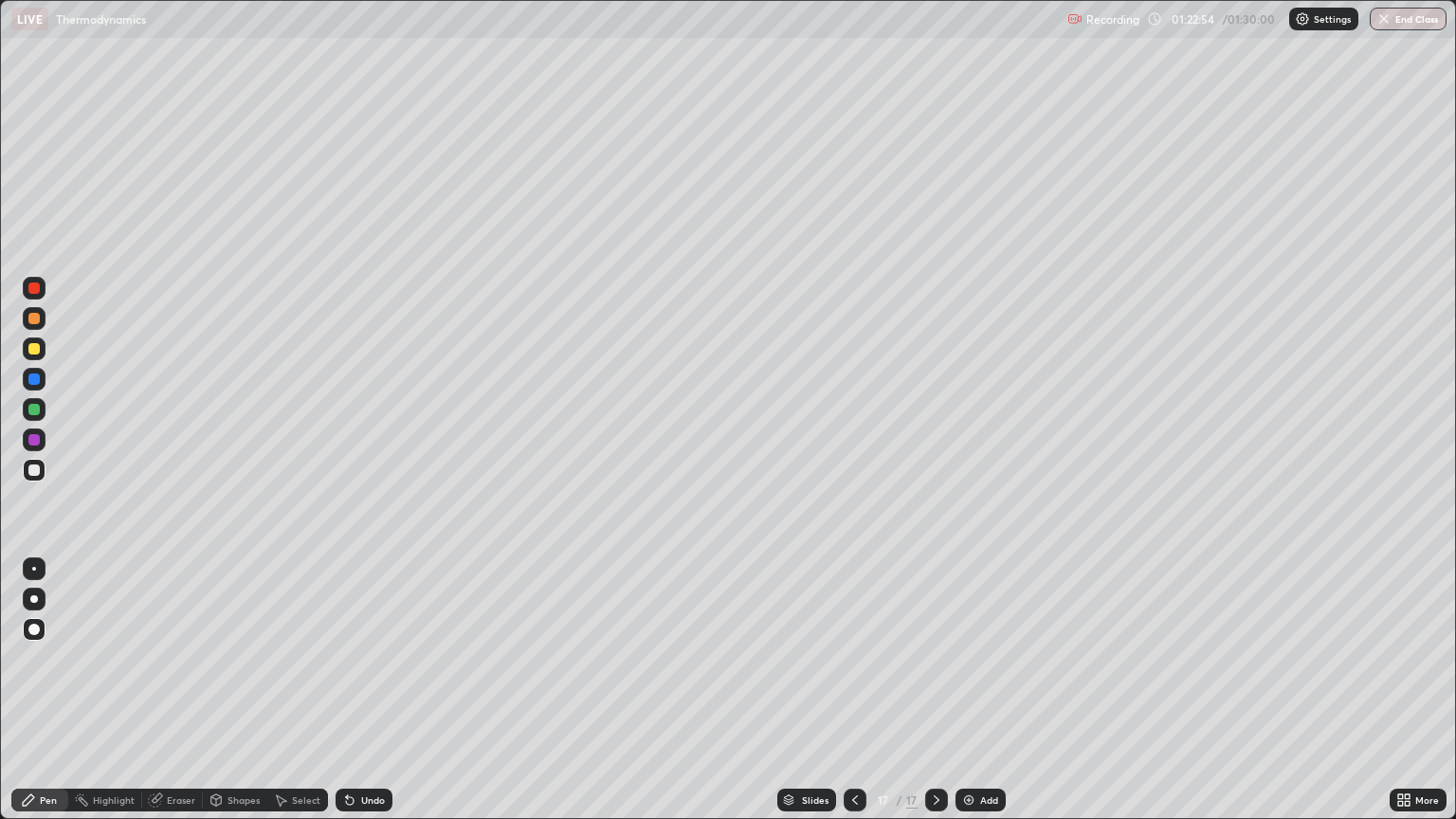 click 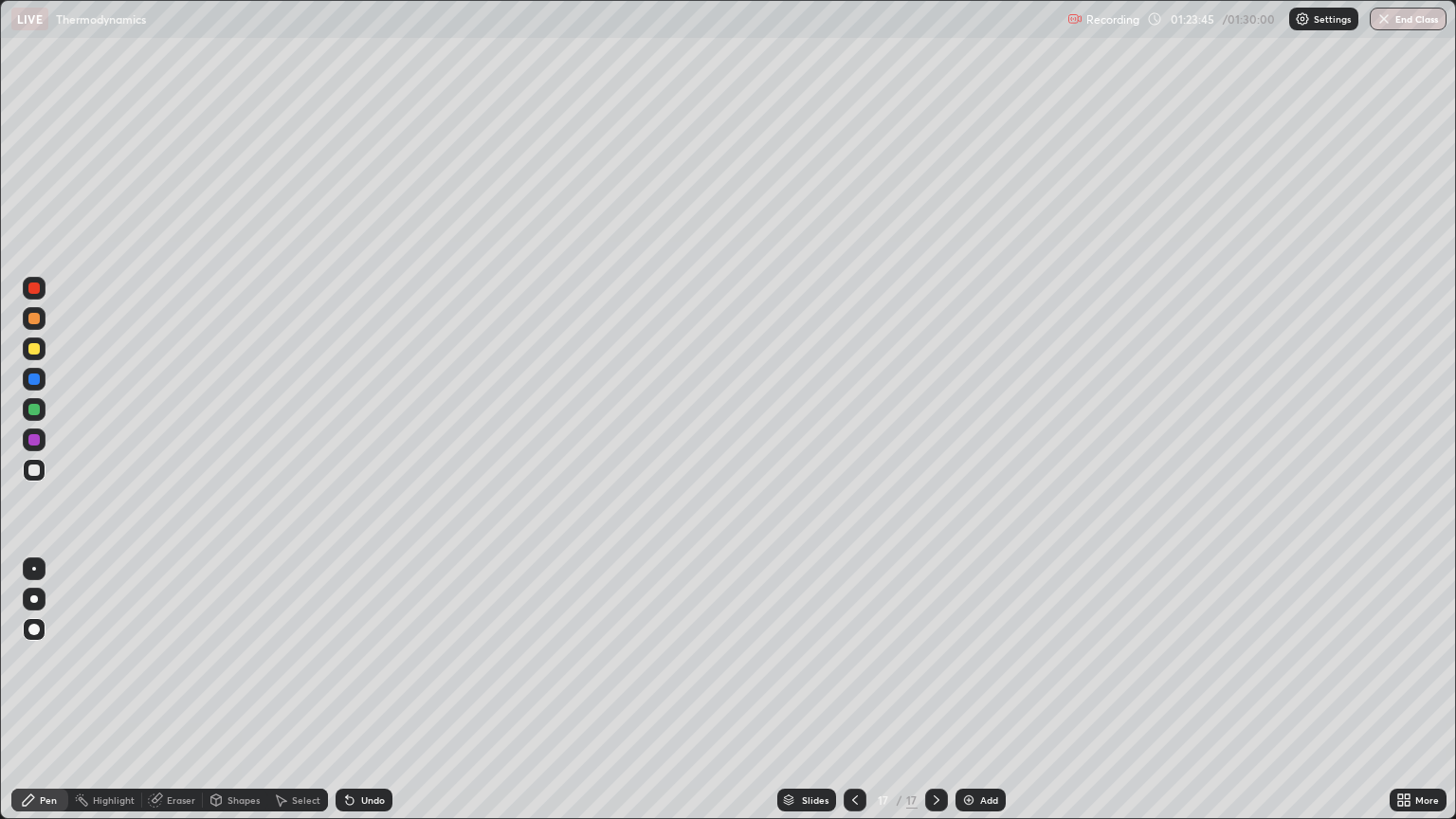 click on "Undo" at bounding box center (373, 800) 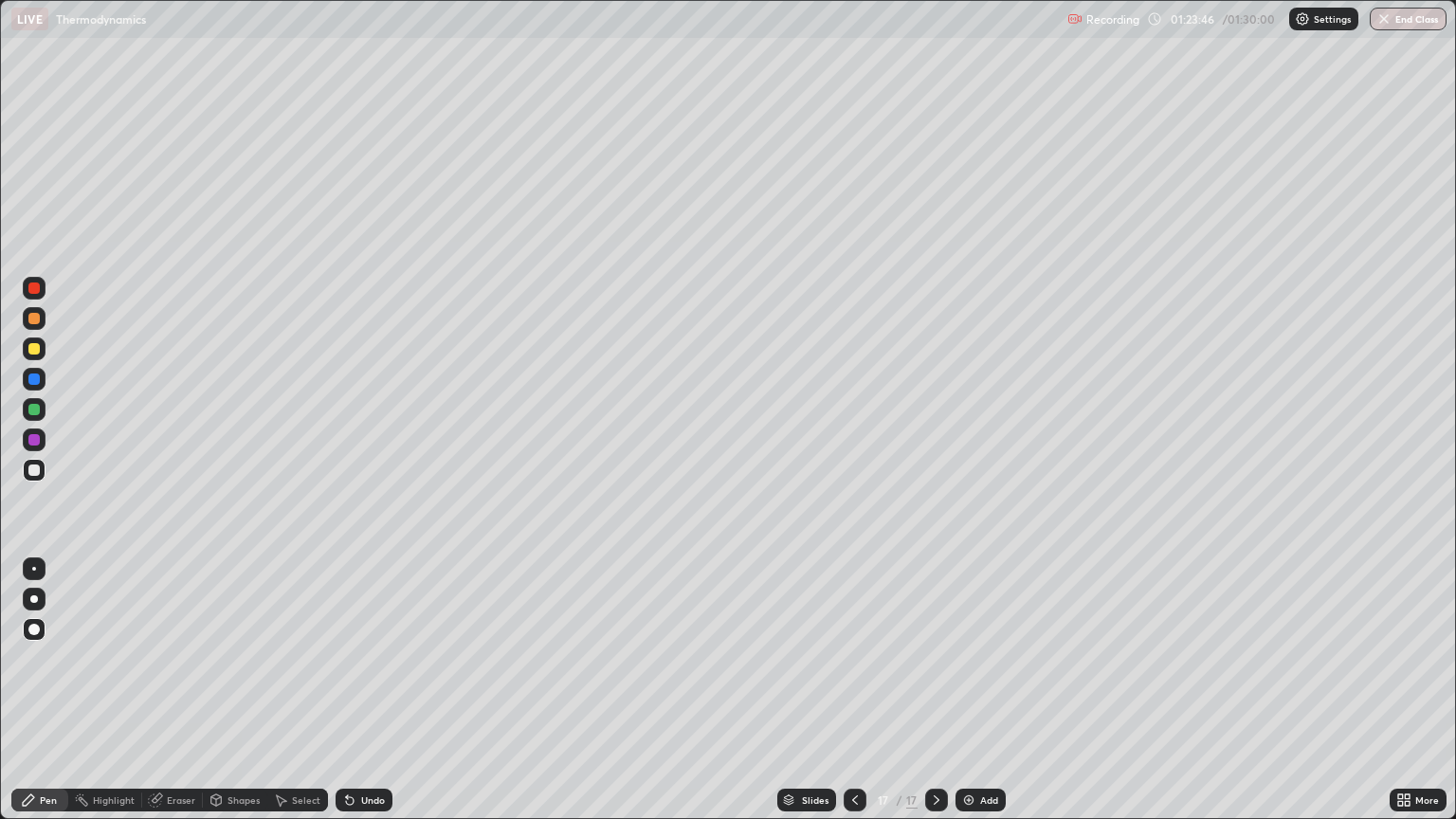 click on "Undo" at bounding box center (373, 800) 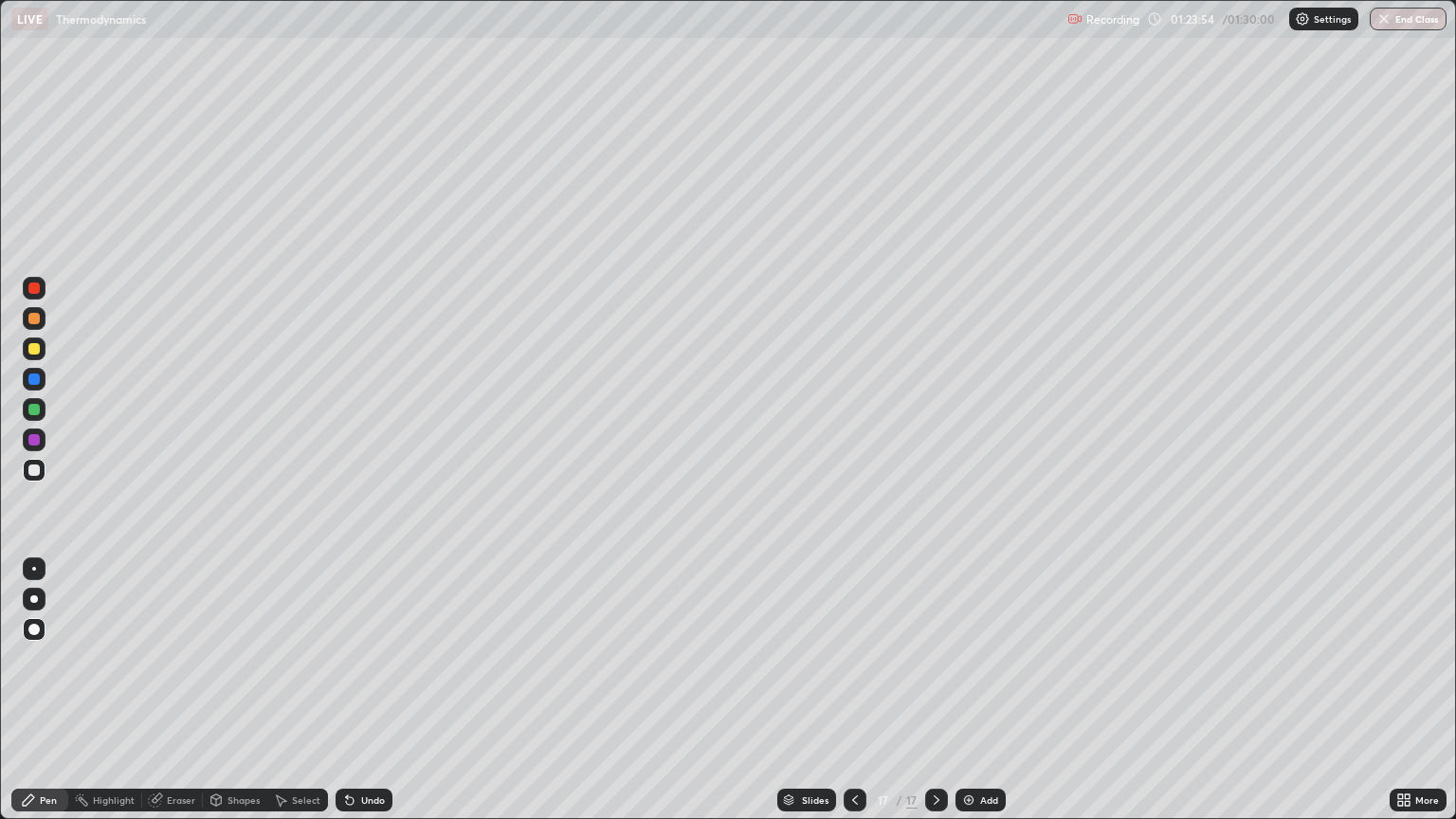 click on "Shapes" at bounding box center [244, 800] 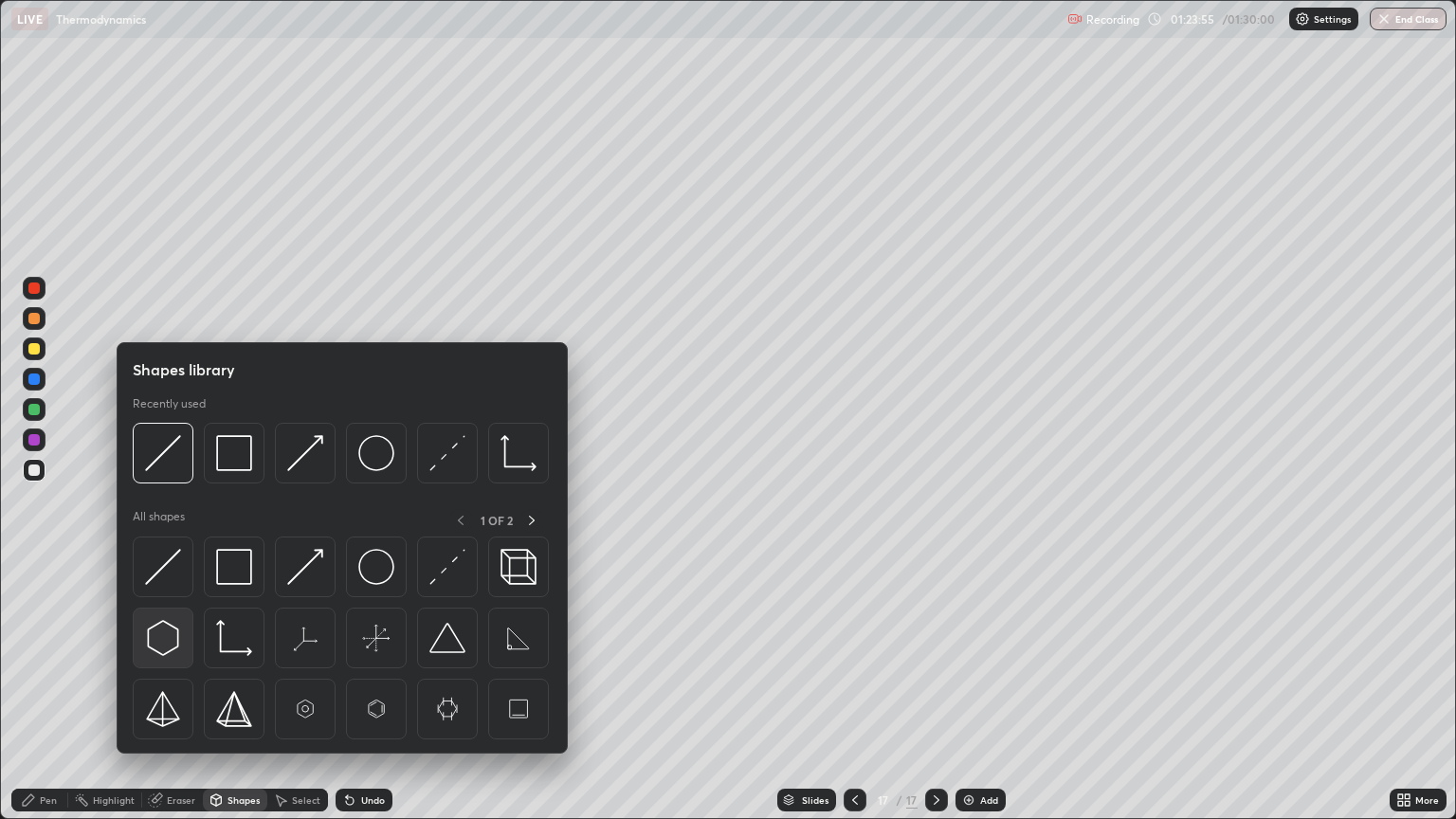 click at bounding box center [163, 638] 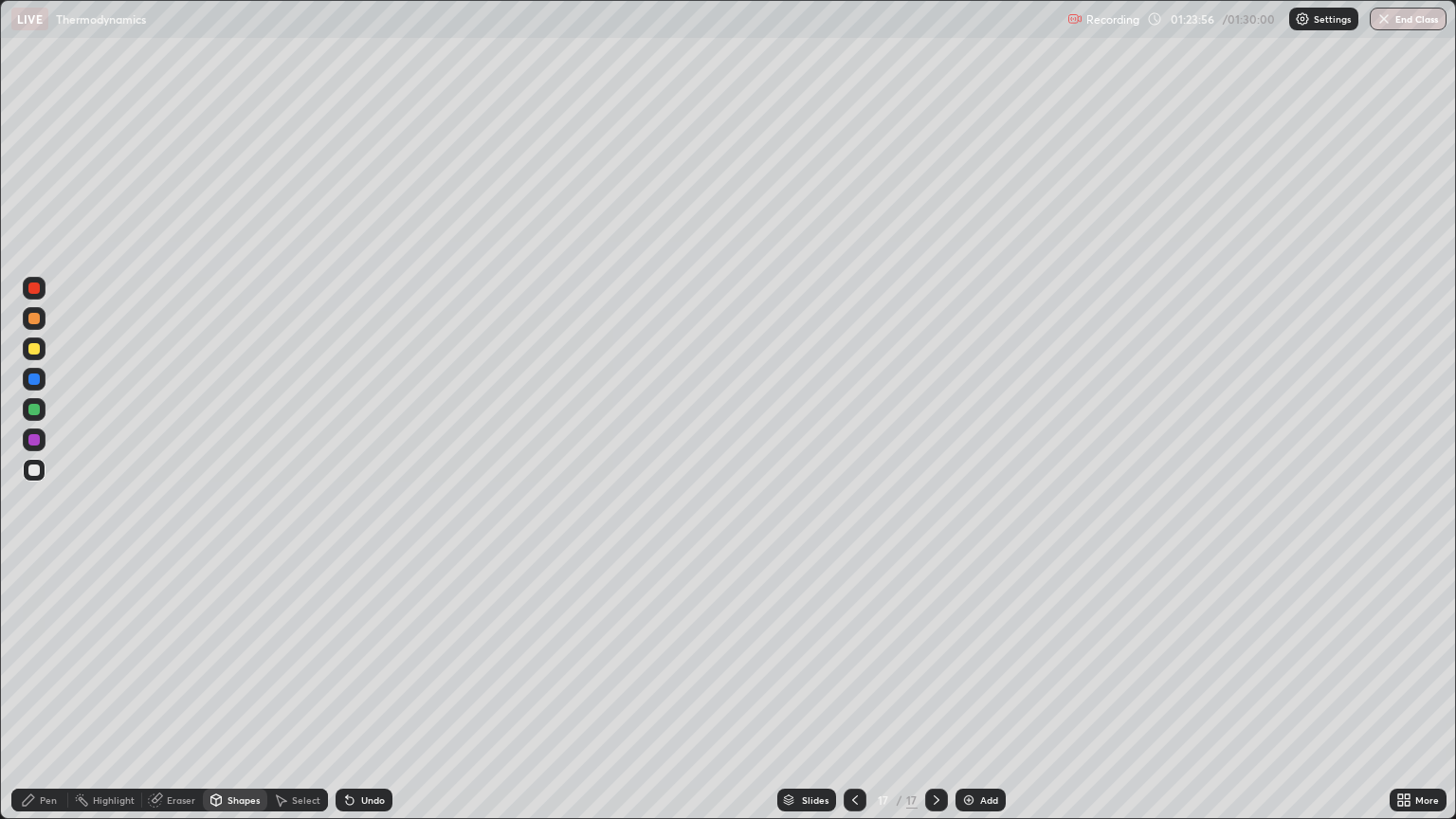 click on "Shapes" at bounding box center [244, 800] 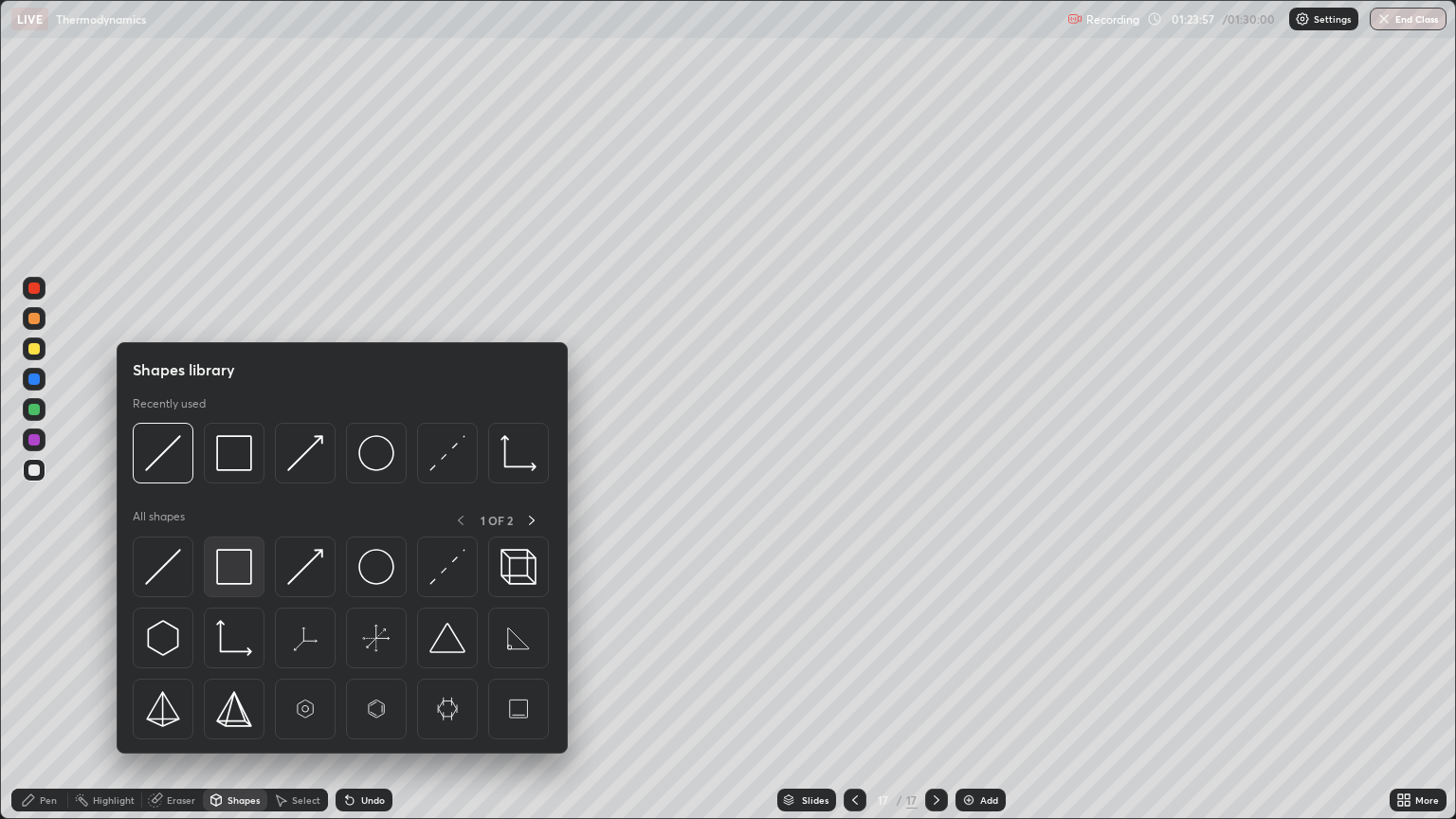 click at bounding box center [234, 567] 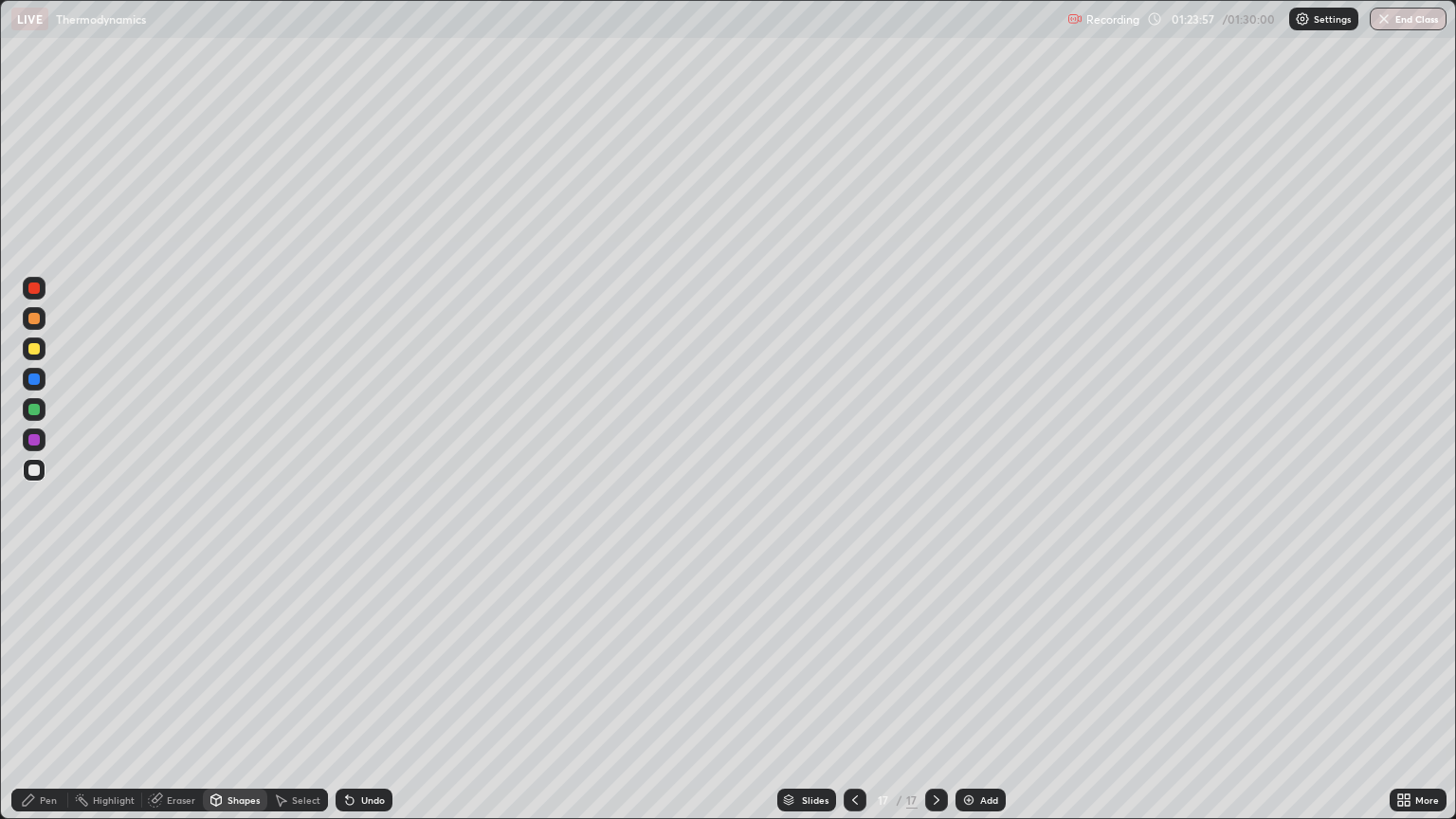 click on "Setting up your live class" at bounding box center [728, 410] 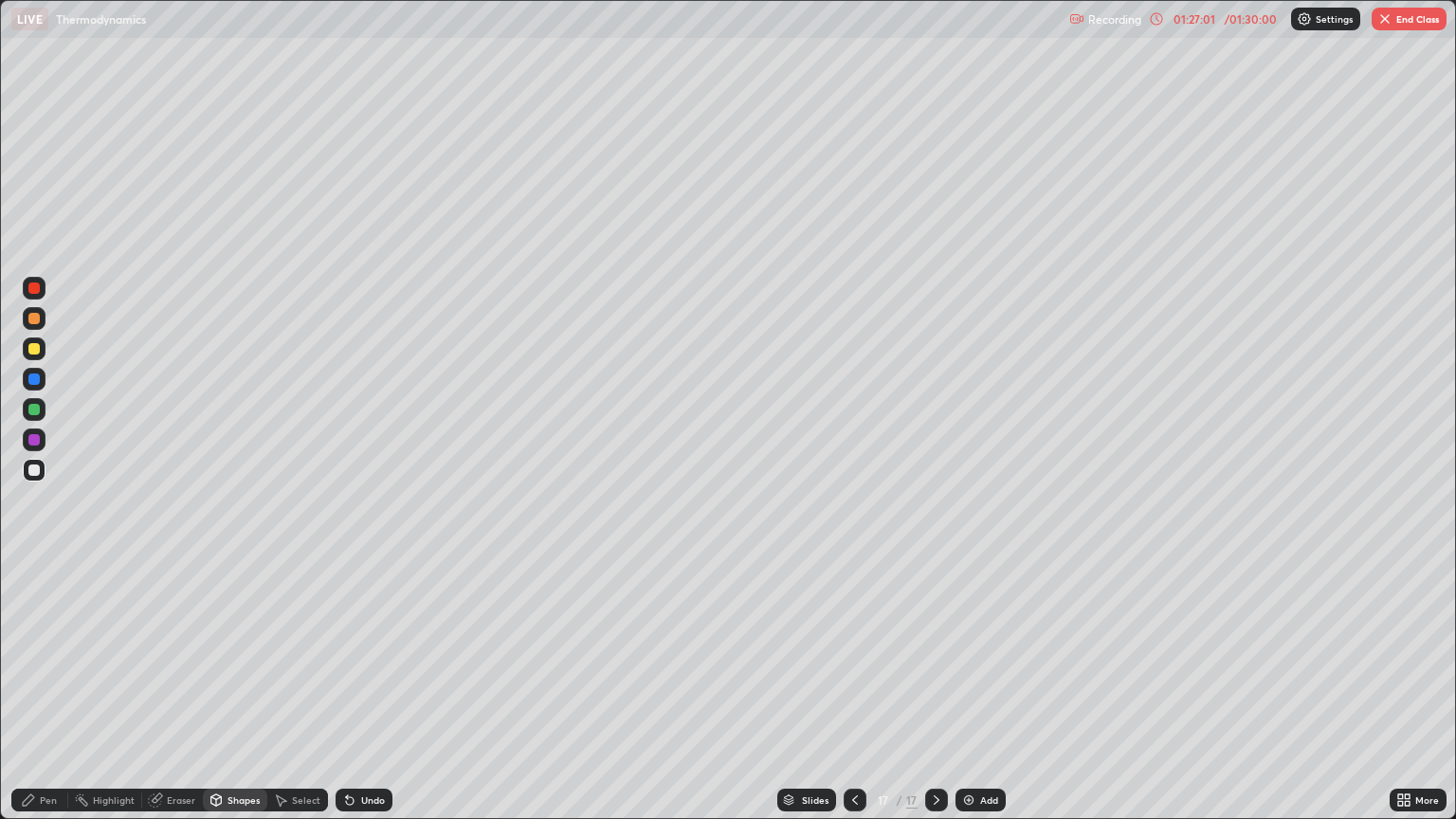click 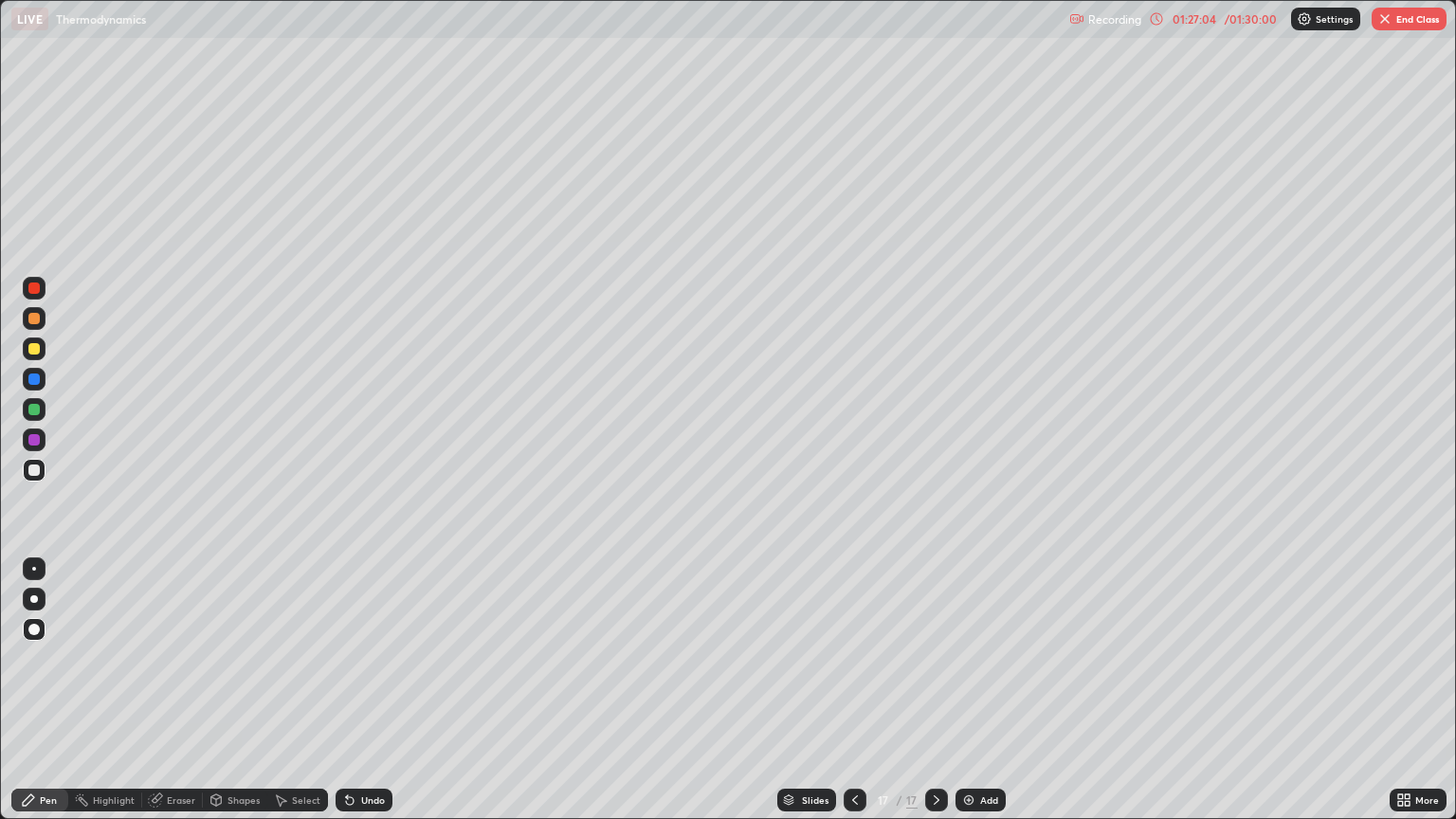 click 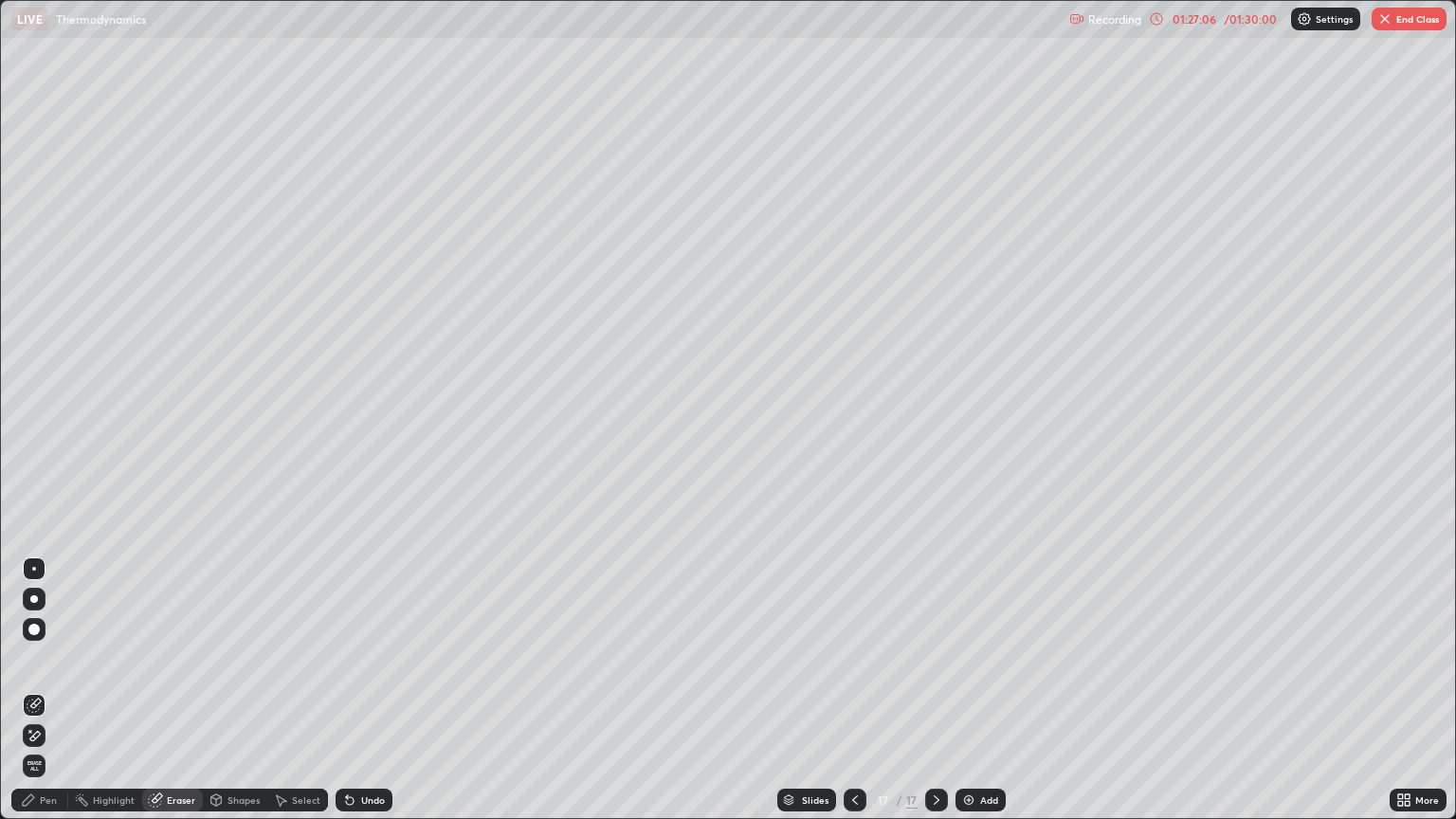 click on "Pen" at bounding box center (48, 800) 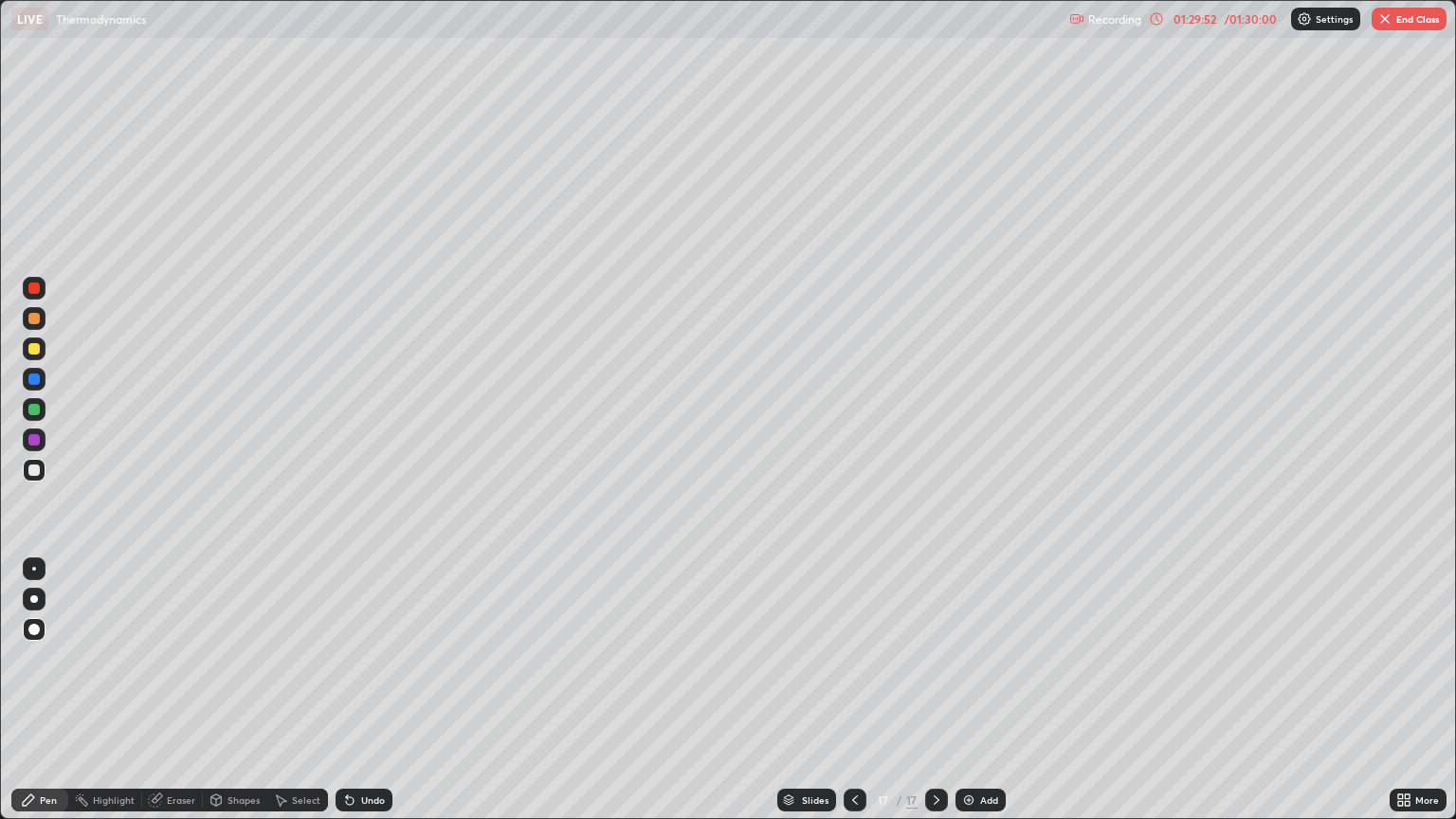 click on "End Class" at bounding box center [1409, 19] 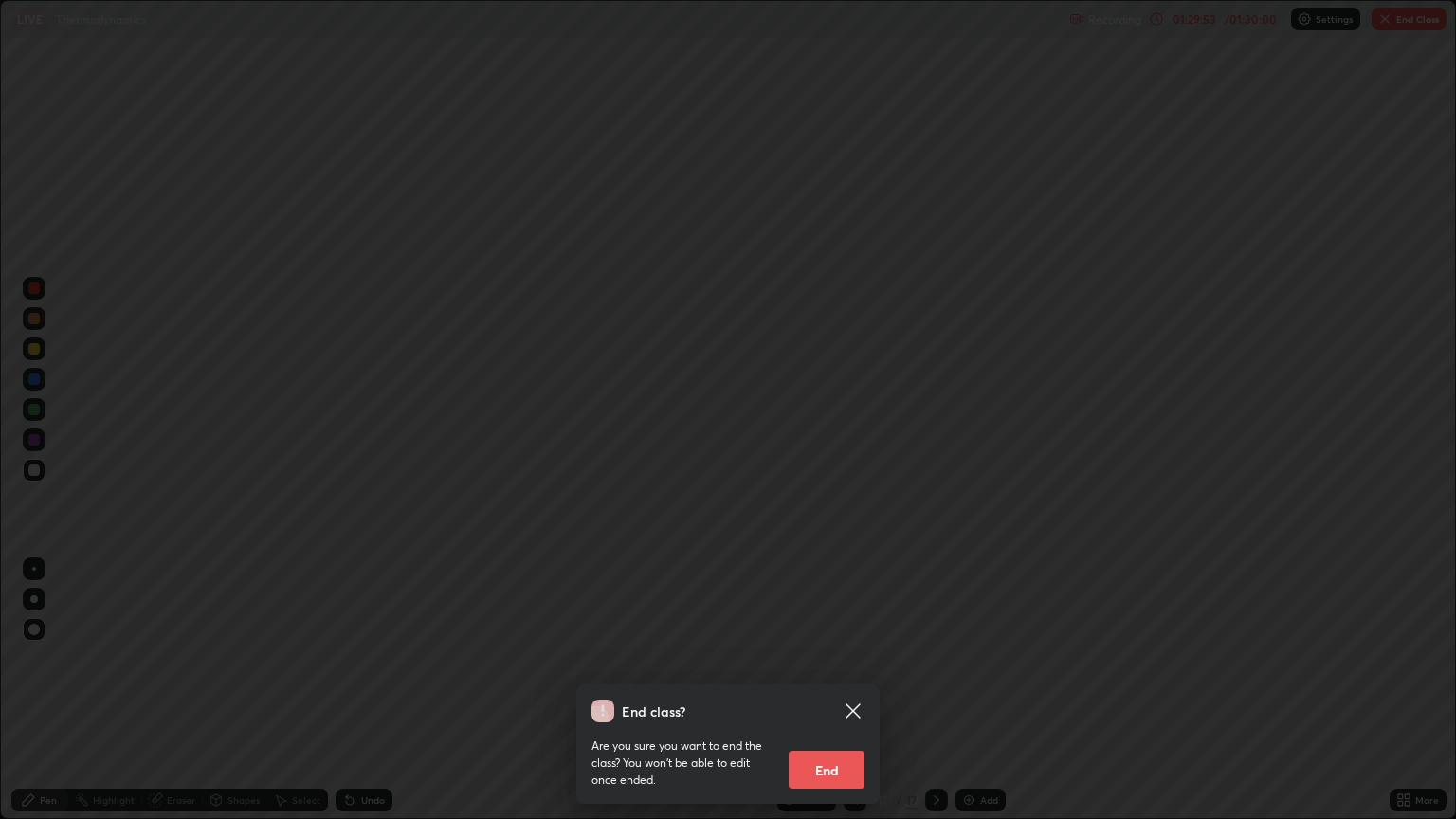click on "End" at bounding box center [827, 770] 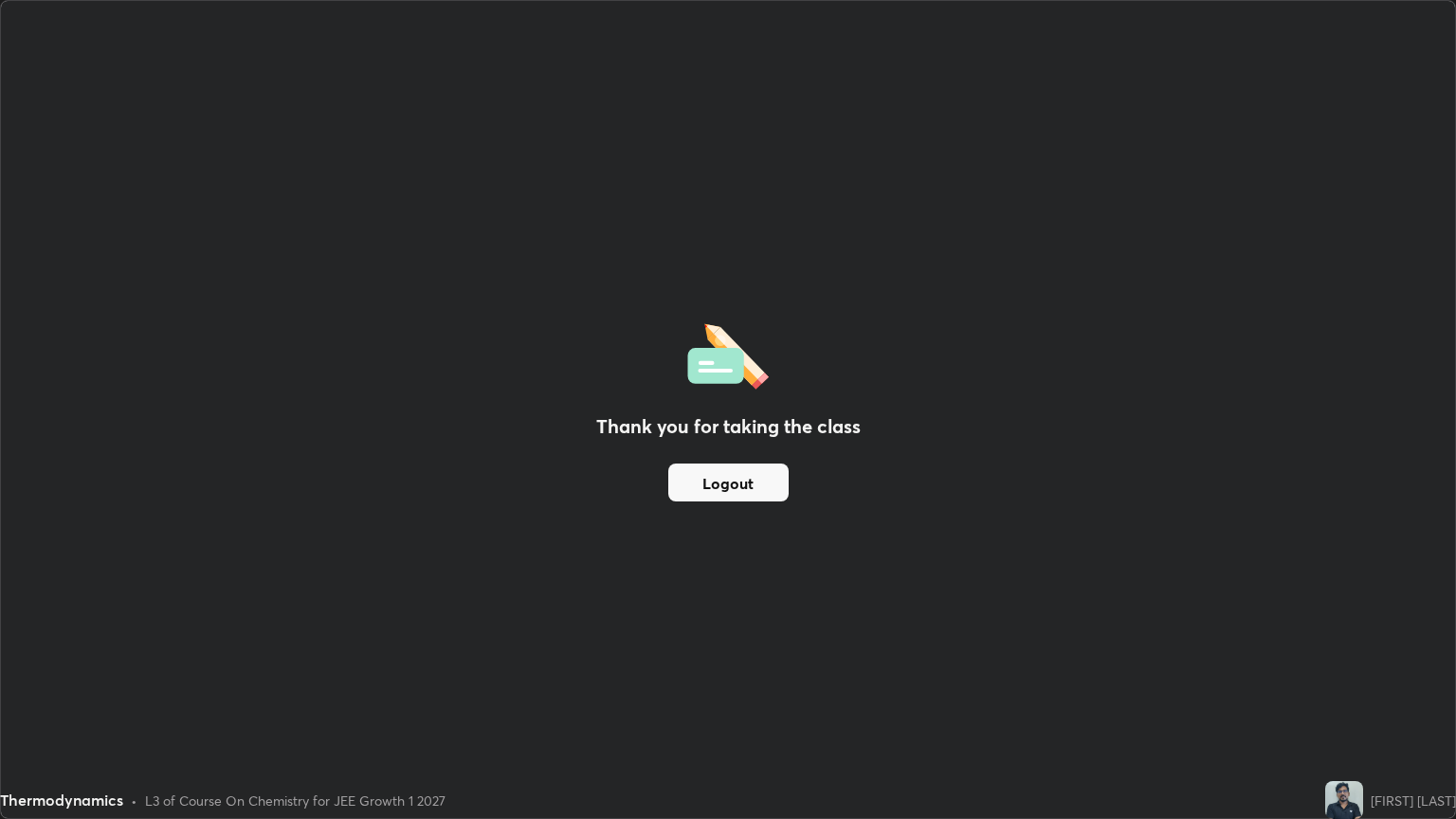 click on "Logout" at bounding box center (728, 482) 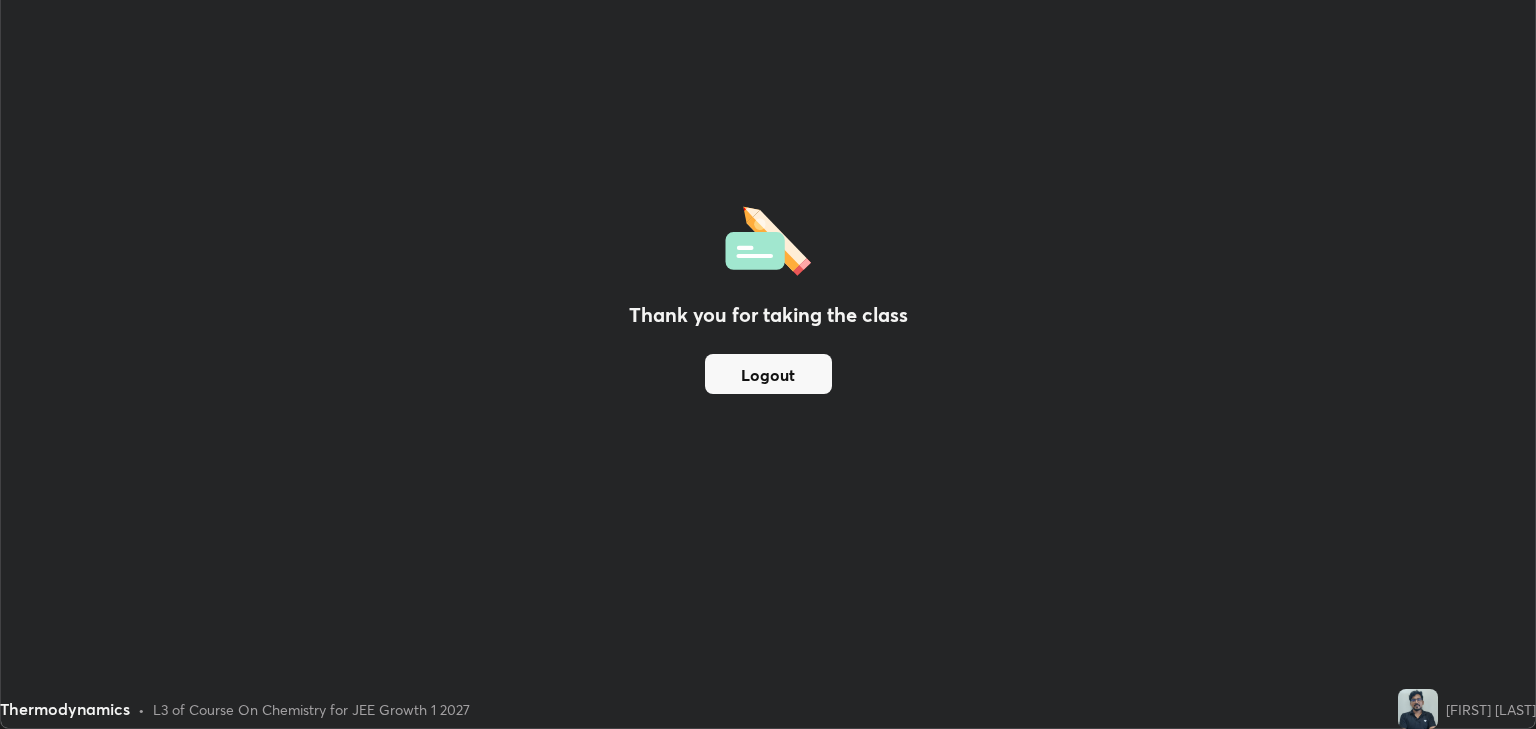 scroll, scrollTop: 729, scrollLeft: 1536, axis: both 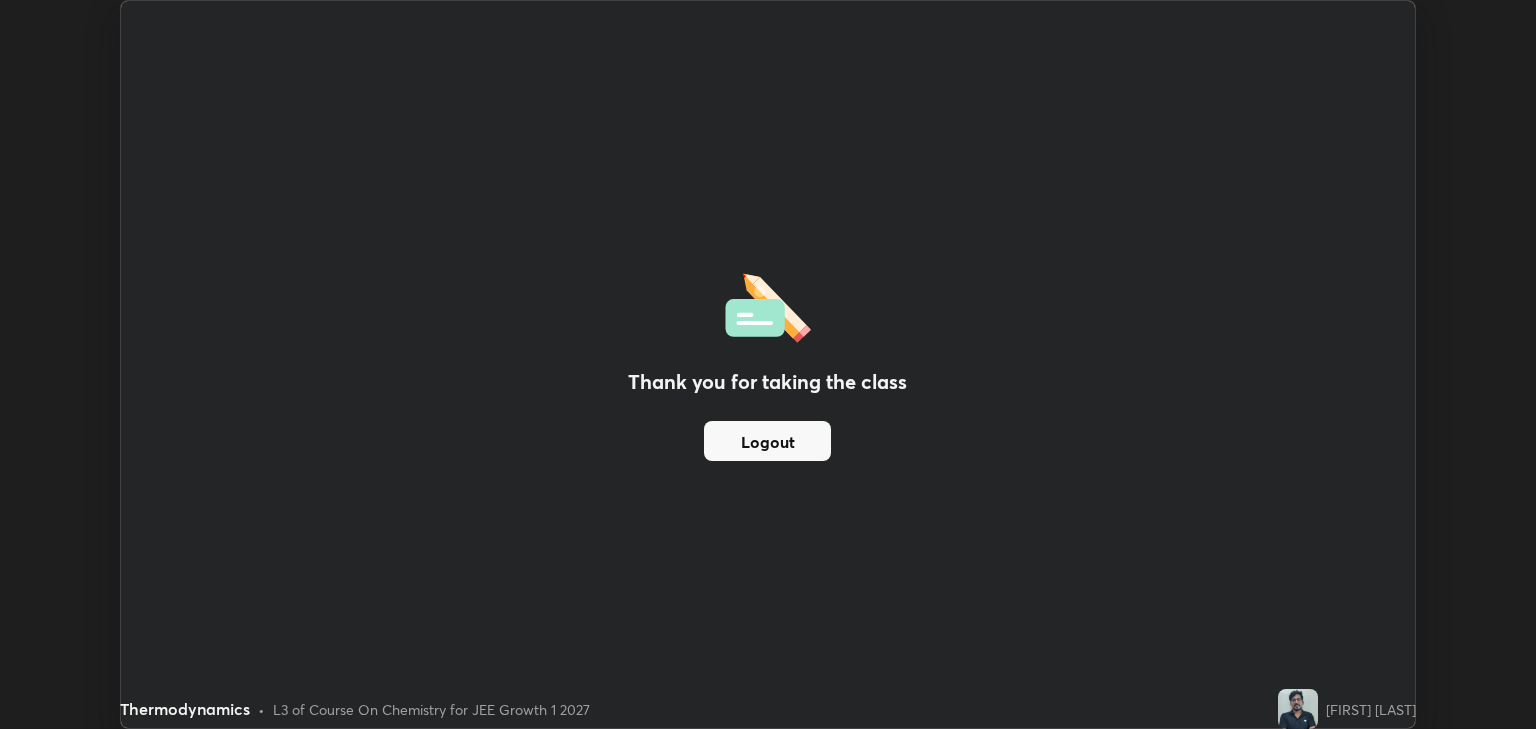 click on "Logout" at bounding box center [767, 441] 